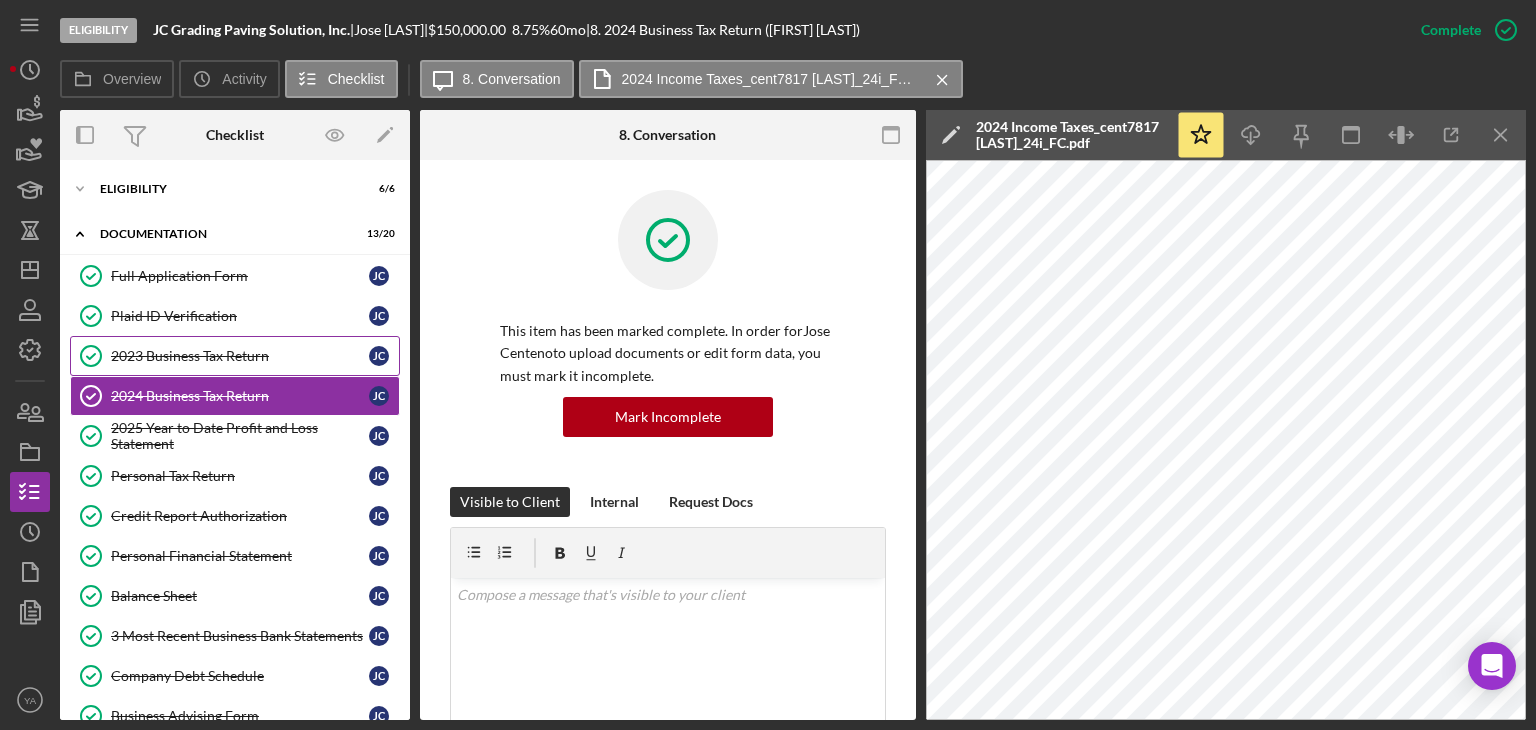 scroll, scrollTop: 0, scrollLeft: 0, axis: both 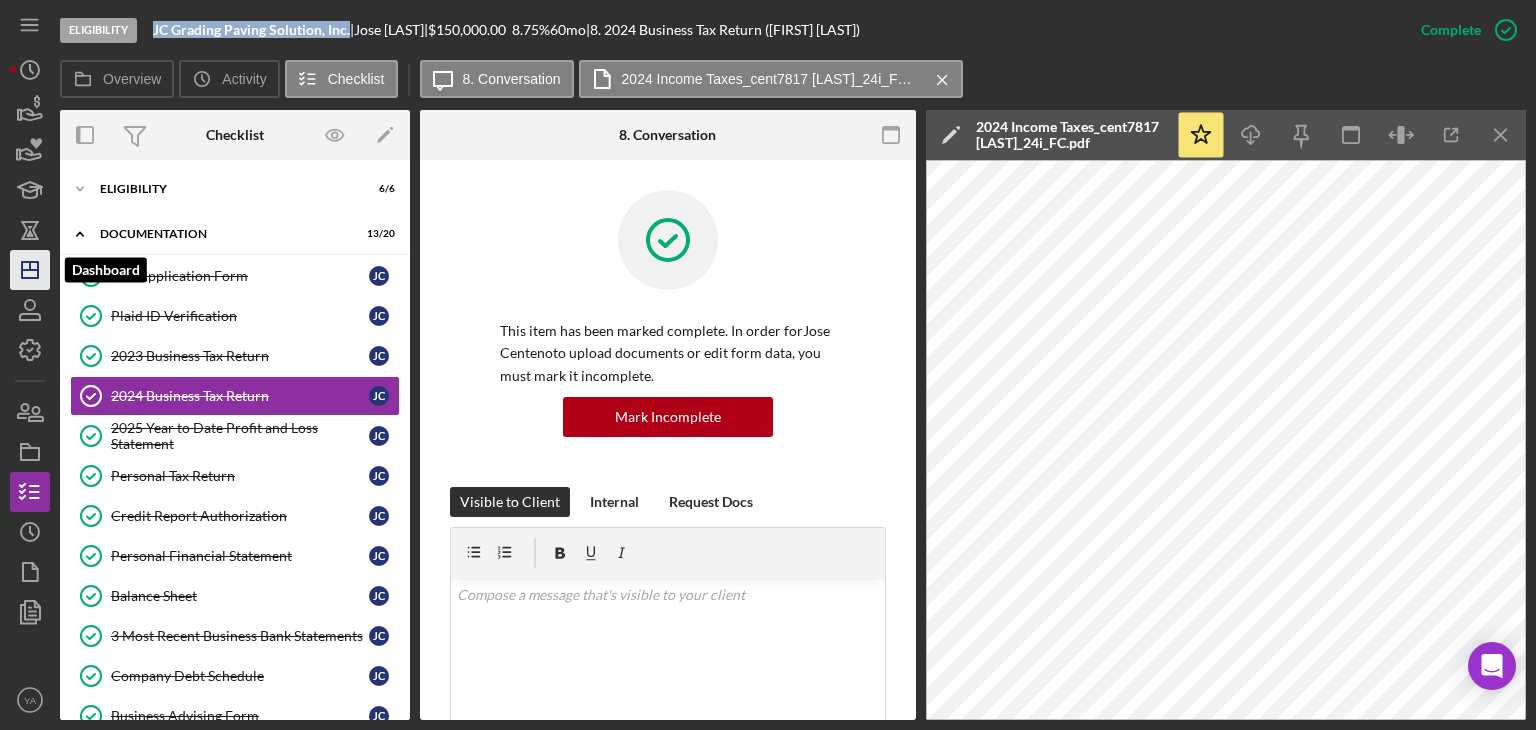 click on "Icon/Dashboard" 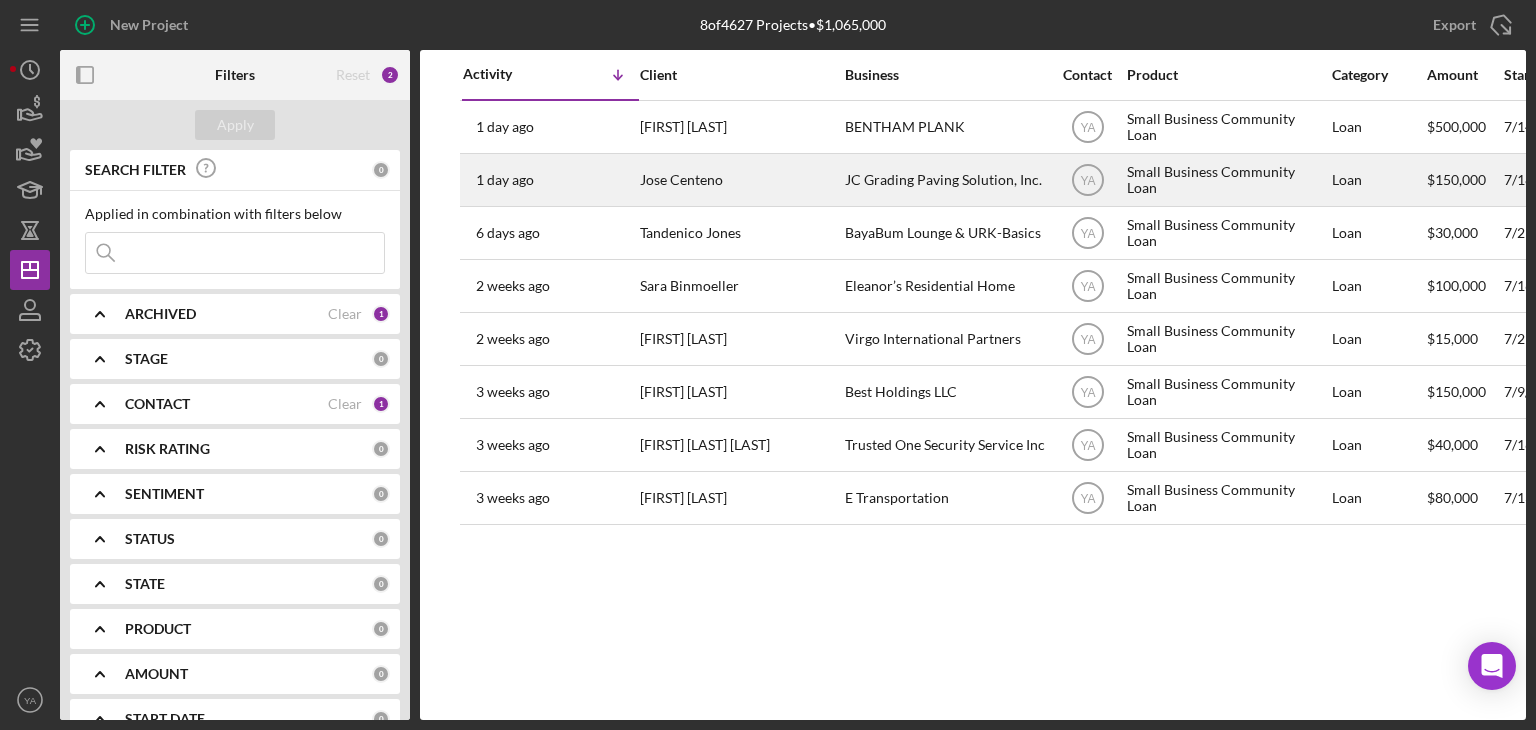 click on "JC Grading Paving Solution, Inc." at bounding box center [945, 180] 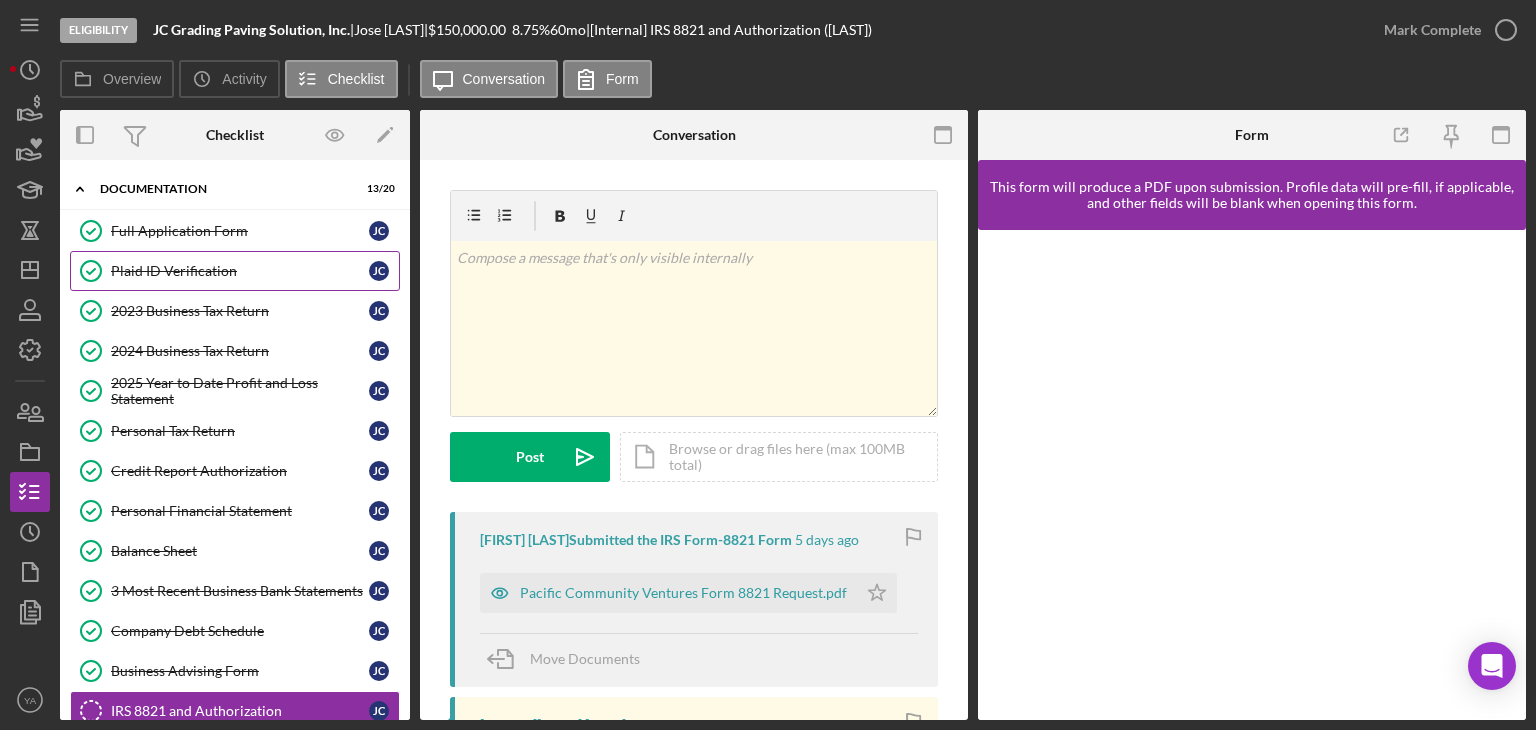 scroll, scrollTop: 11, scrollLeft: 0, axis: vertical 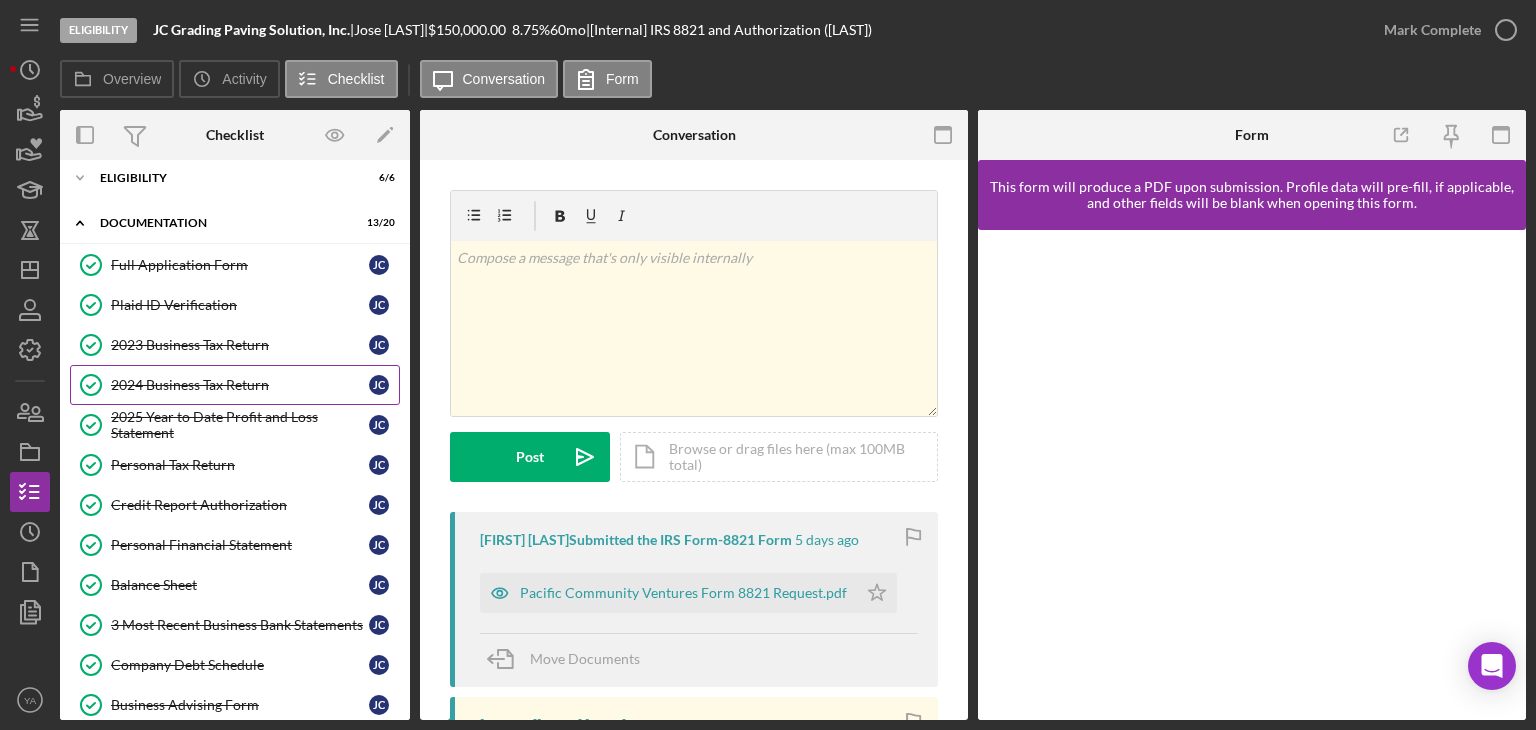 click on "2024 Business Tax Return" at bounding box center (240, 385) 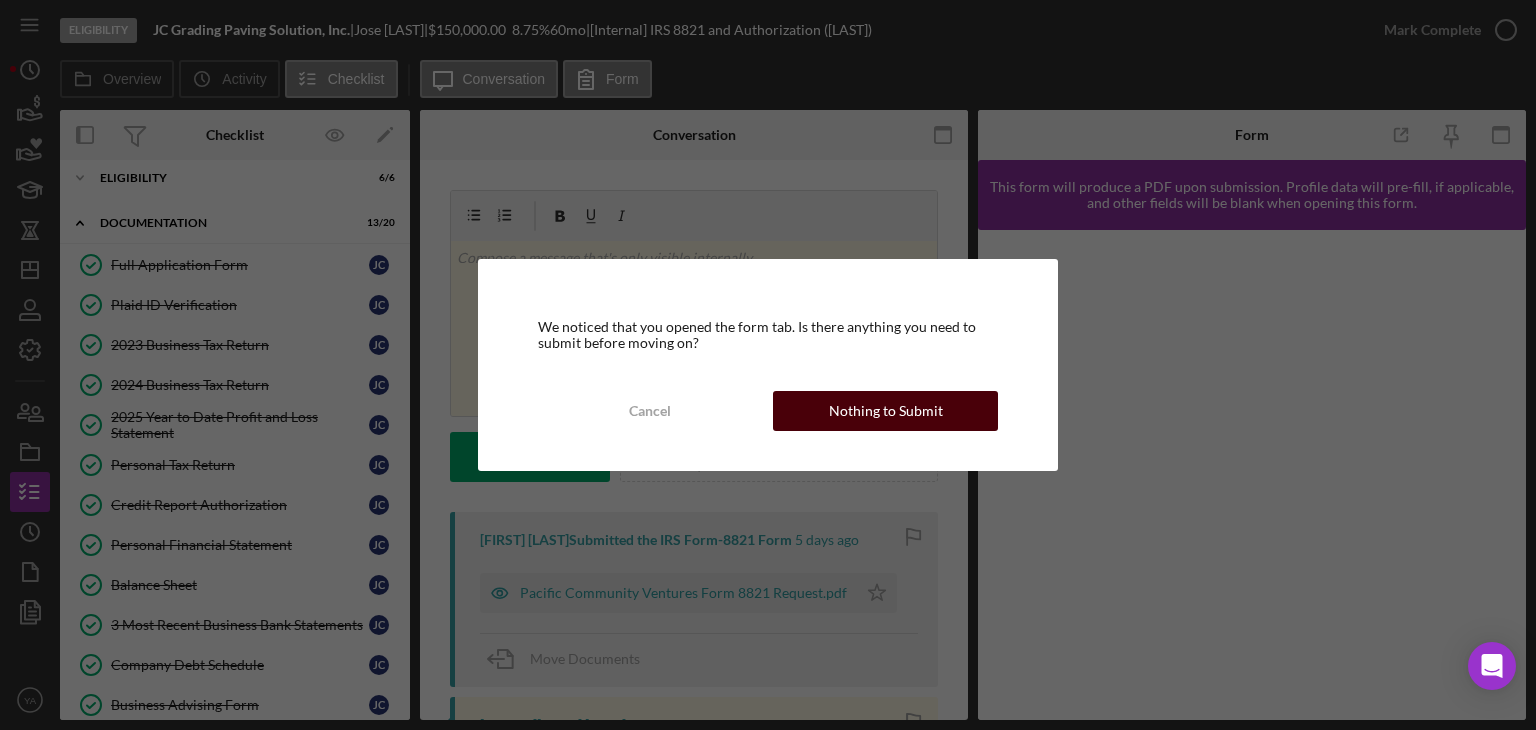 click on "Nothing to Submit" at bounding box center [886, 411] 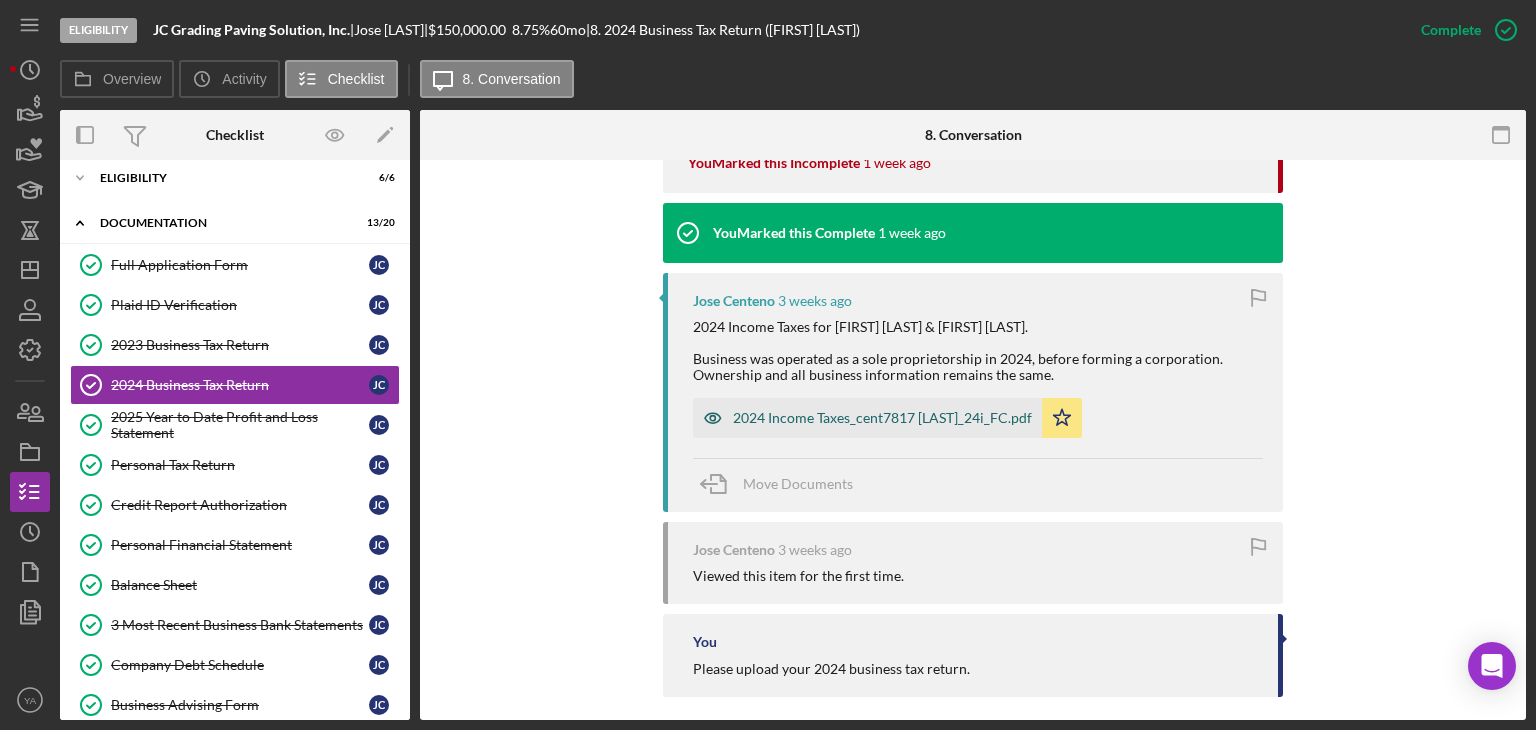 click on "2024 Income Taxes_cent7817 jose_24i_FC.pdf" at bounding box center (882, 418) 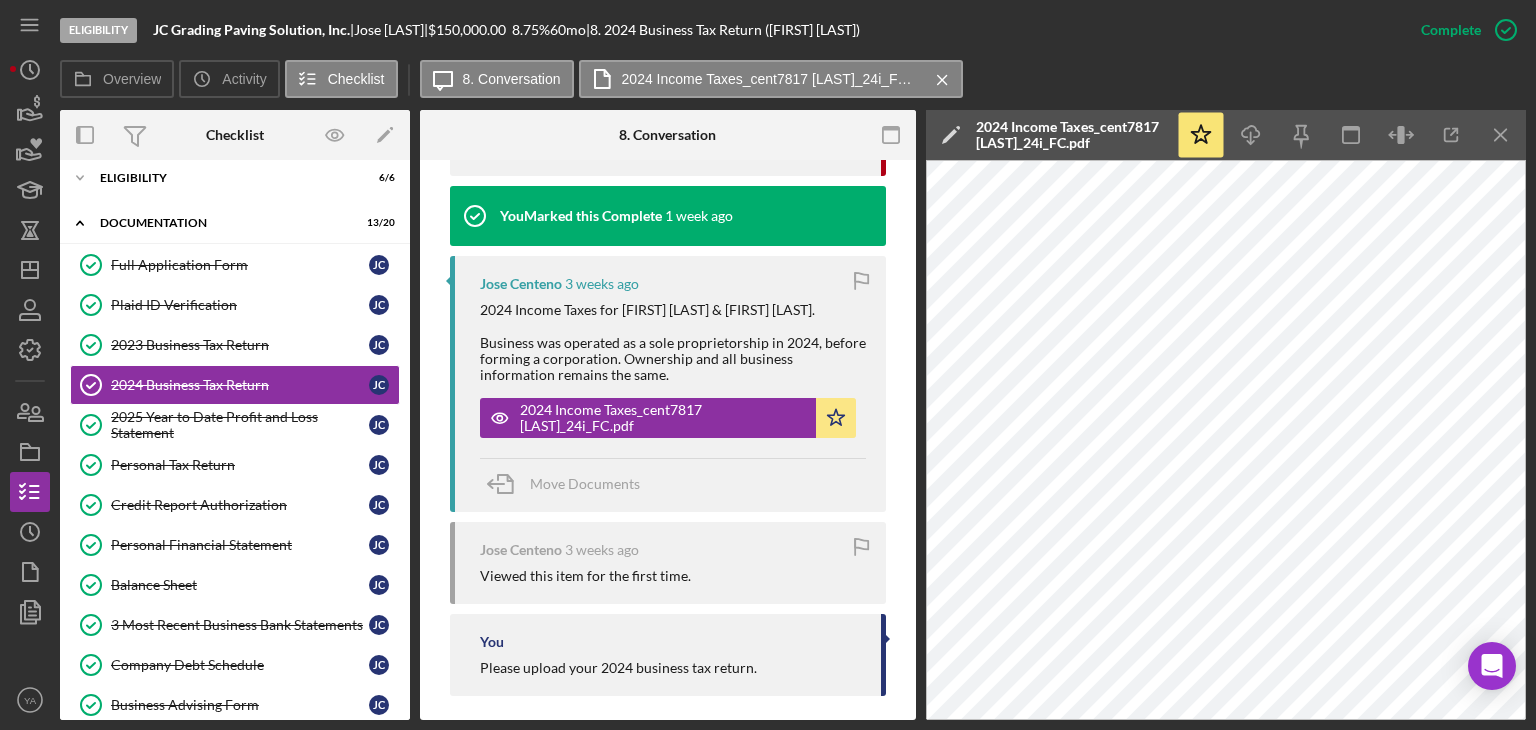 scroll, scrollTop: 361, scrollLeft: 0, axis: vertical 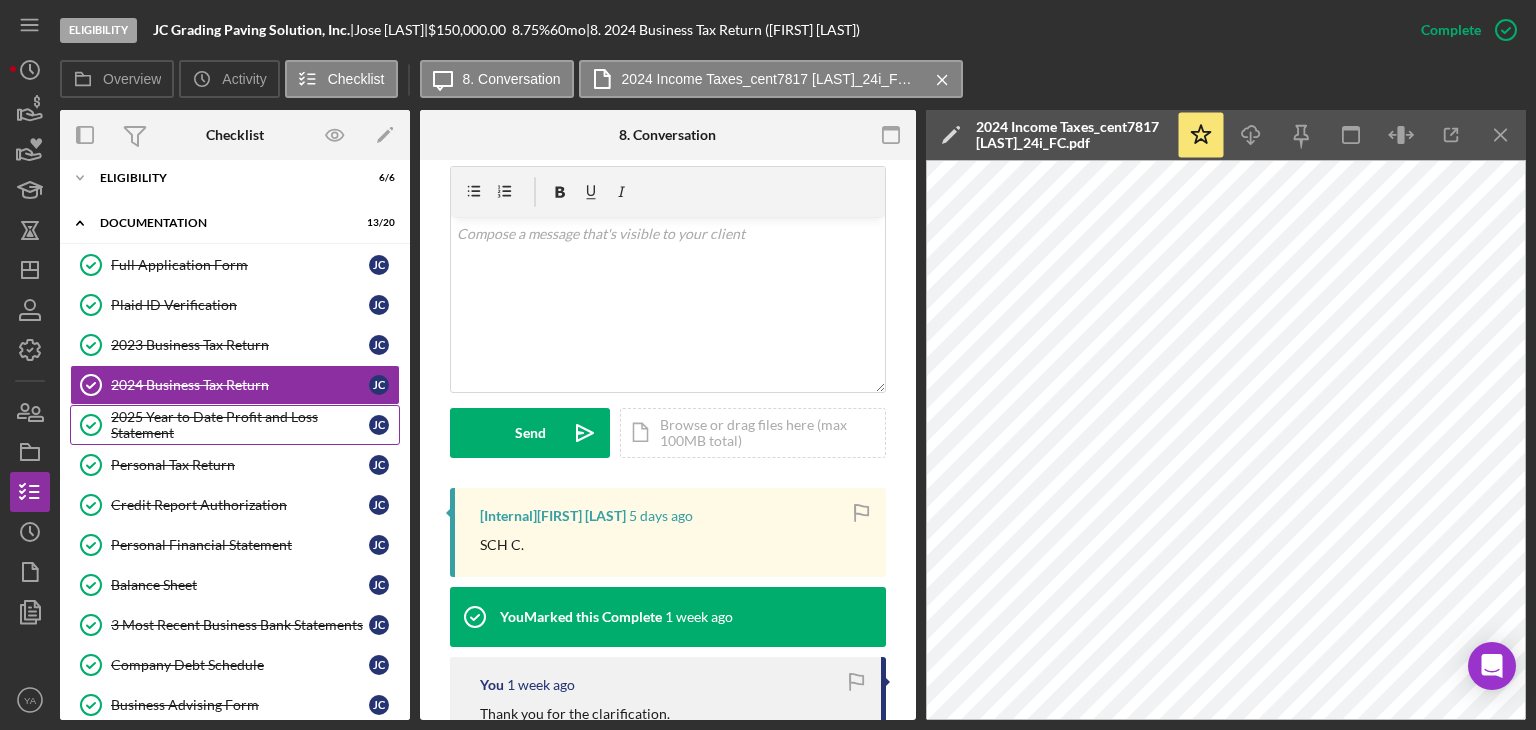click on "2025 Year to Date Profit and Loss Statement" at bounding box center (240, 425) 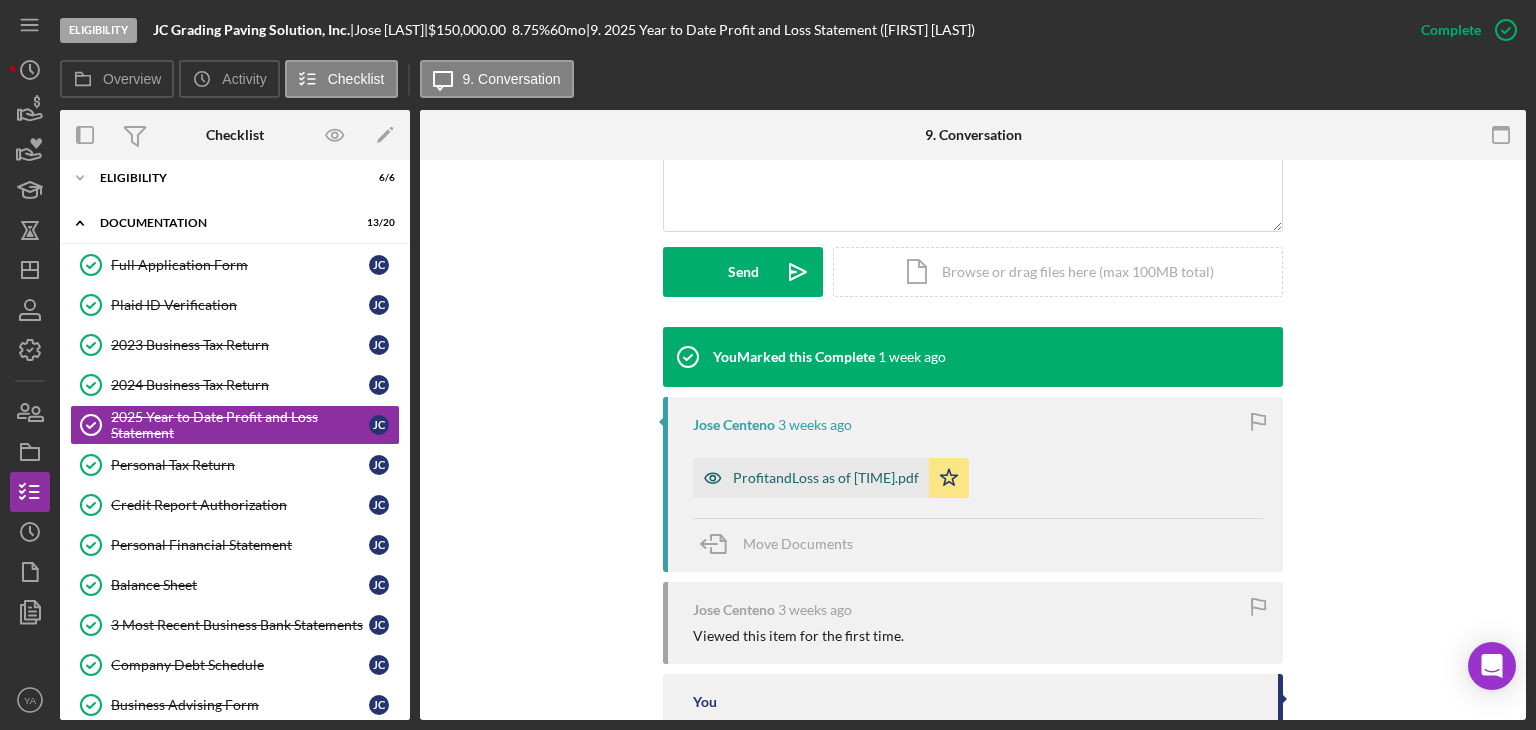 click on "ProfitandLoss as of 7:18:25.pdf" at bounding box center [826, 478] 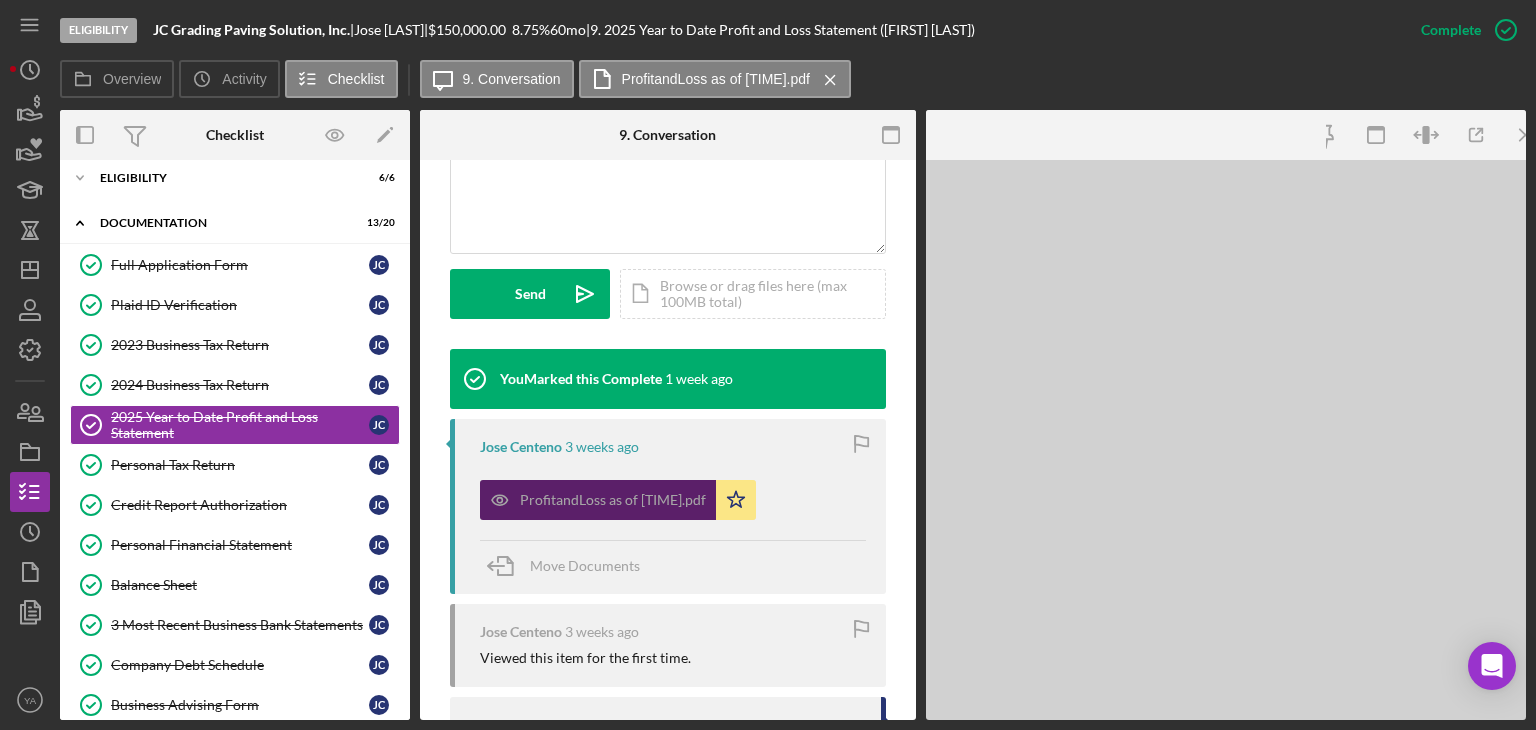 scroll, scrollTop: 522, scrollLeft: 0, axis: vertical 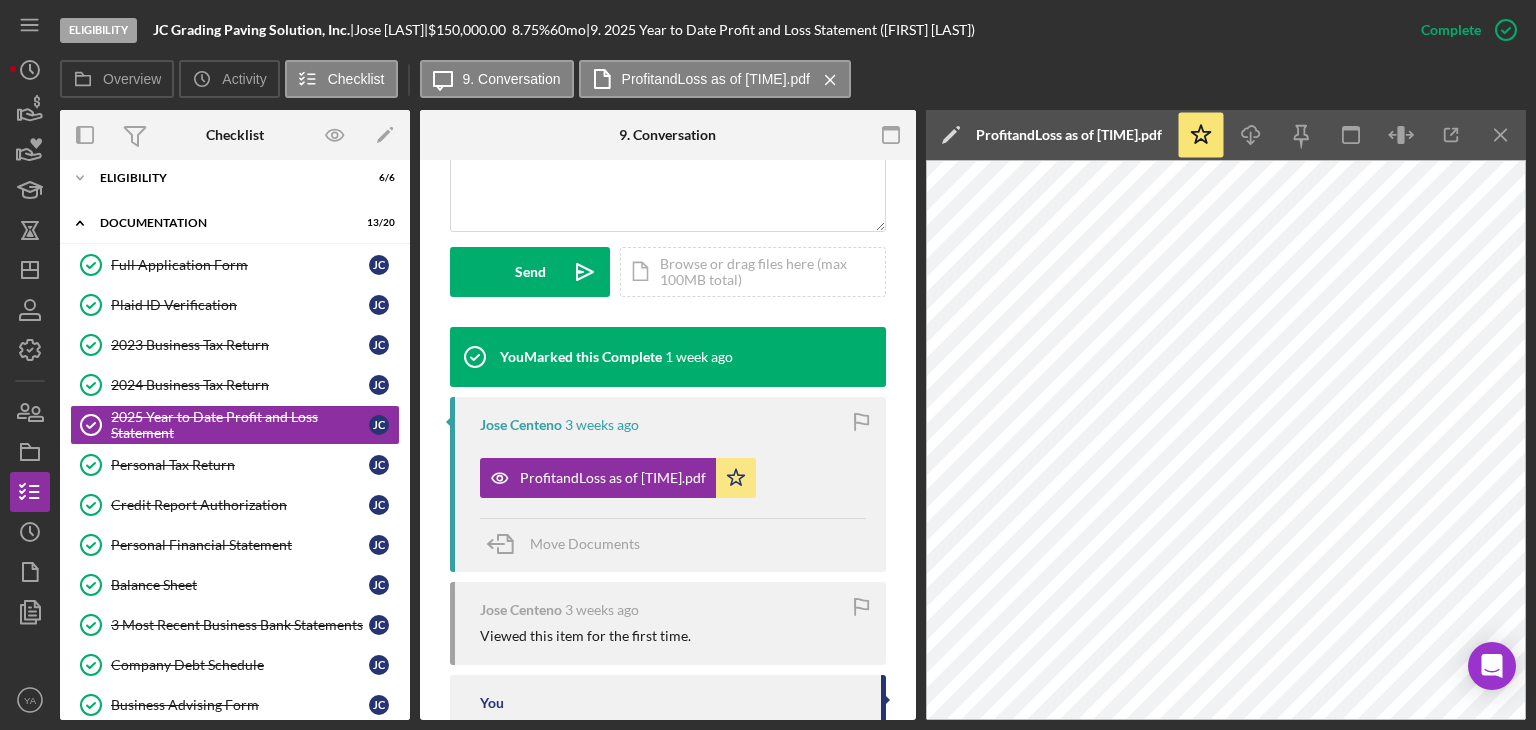 type 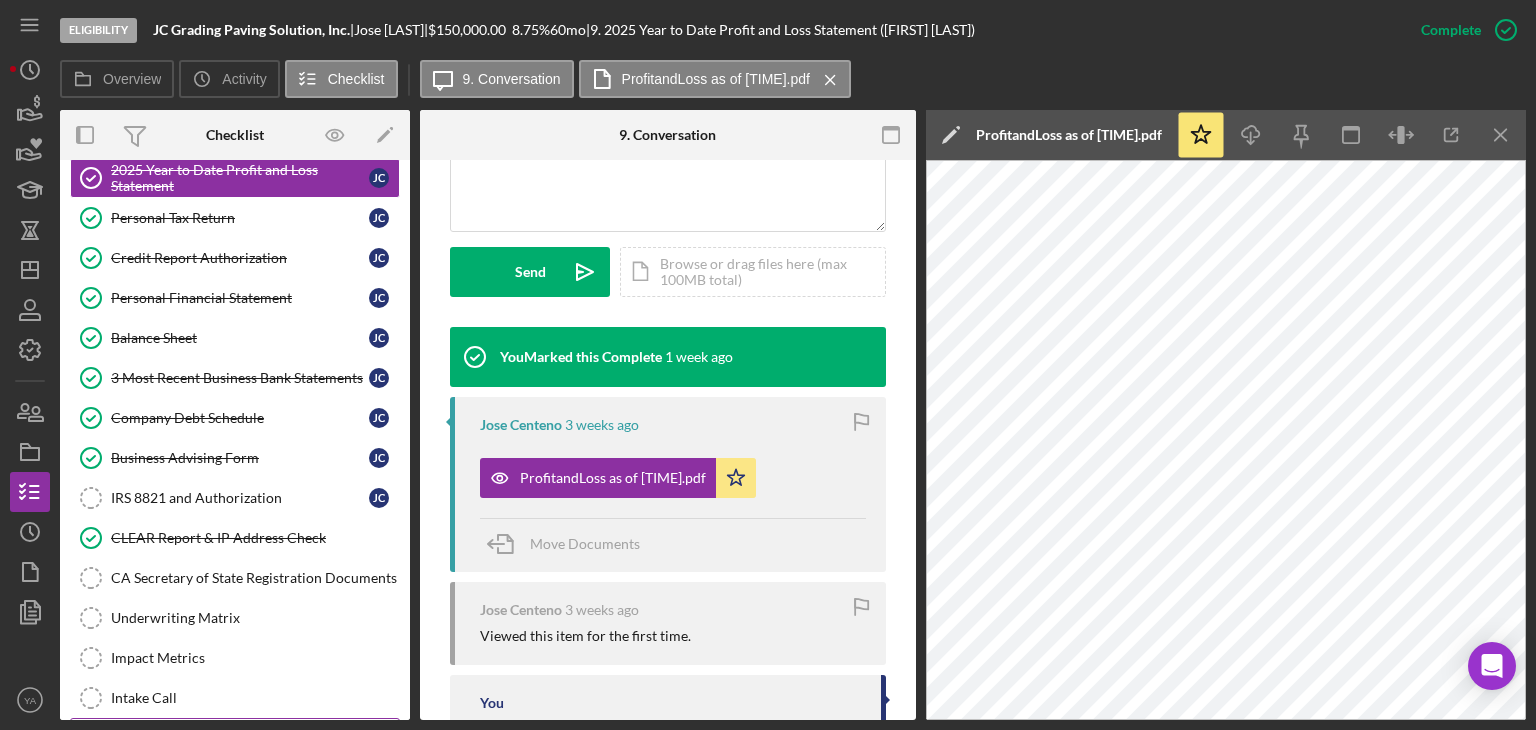 scroll, scrollTop: 437, scrollLeft: 0, axis: vertical 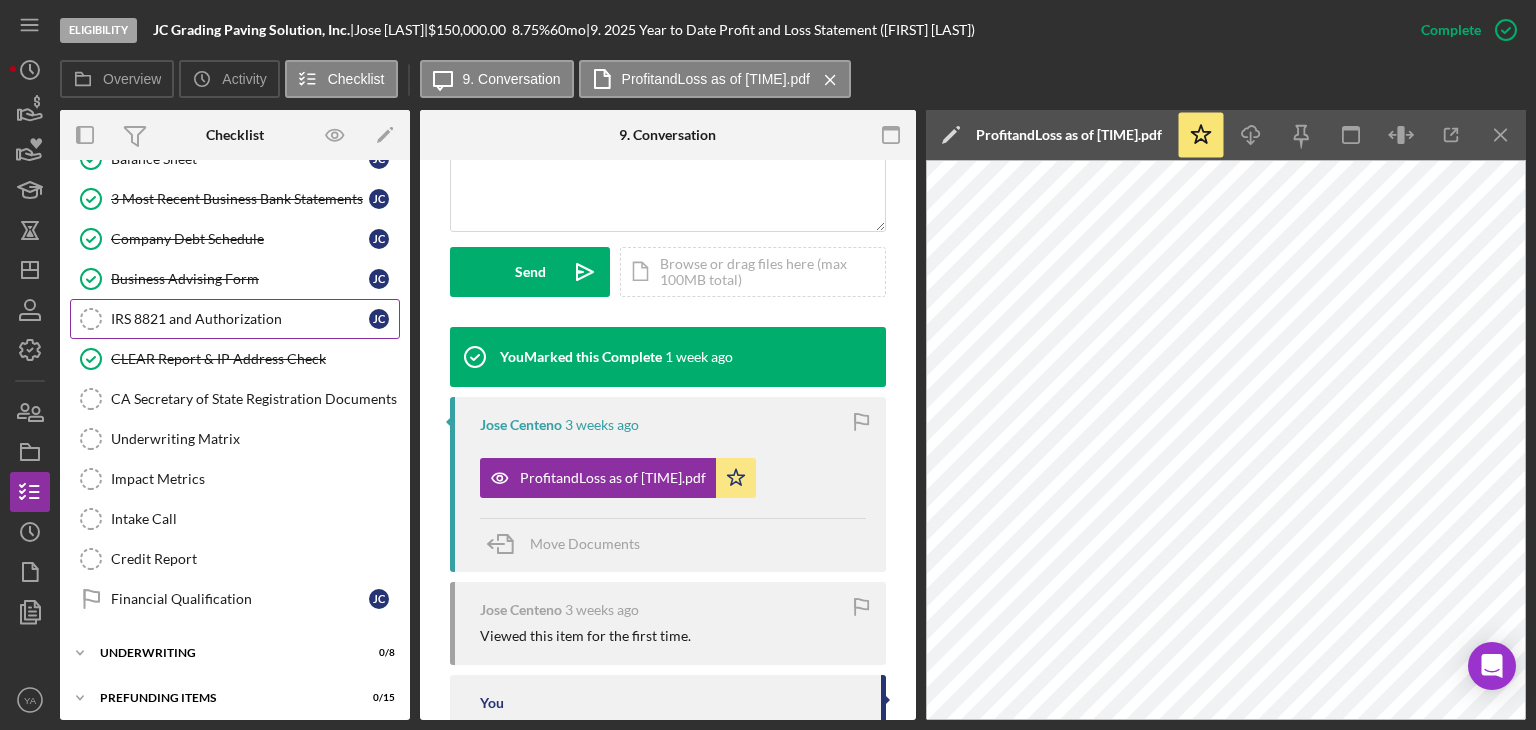click on "IRS 8821 and Authorization" at bounding box center [240, 319] 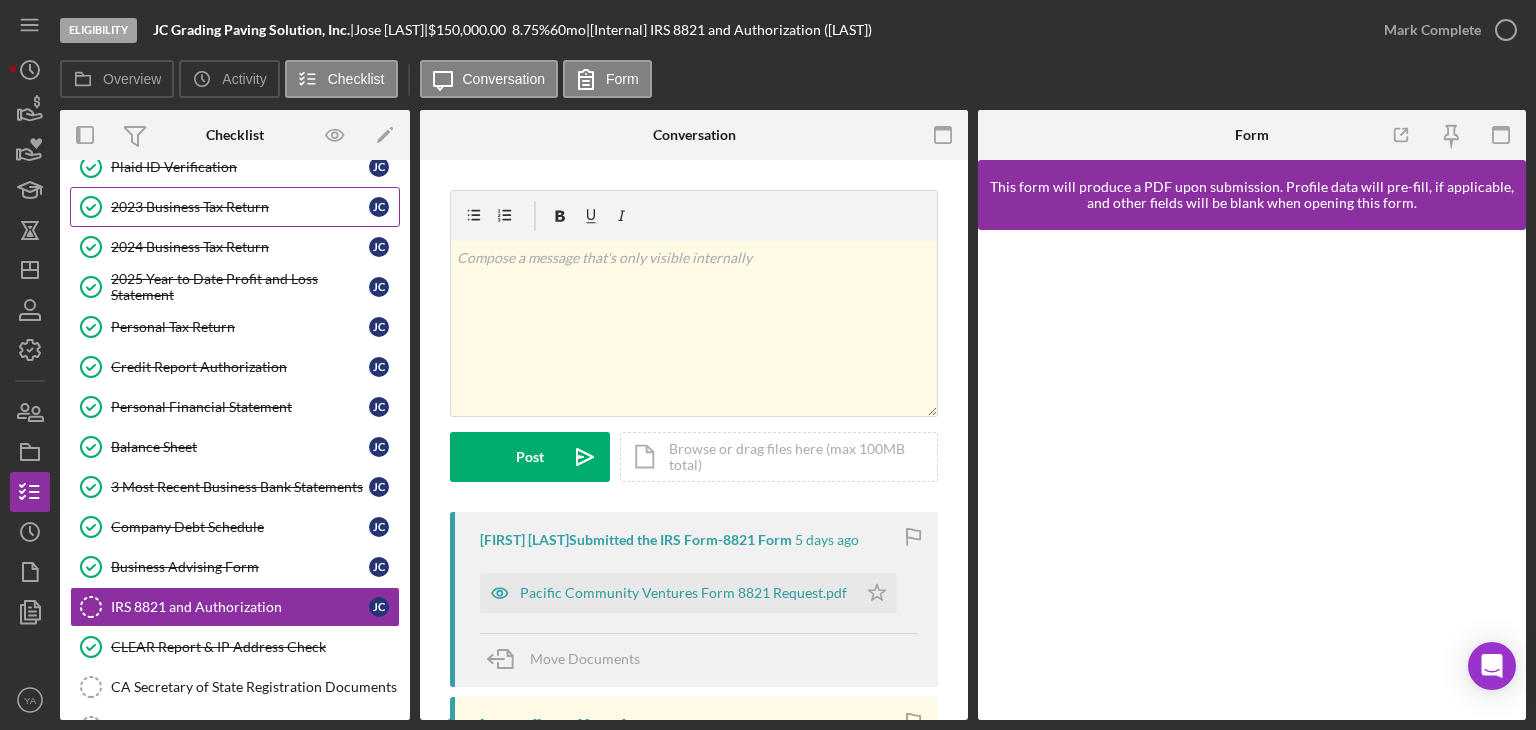 scroll, scrollTop: 37, scrollLeft: 0, axis: vertical 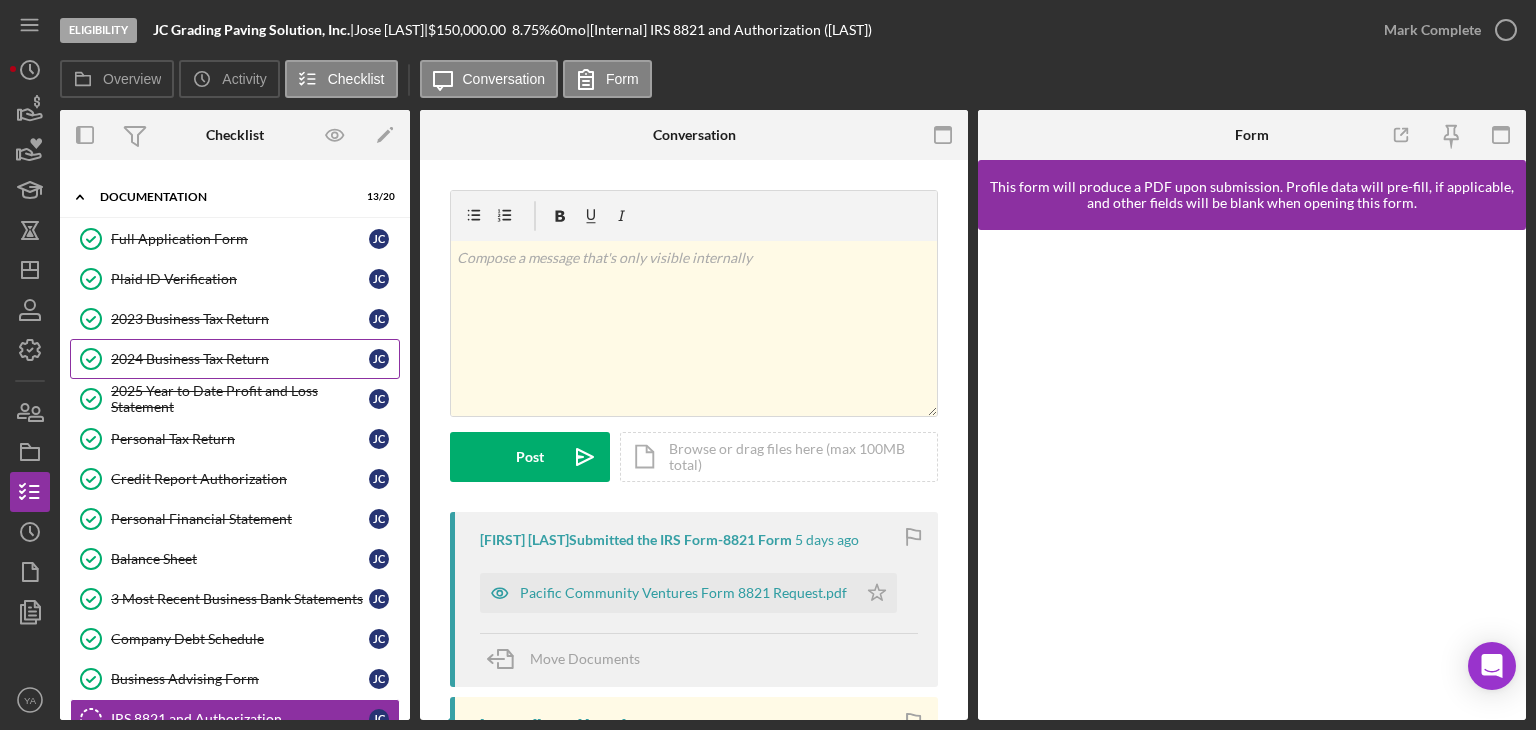 click on "2024 Business Tax Return" at bounding box center (240, 359) 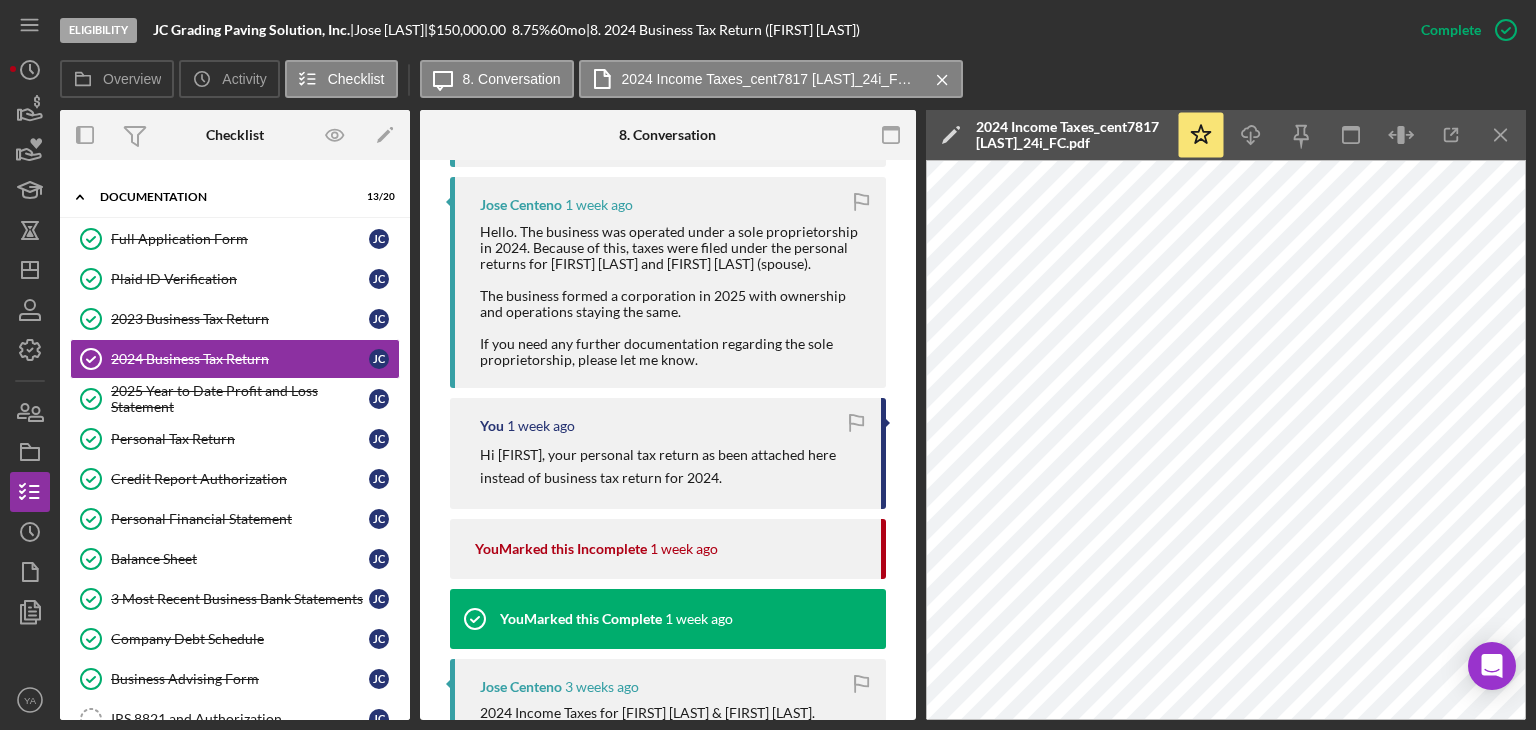 scroll, scrollTop: 1000, scrollLeft: 0, axis: vertical 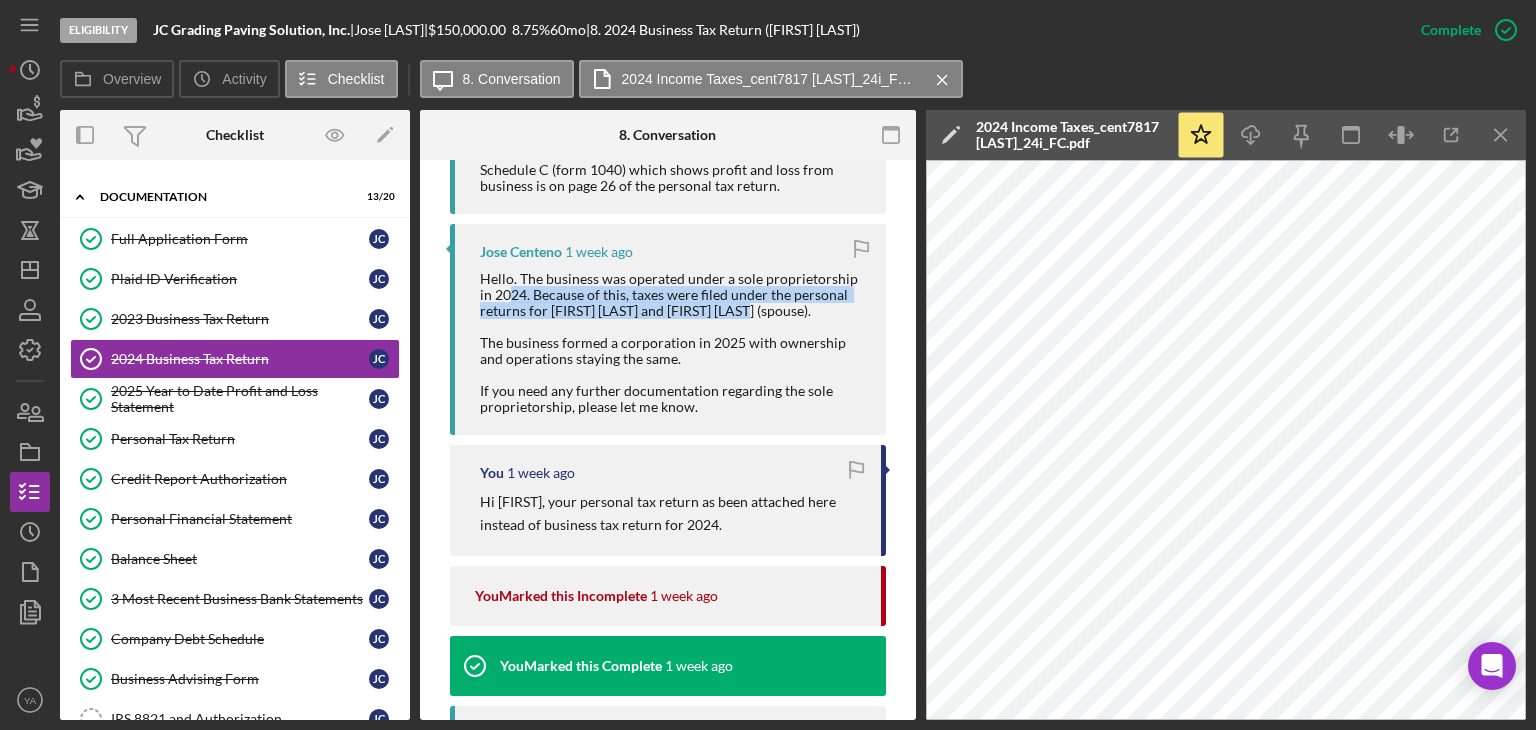 drag, startPoint x: 675, startPoint y: 293, endPoint x: 753, endPoint y: 305, distance: 78.91768 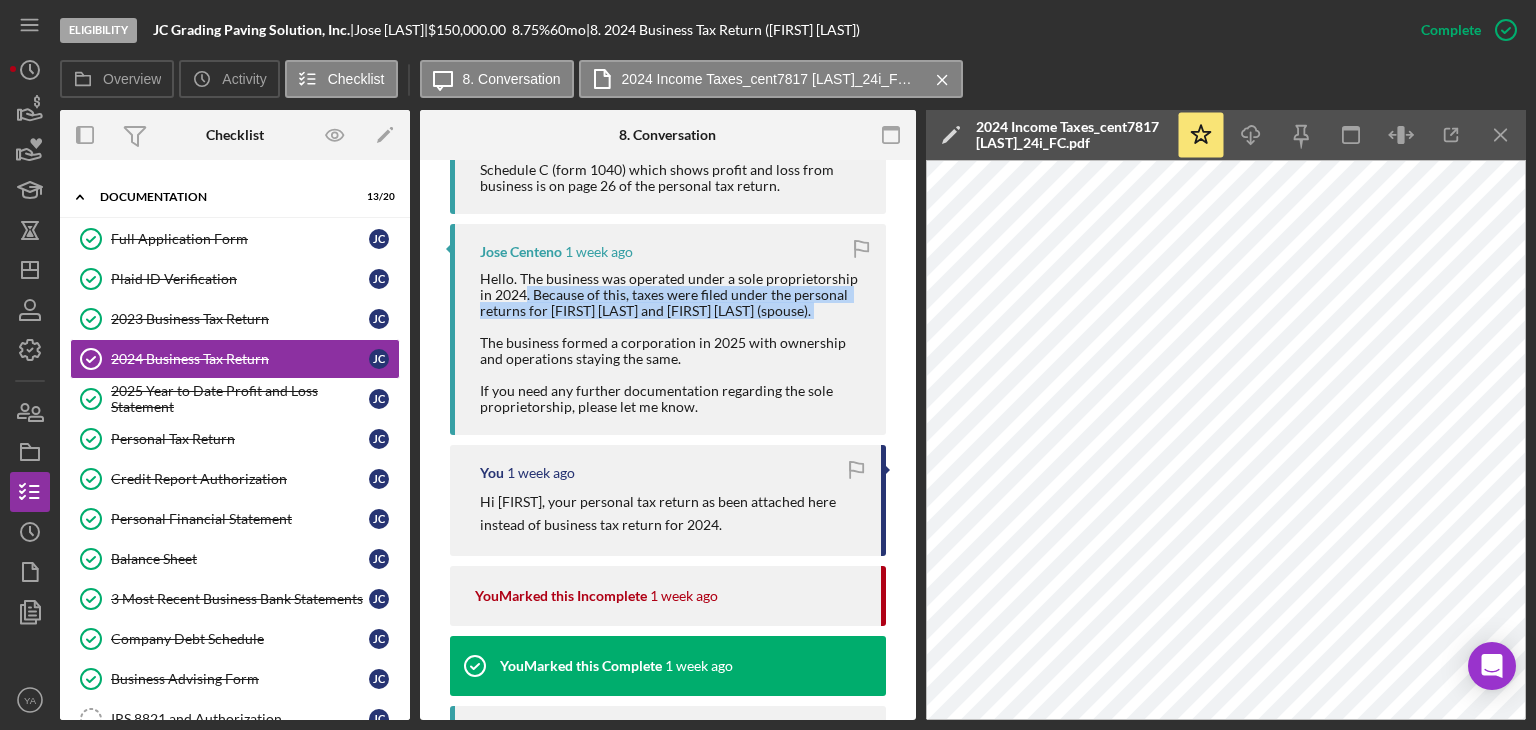 drag, startPoint x: 526, startPoint y: 289, endPoint x: 815, endPoint y: 321, distance: 290.76624 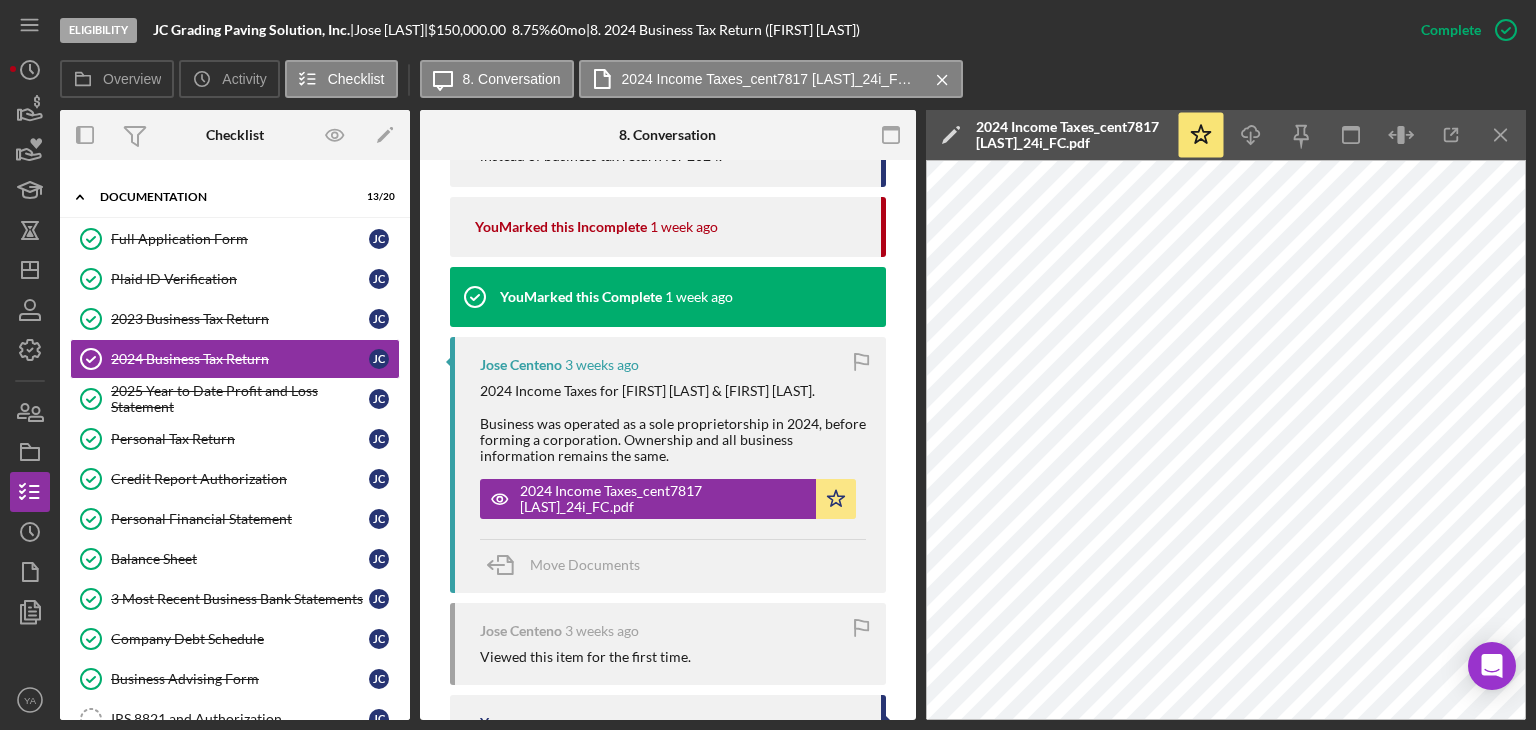 scroll, scrollTop: 1466, scrollLeft: 0, axis: vertical 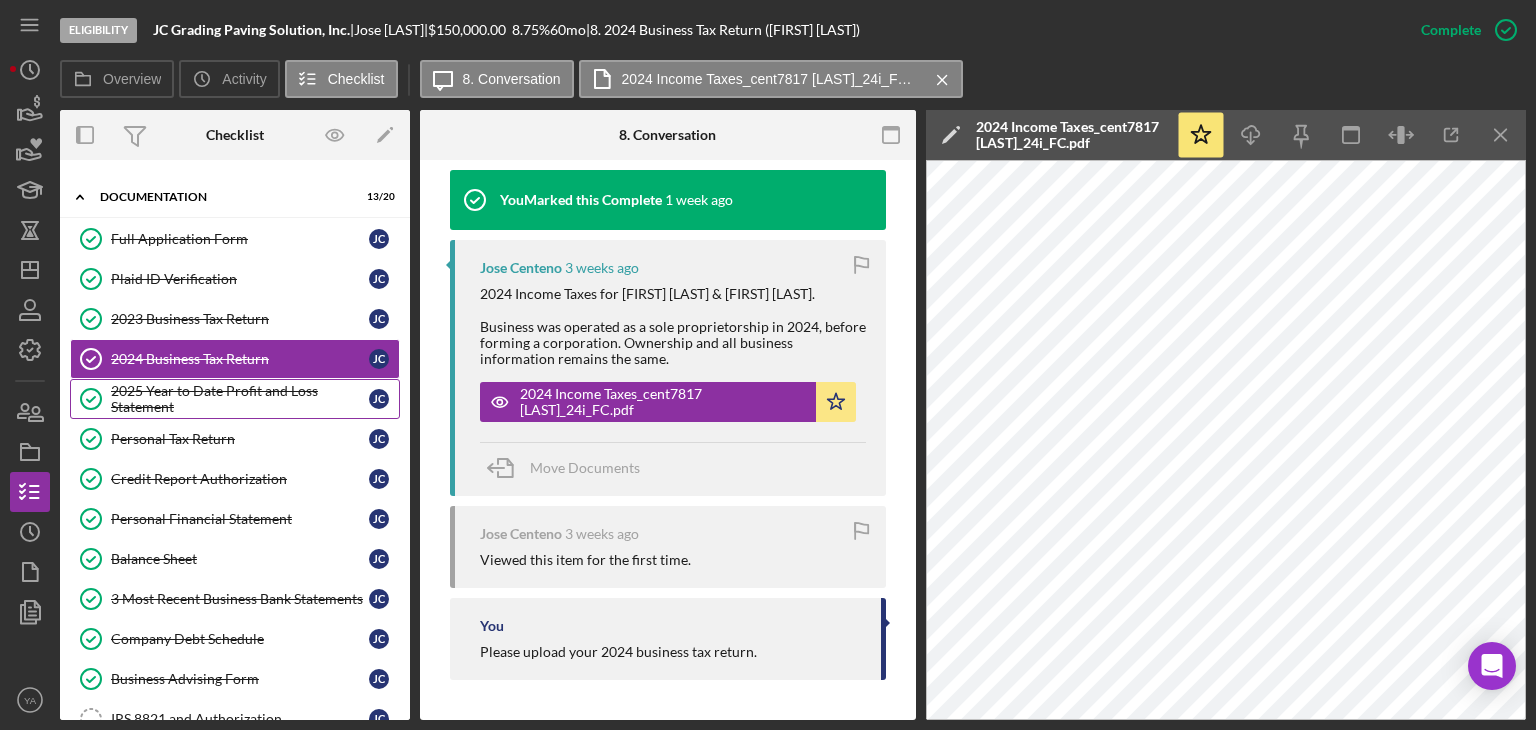click on "2025 Year to Date Profit and Loss Statement" at bounding box center [240, 399] 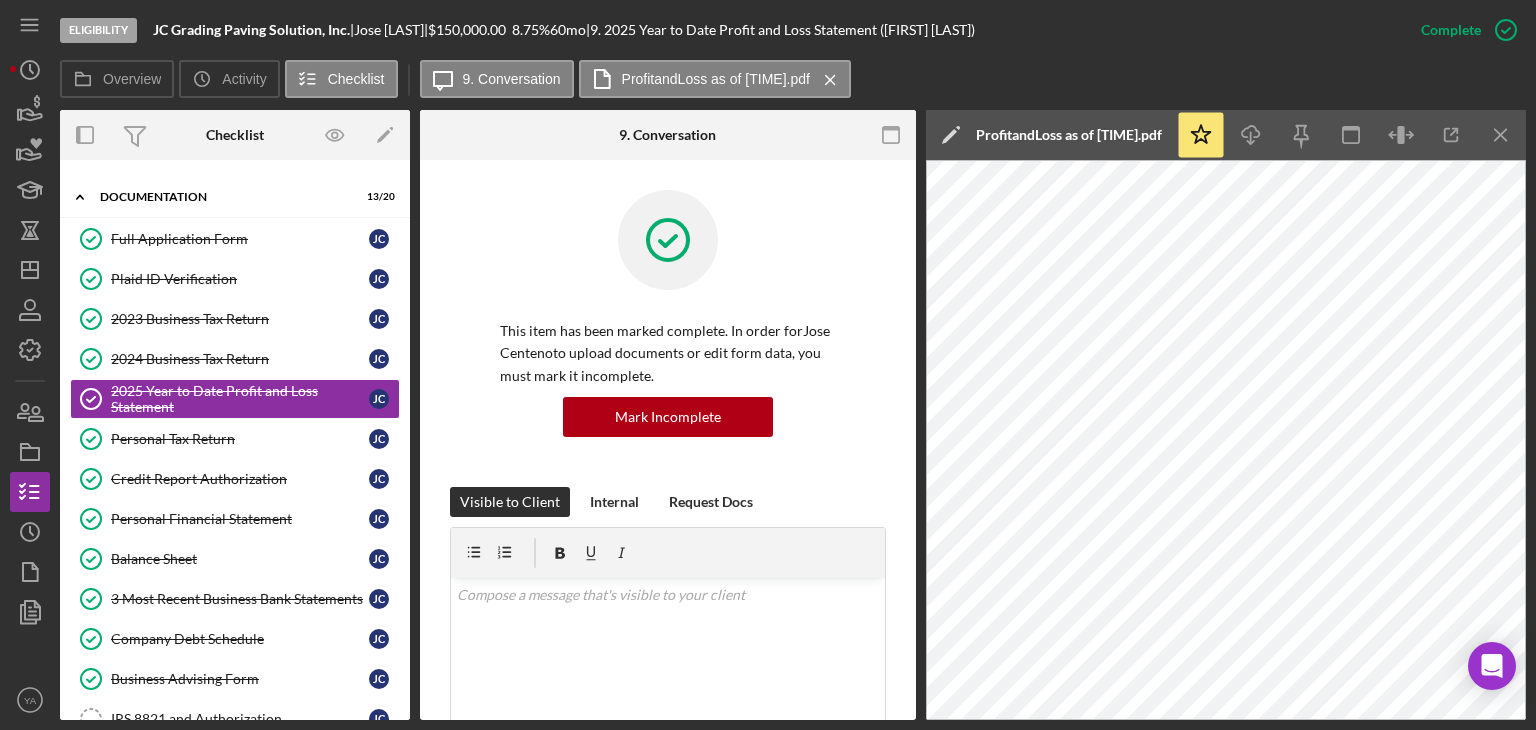 type 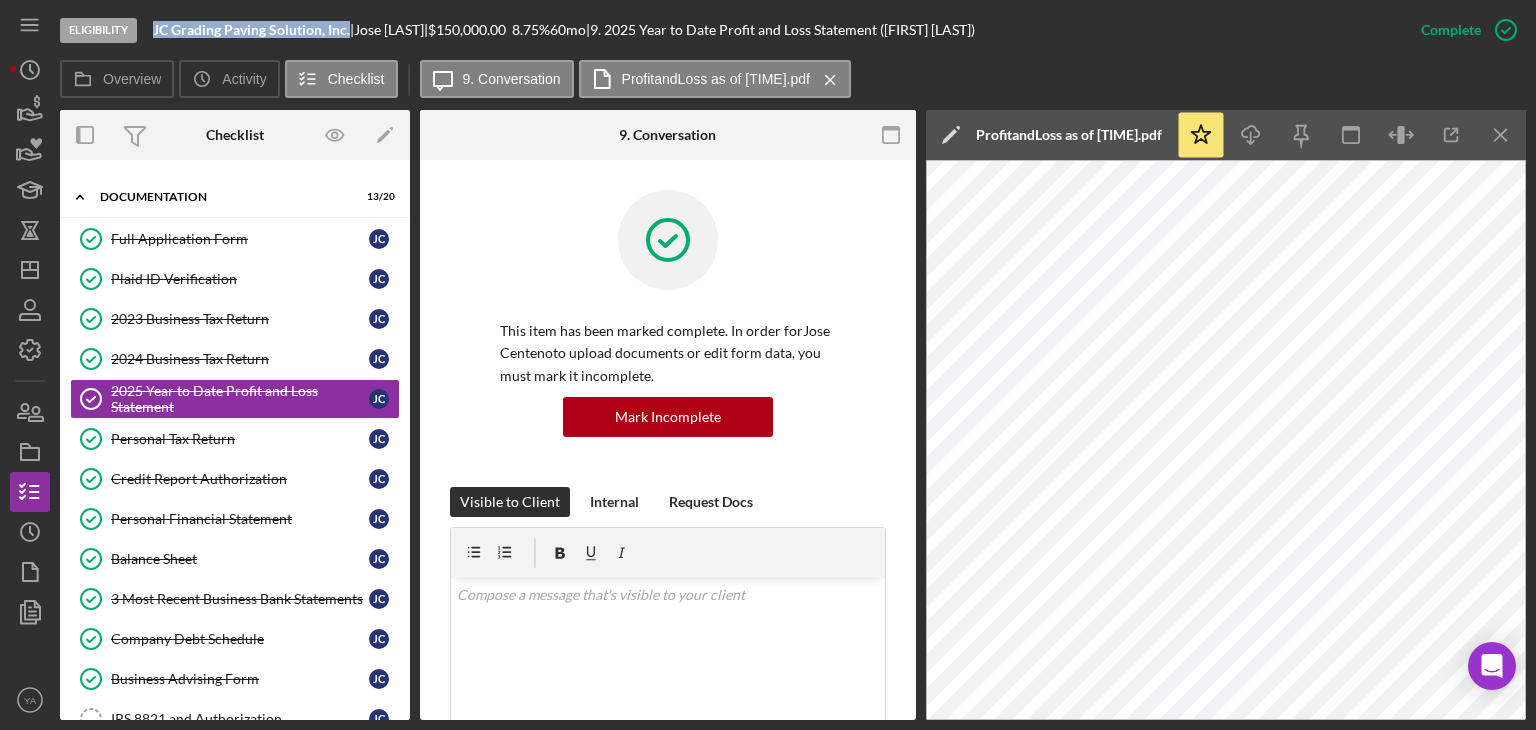 drag, startPoint x: 155, startPoint y: 29, endPoint x: 350, endPoint y: 36, distance: 195.1256 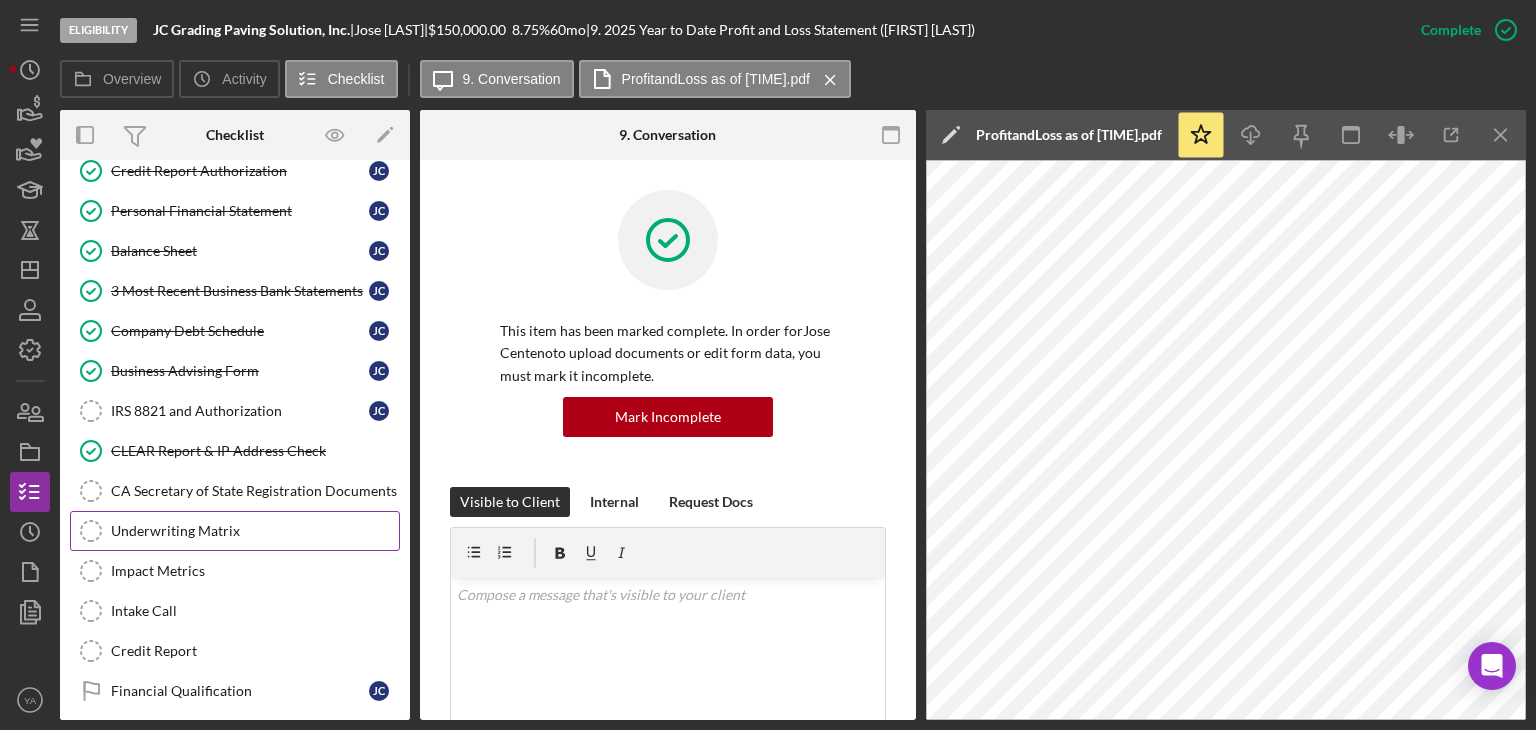 scroll, scrollTop: 437, scrollLeft: 0, axis: vertical 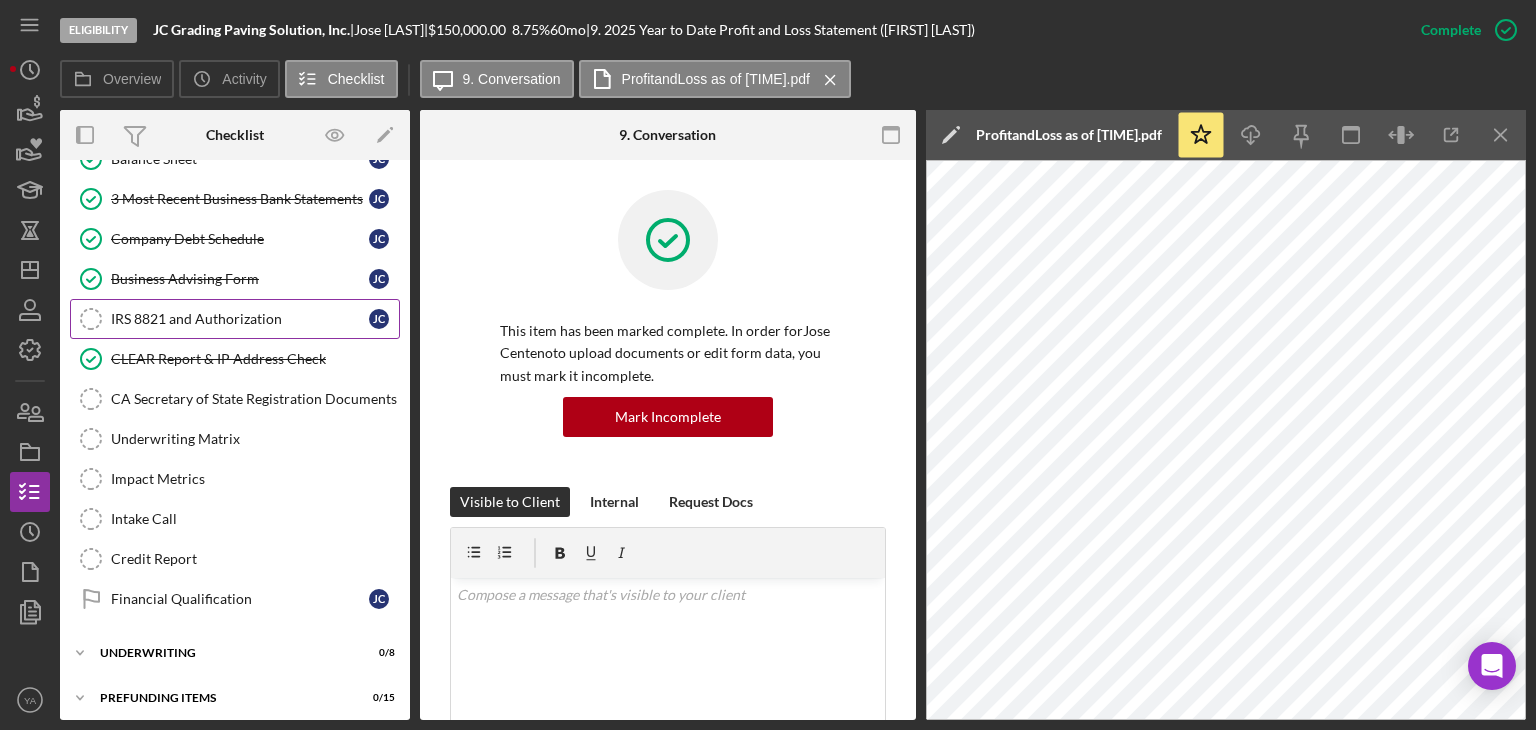 click on "IRS 8821 and Authorization IRS 8821 and Authorization J C" at bounding box center (235, 319) 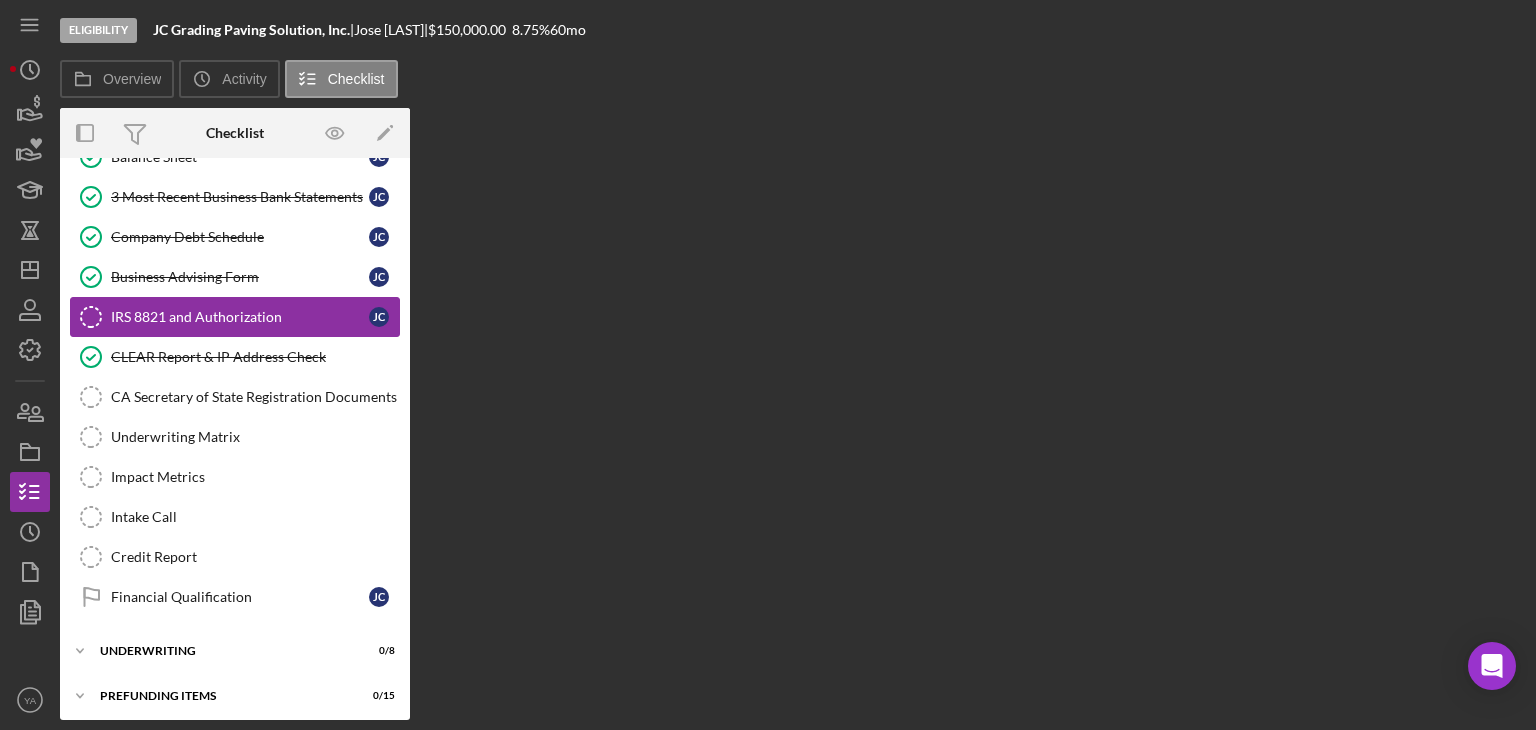 scroll, scrollTop: 436, scrollLeft: 0, axis: vertical 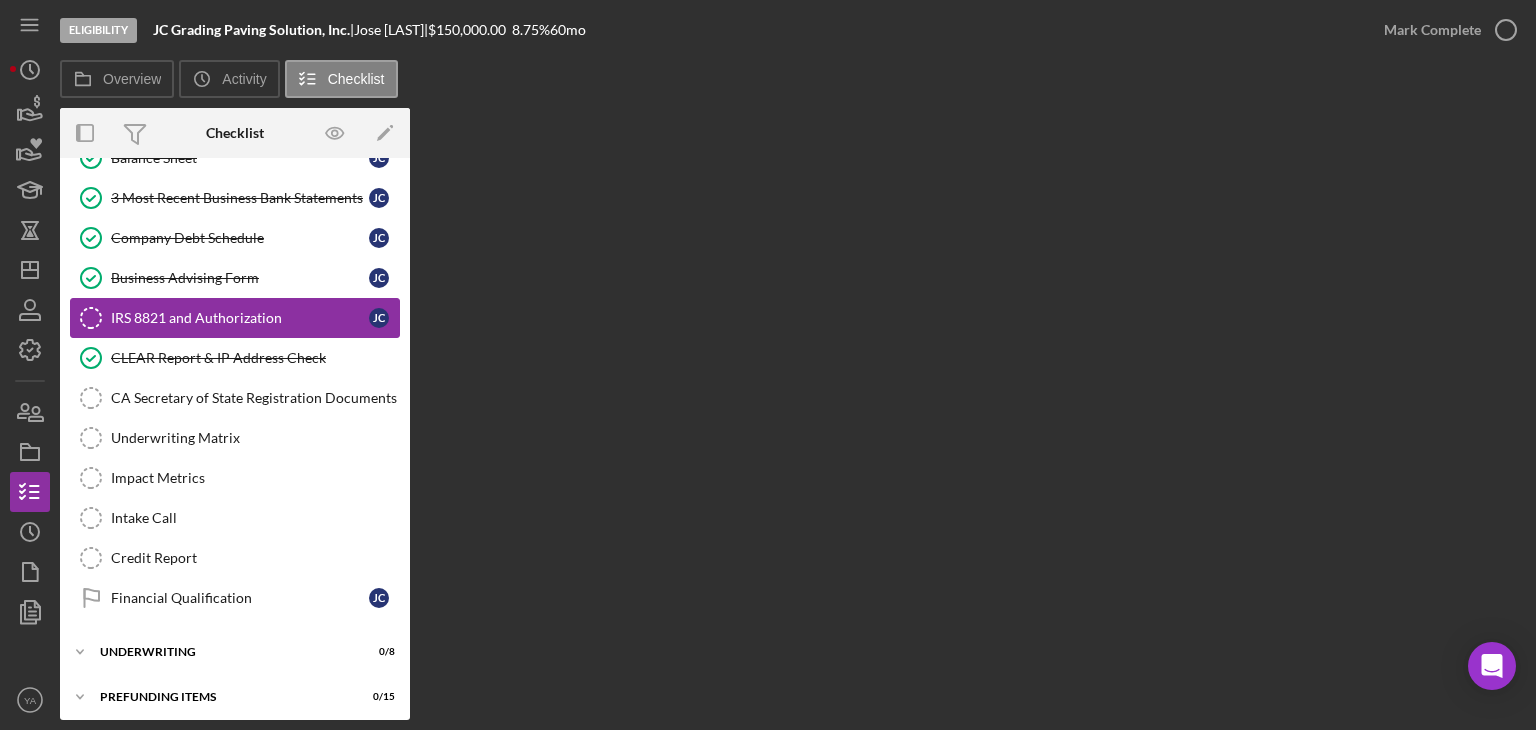click on "IRS 8821 and Authorization" at bounding box center [240, 318] 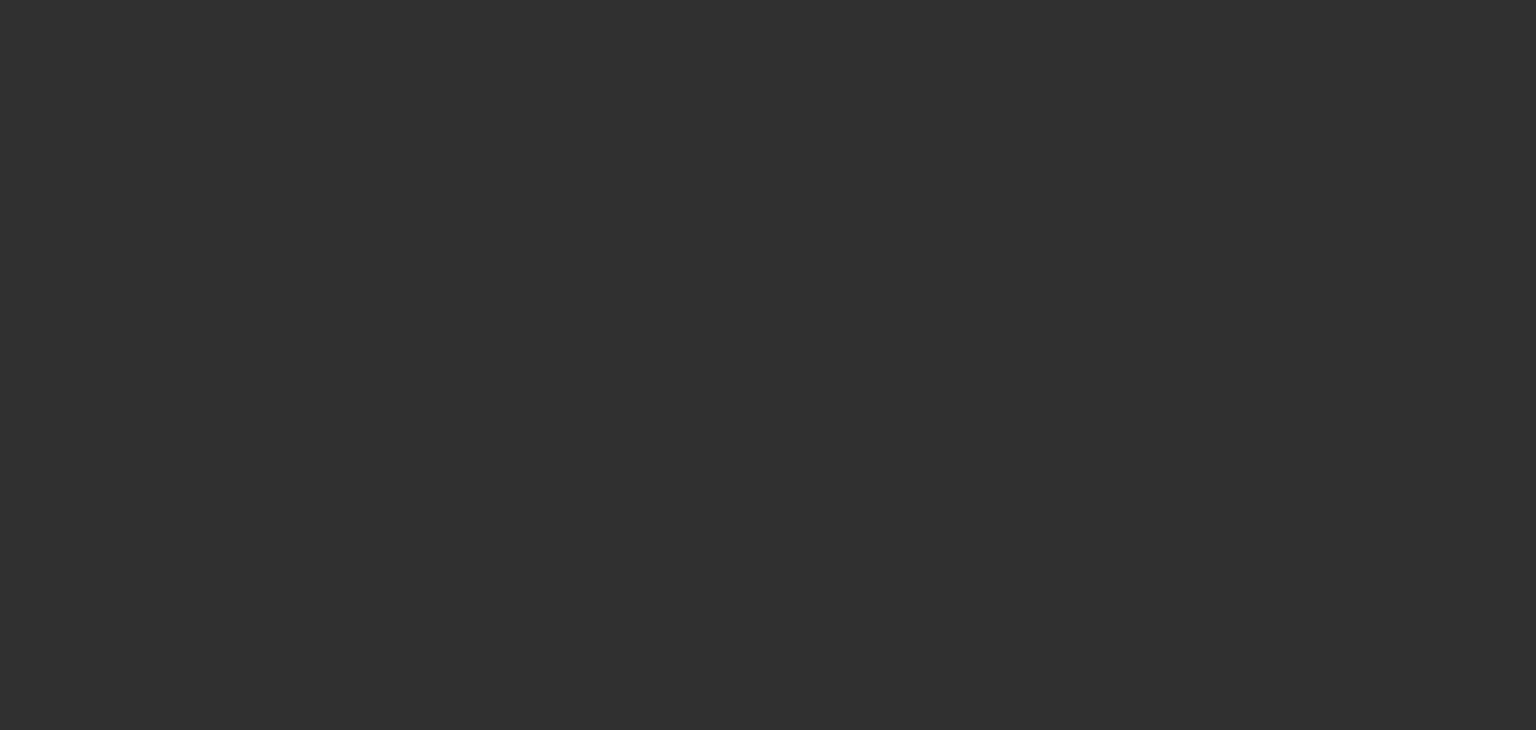 scroll, scrollTop: 0, scrollLeft: 0, axis: both 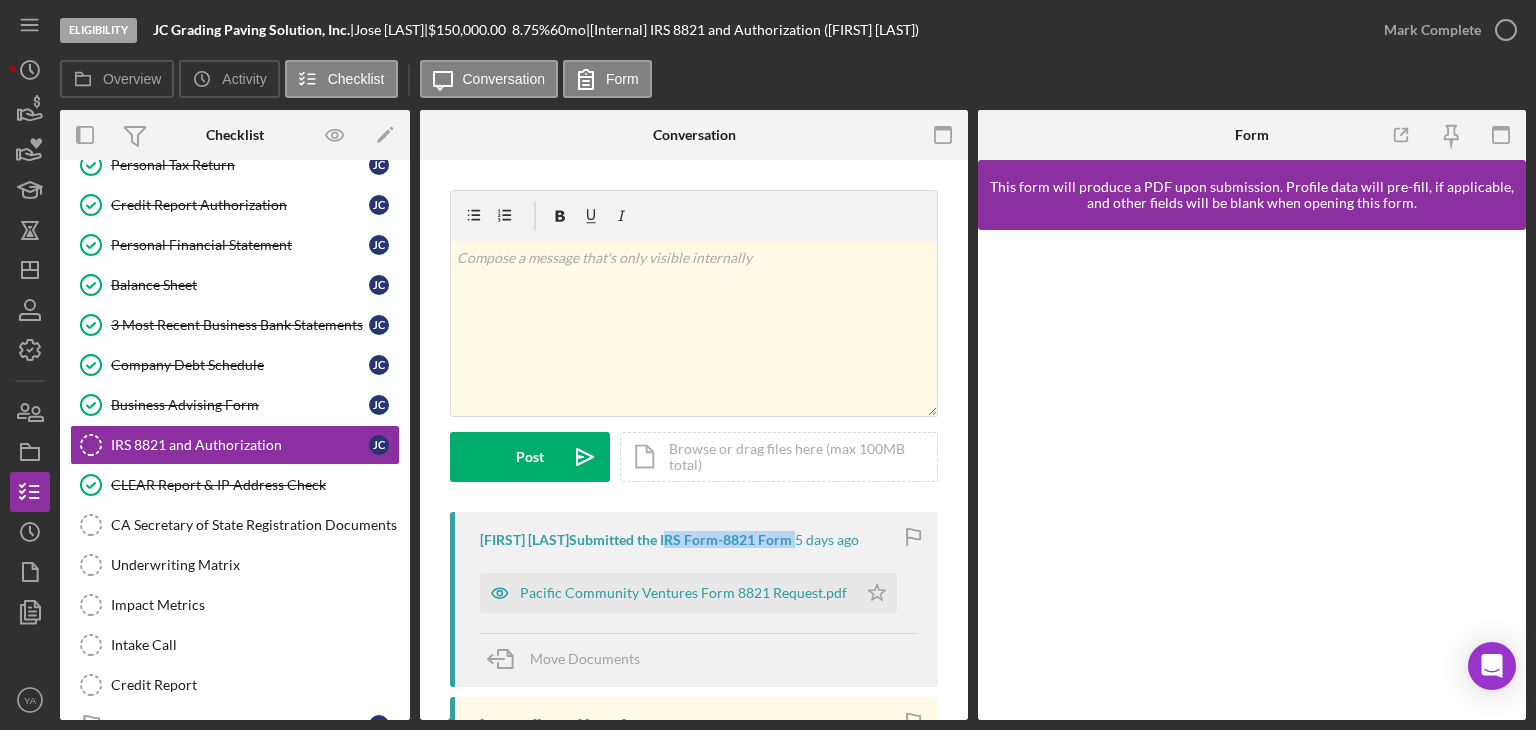 drag, startPoint x: 652, startPoint y: 526, endPoint x: 784, endPoint y: 545, distance: 133.36041 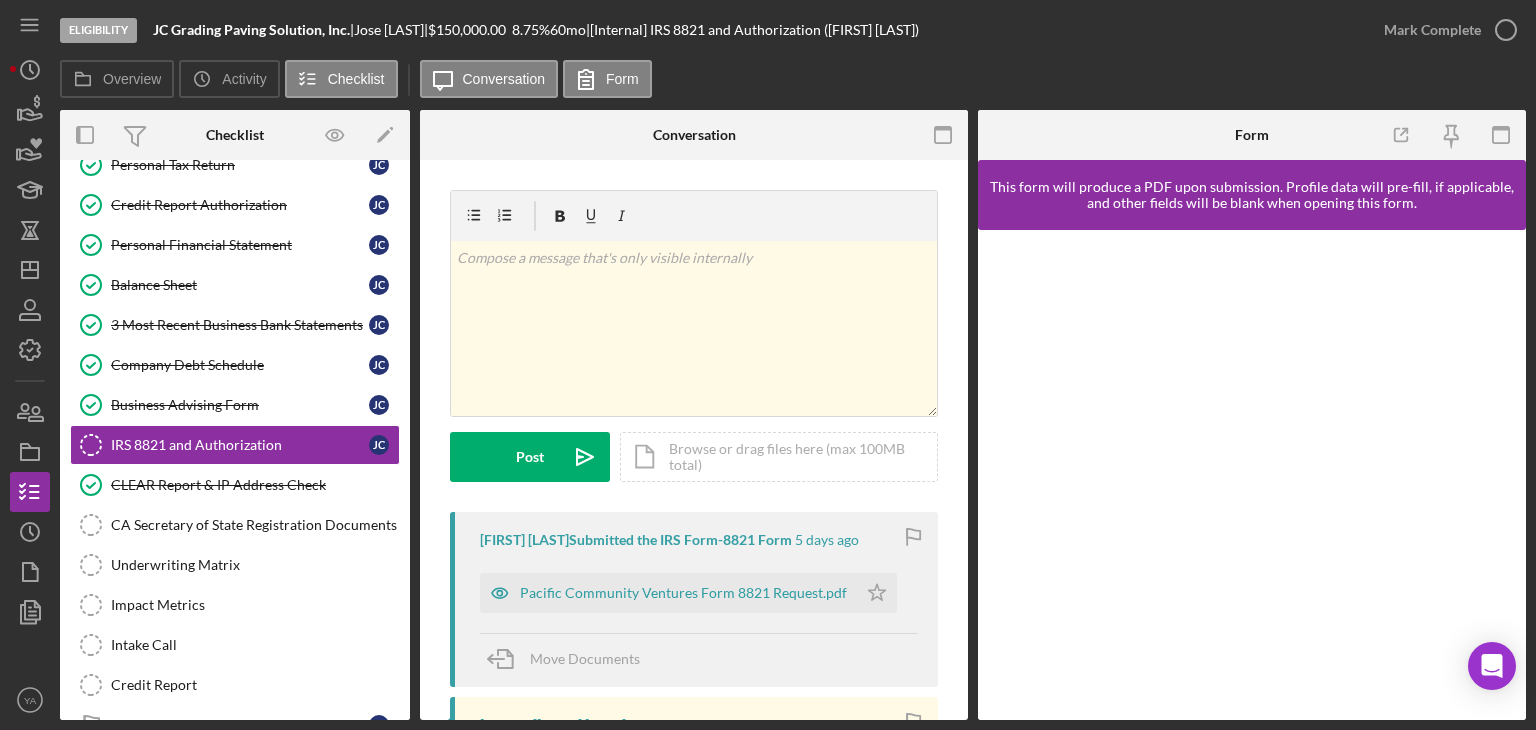 click on "v Color teal Color pink Remove color Add row above Add row below Add column before Add column after Merge cells Split cells Remove column Remove row Remove table Post Icon/icon-invite-send Icon/Document Browse or drag files here (max 100MB total) Tap to choose files or take a photo Cancel Post Icon/icon-invite-send" at bounding box center [694, 351] 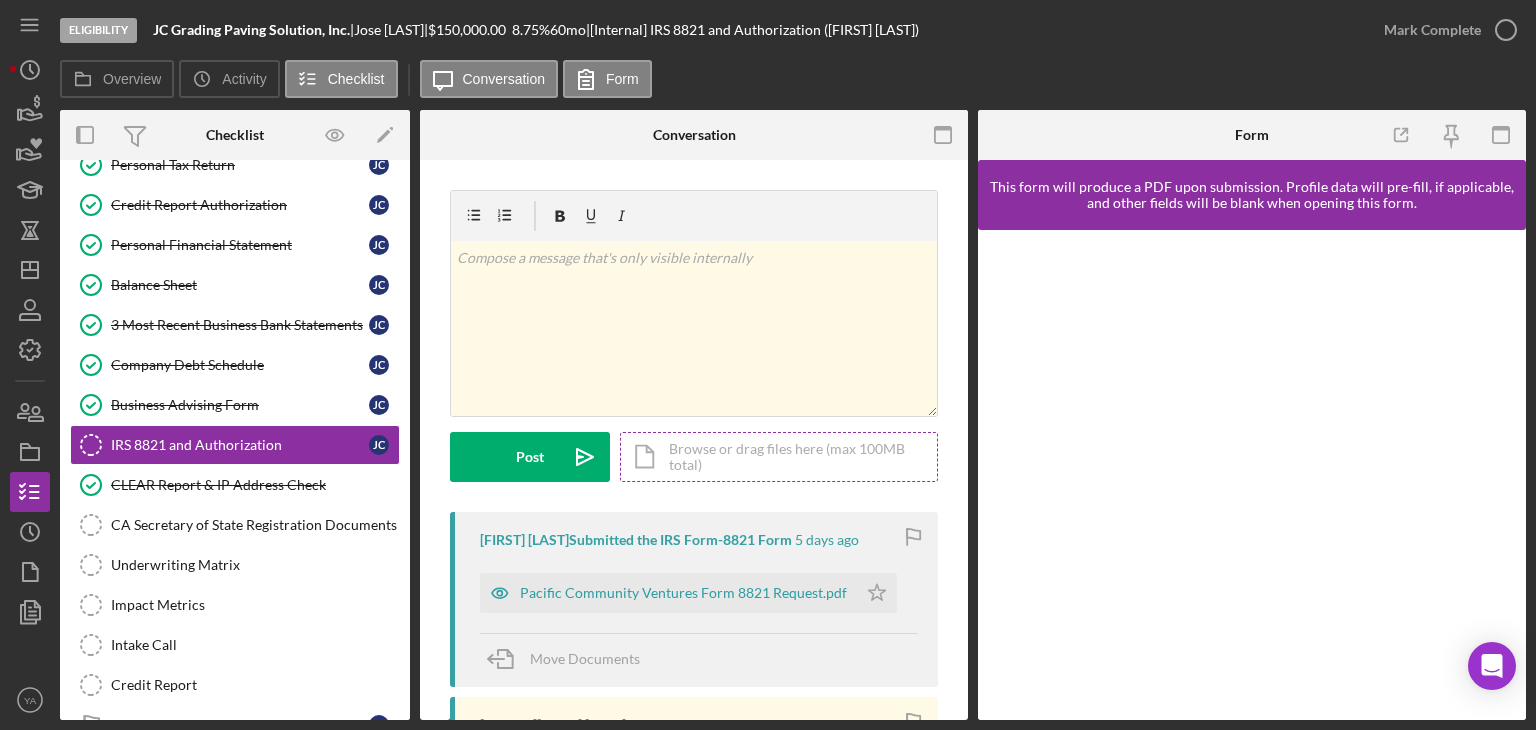 click on "Icon/Document Browse or drag files here (max 100MB total) Tap to choose files or take a photo" at bounding box center [779, 457] 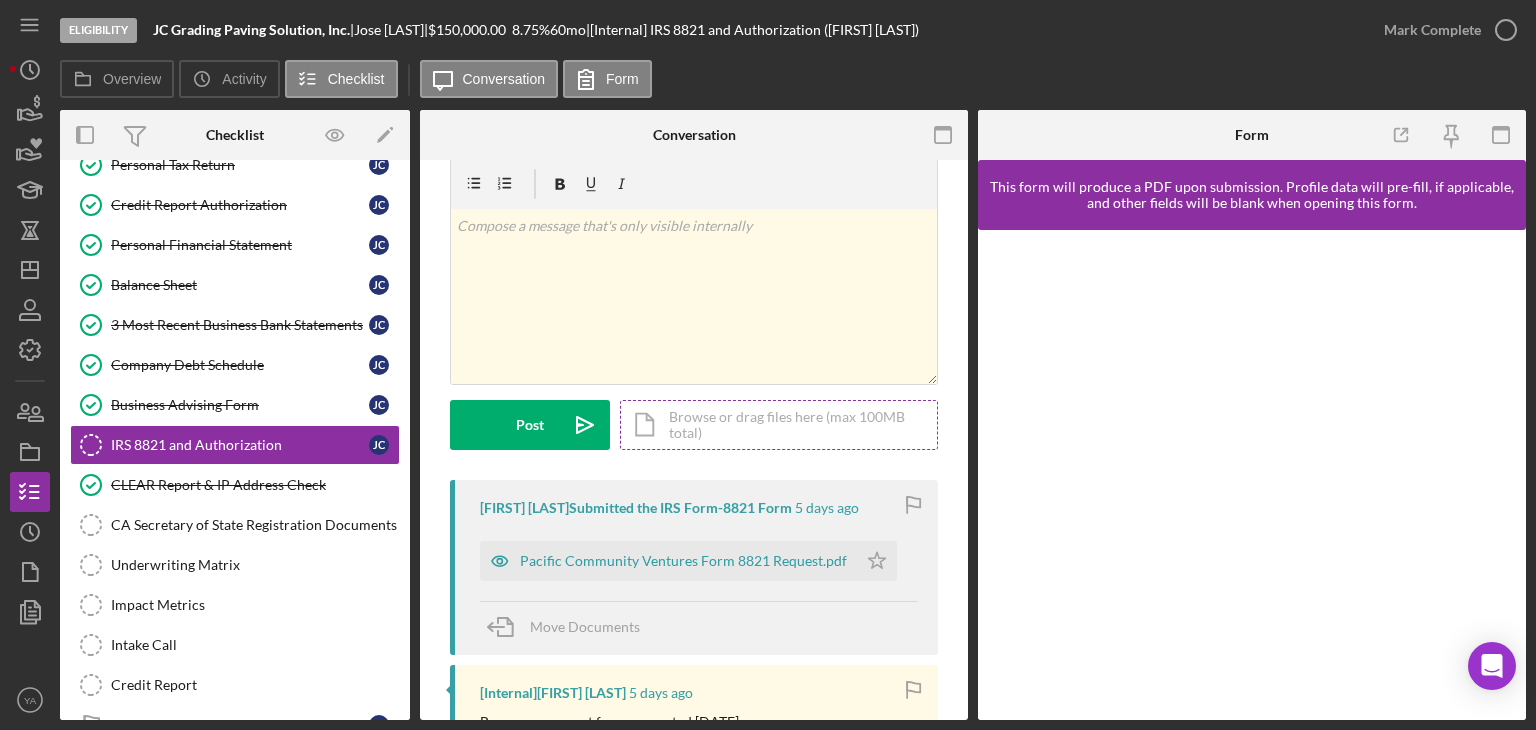 scroll, scrollTop: 0, scrollLeft: 0, axis: both 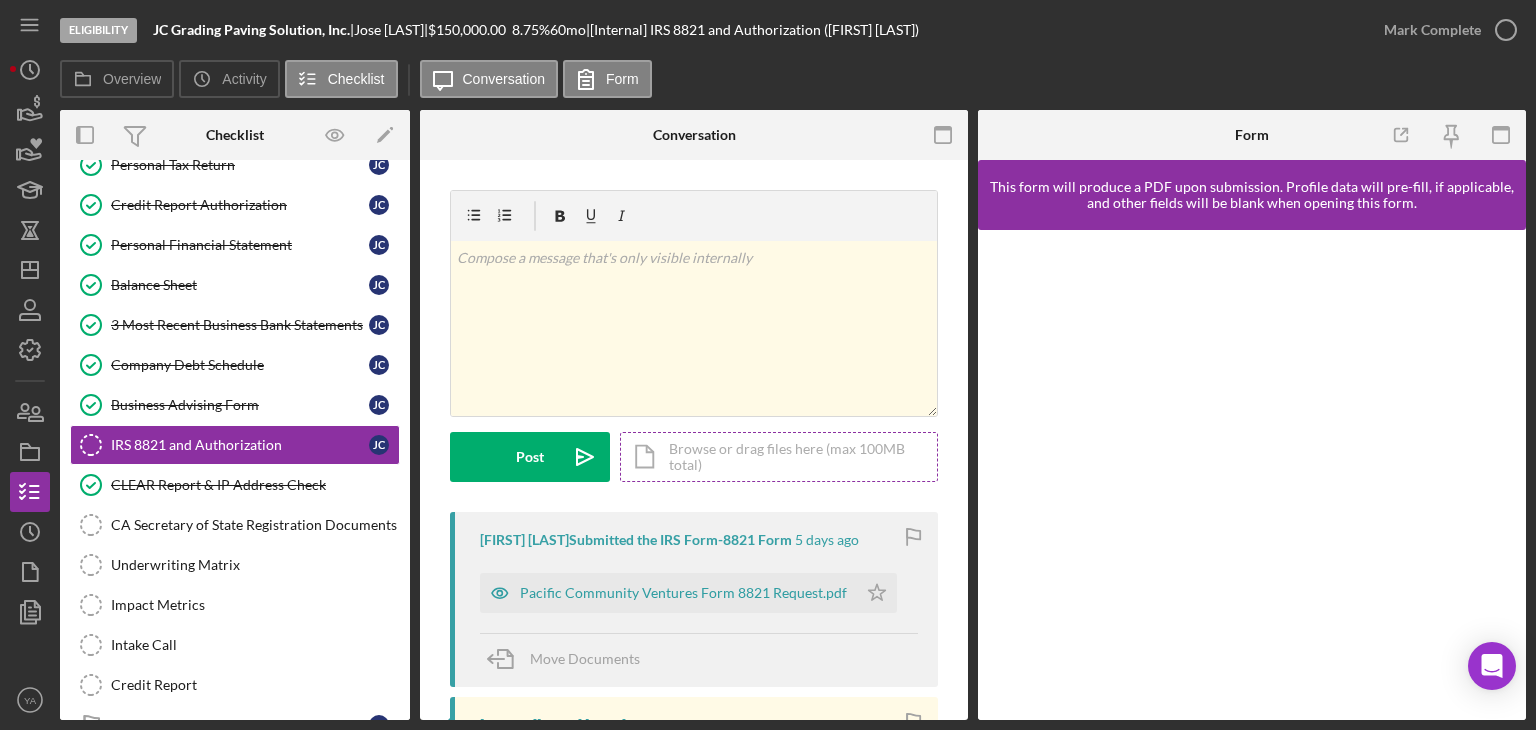 click on "Icon/Document Browse or drag files here (max 100MB total) Tap to choose files or take a photo" at bounding box center (779, 457) 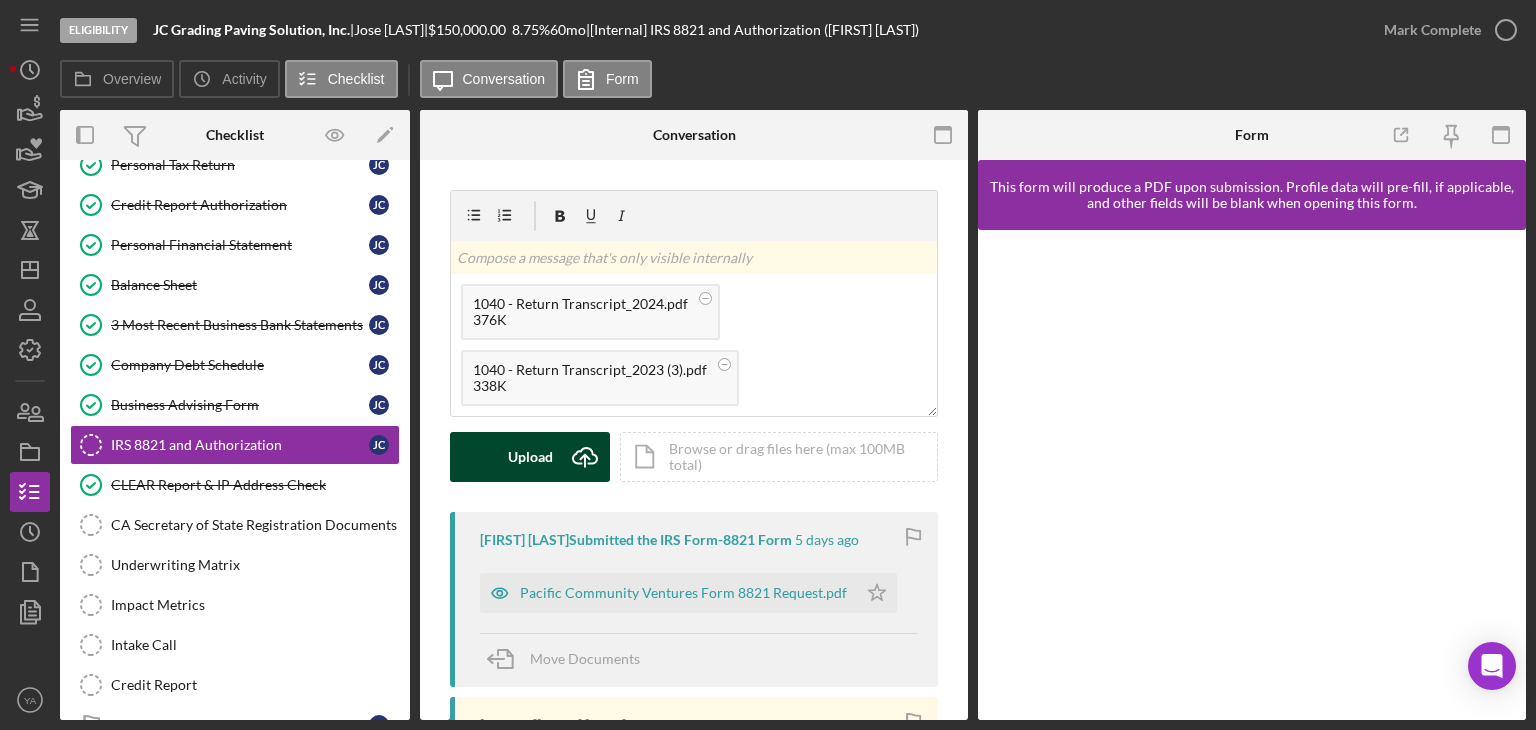 click on "Upload Icon/Upload" at bounding box center (530, 457) 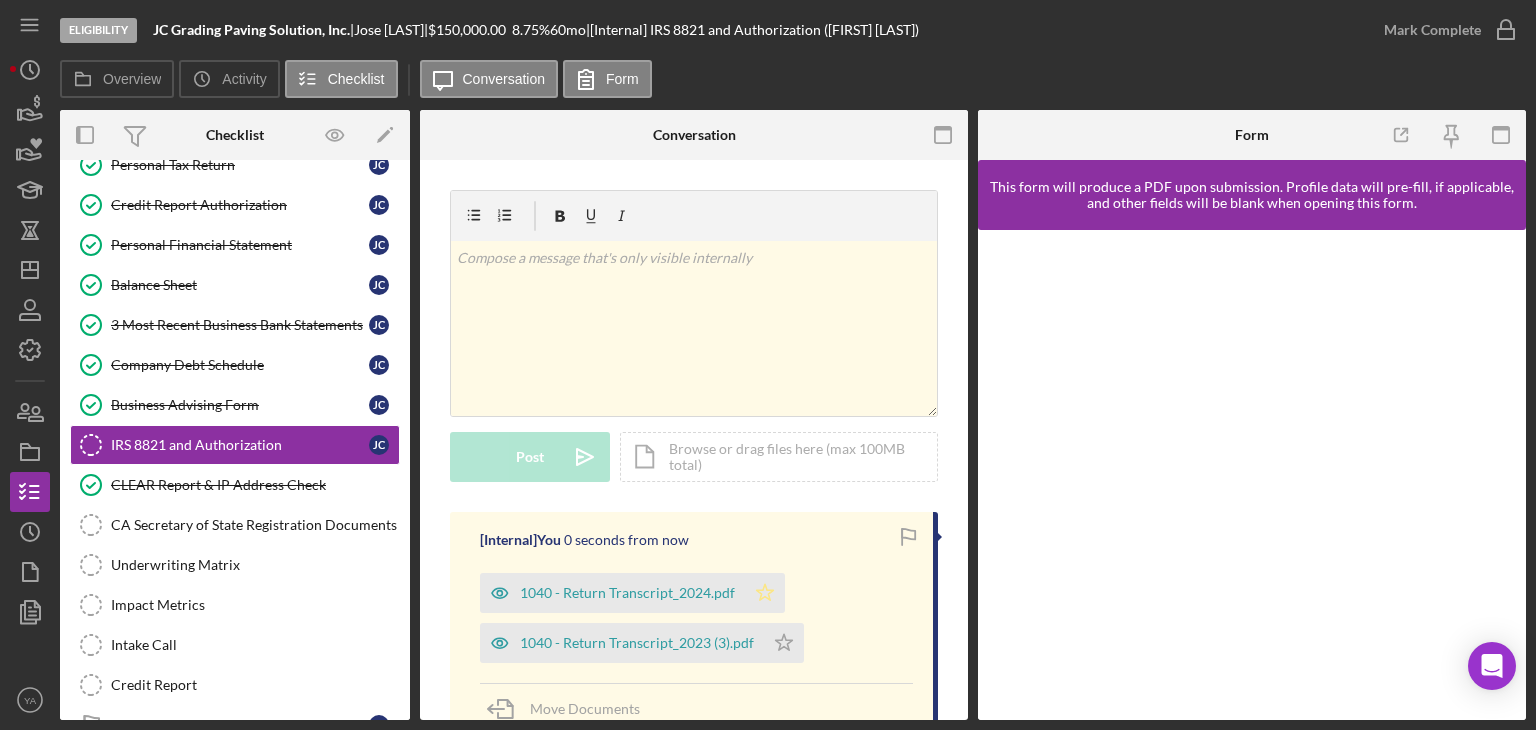 click on "Icon/Star" 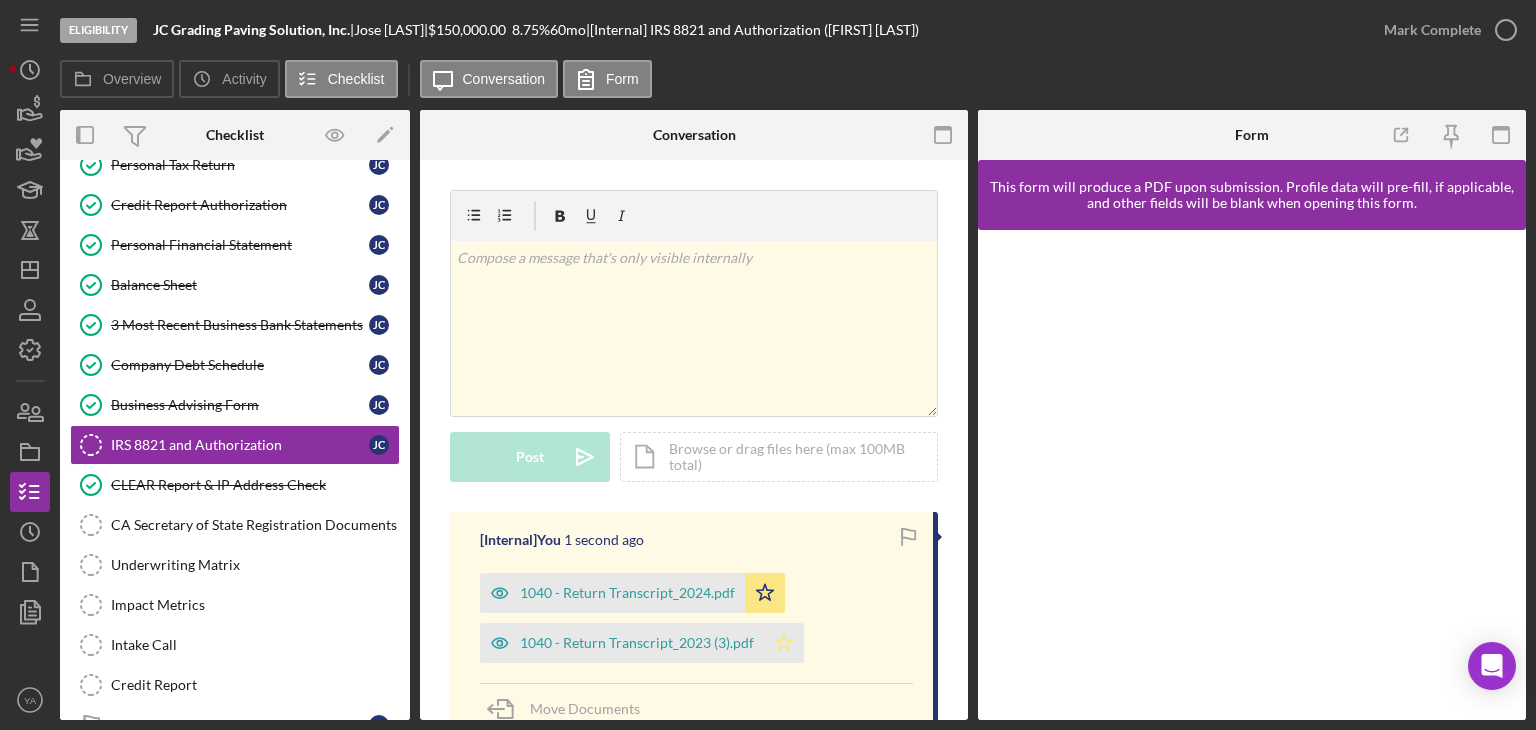 click on "Icon/Star" 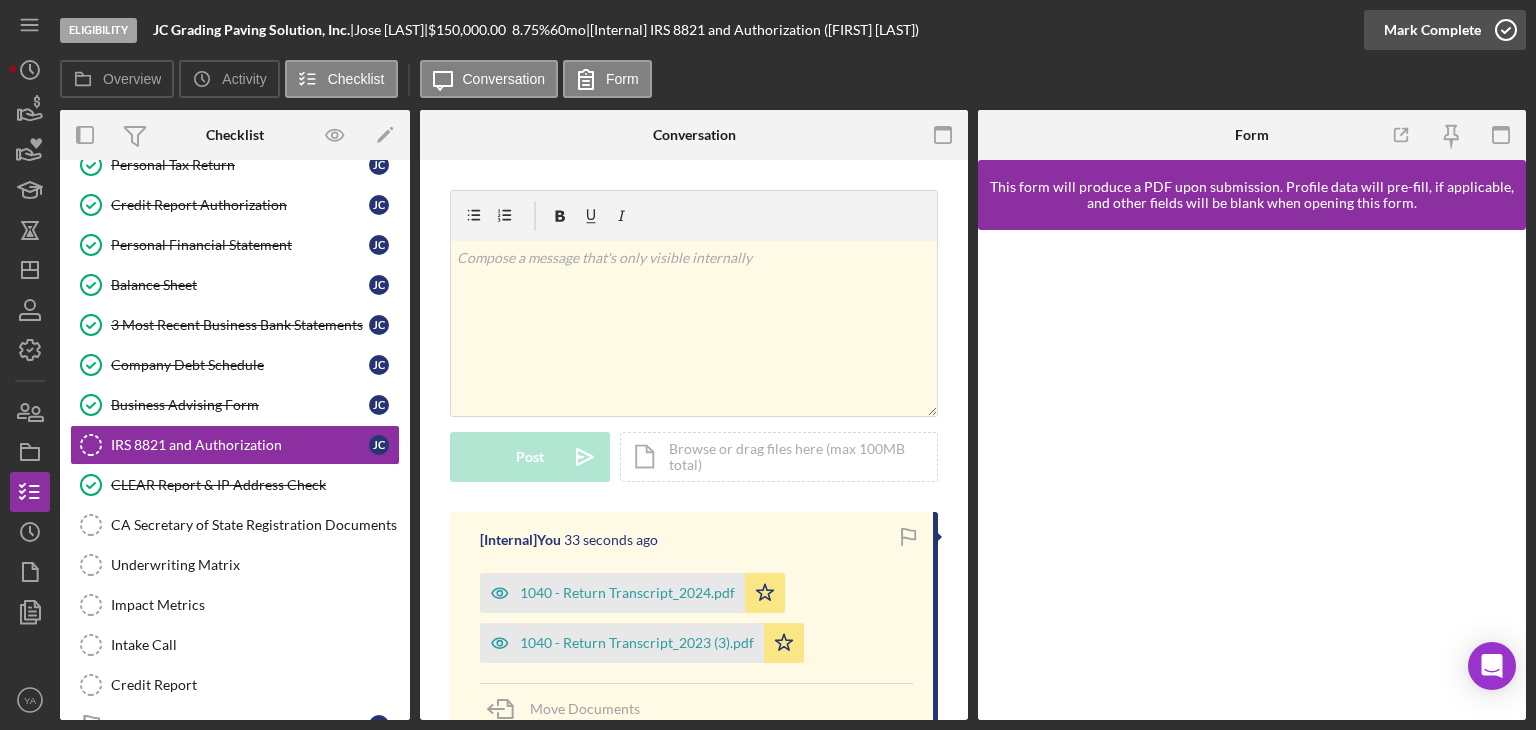 click 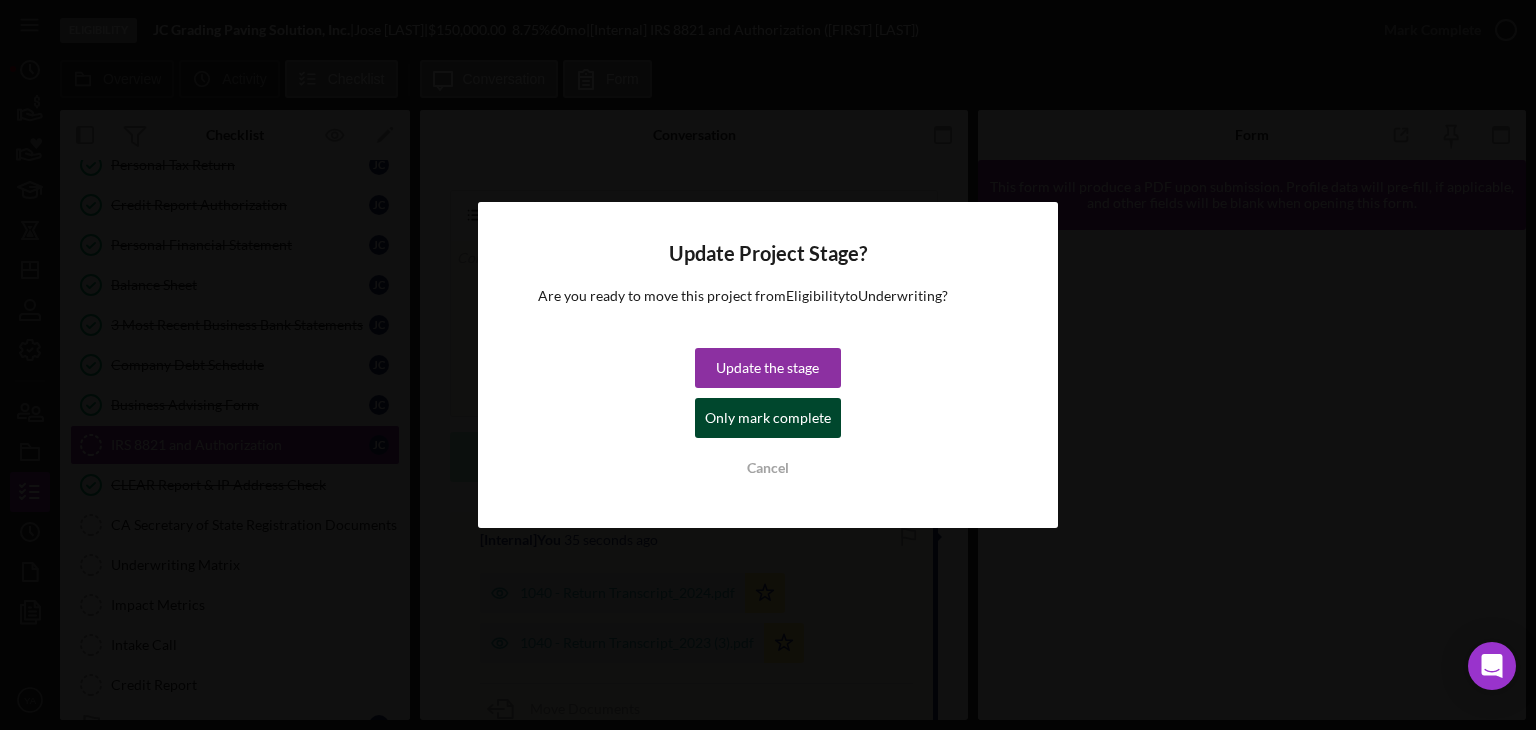click on "Only mark complete" at bounding box center (768, 418) 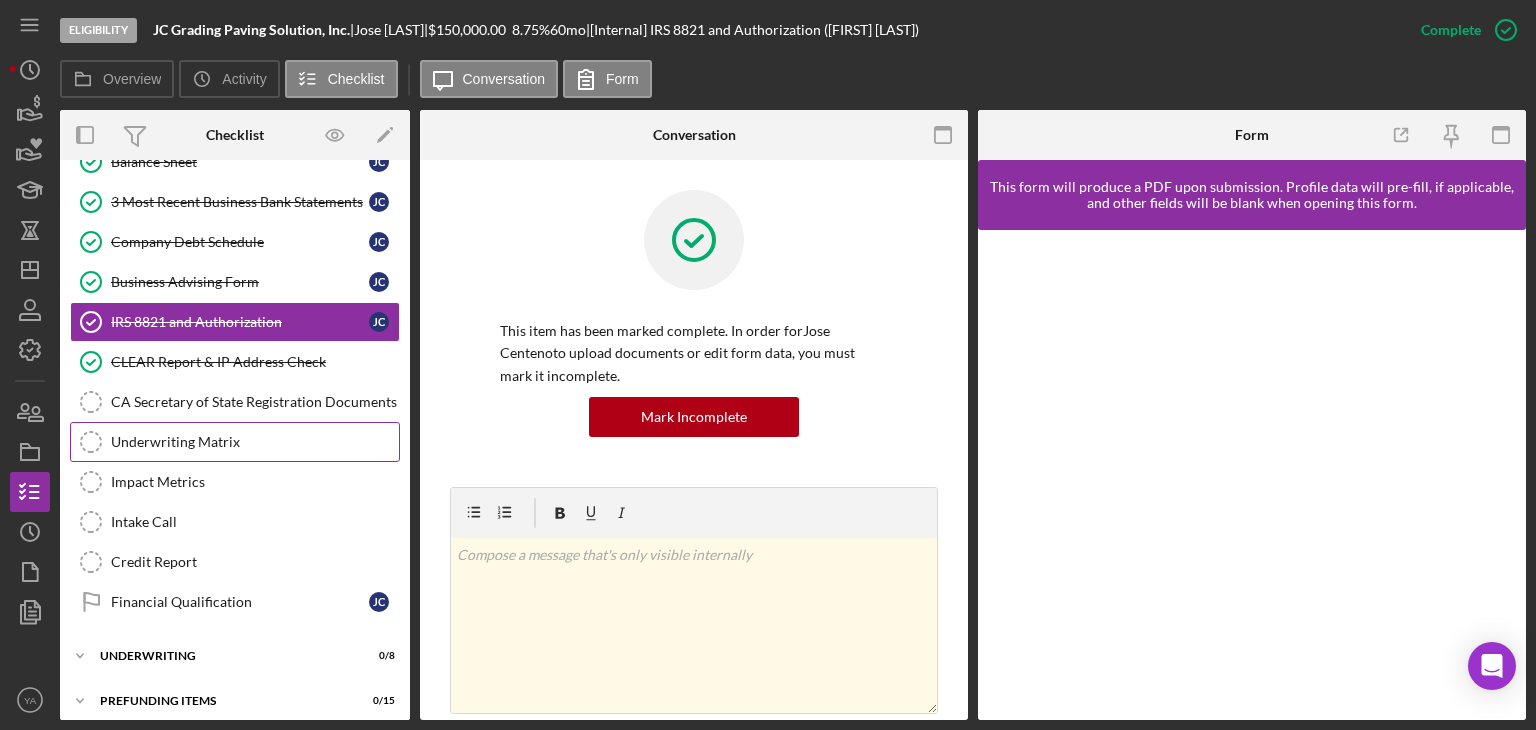 scroll, scrollTop: 437, scrollLeft: 0, axis: vertical 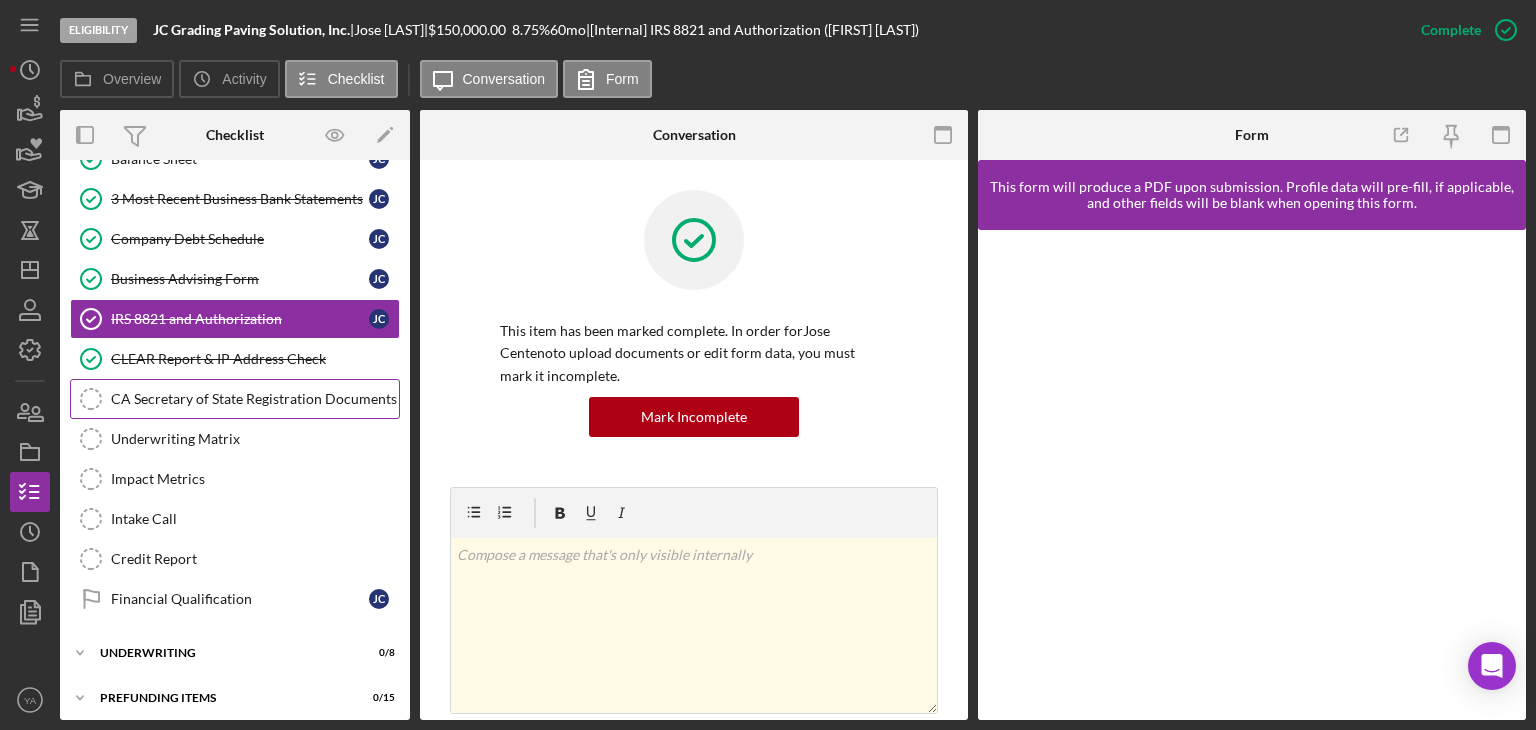 click on "CA Secretary of State Registration Documents CA Secretary of State Registration Documents" at bounding box center [235, 399] 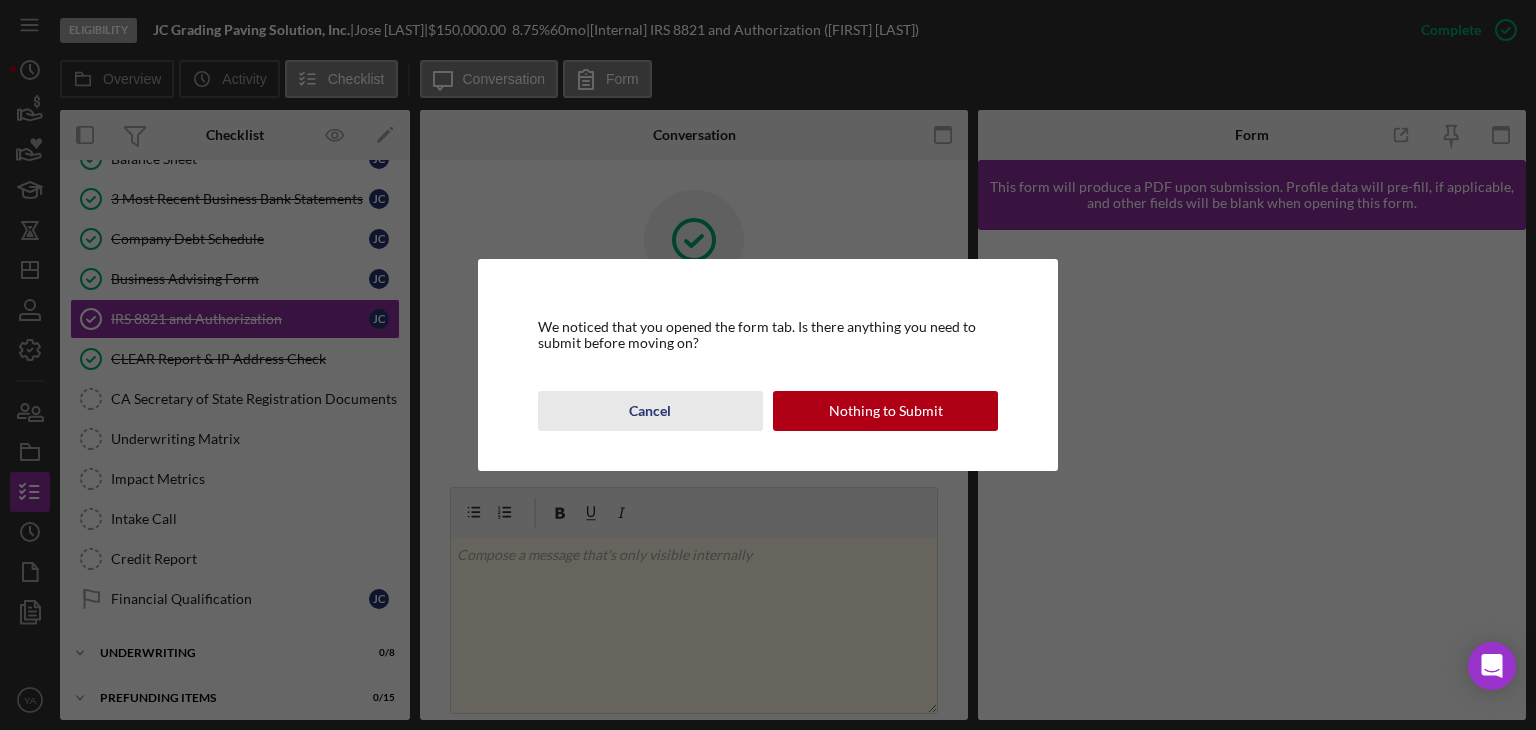 click on "Cancel" at bounding box center [650, 411] 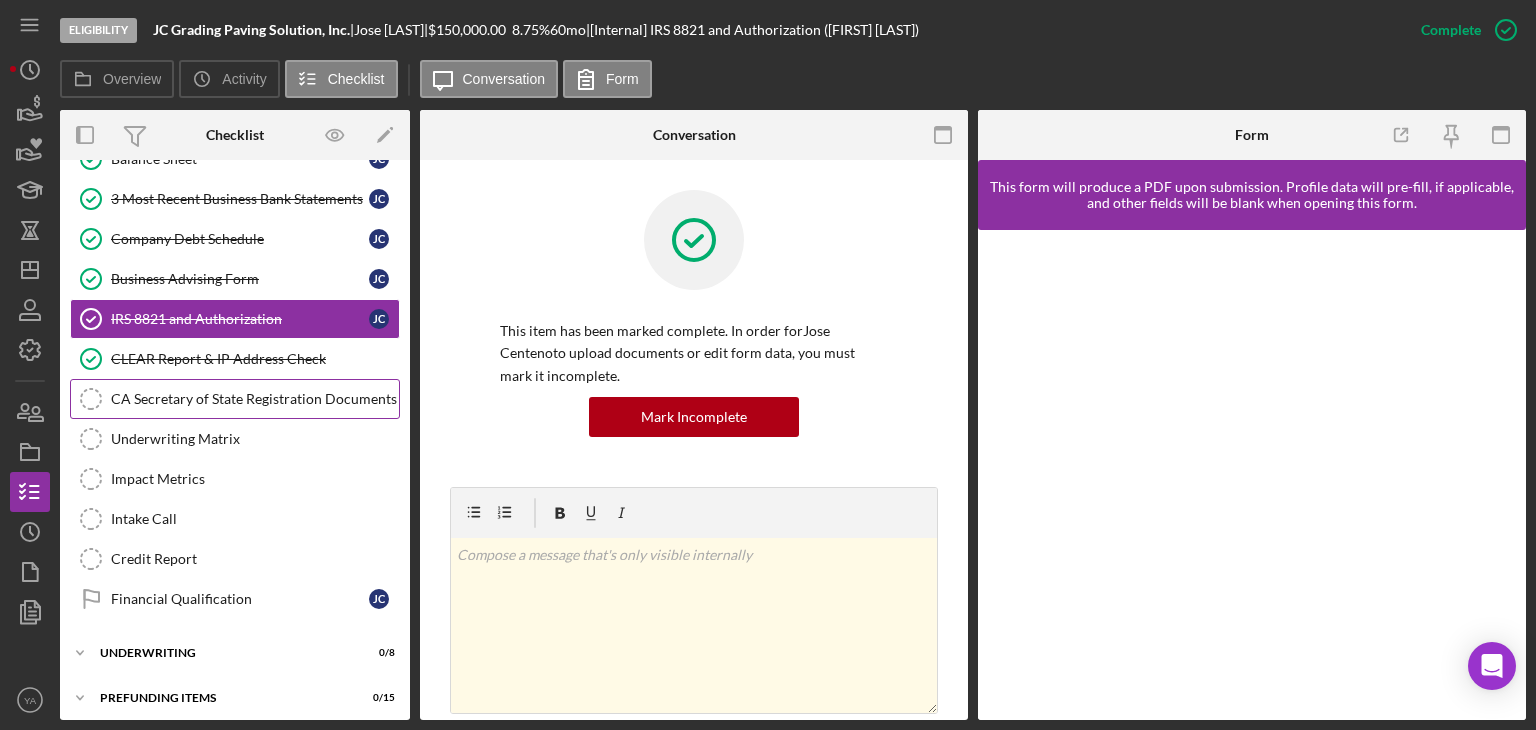 click on "CA Secretary of State Registration Documents" at bounding box center (255, 399) 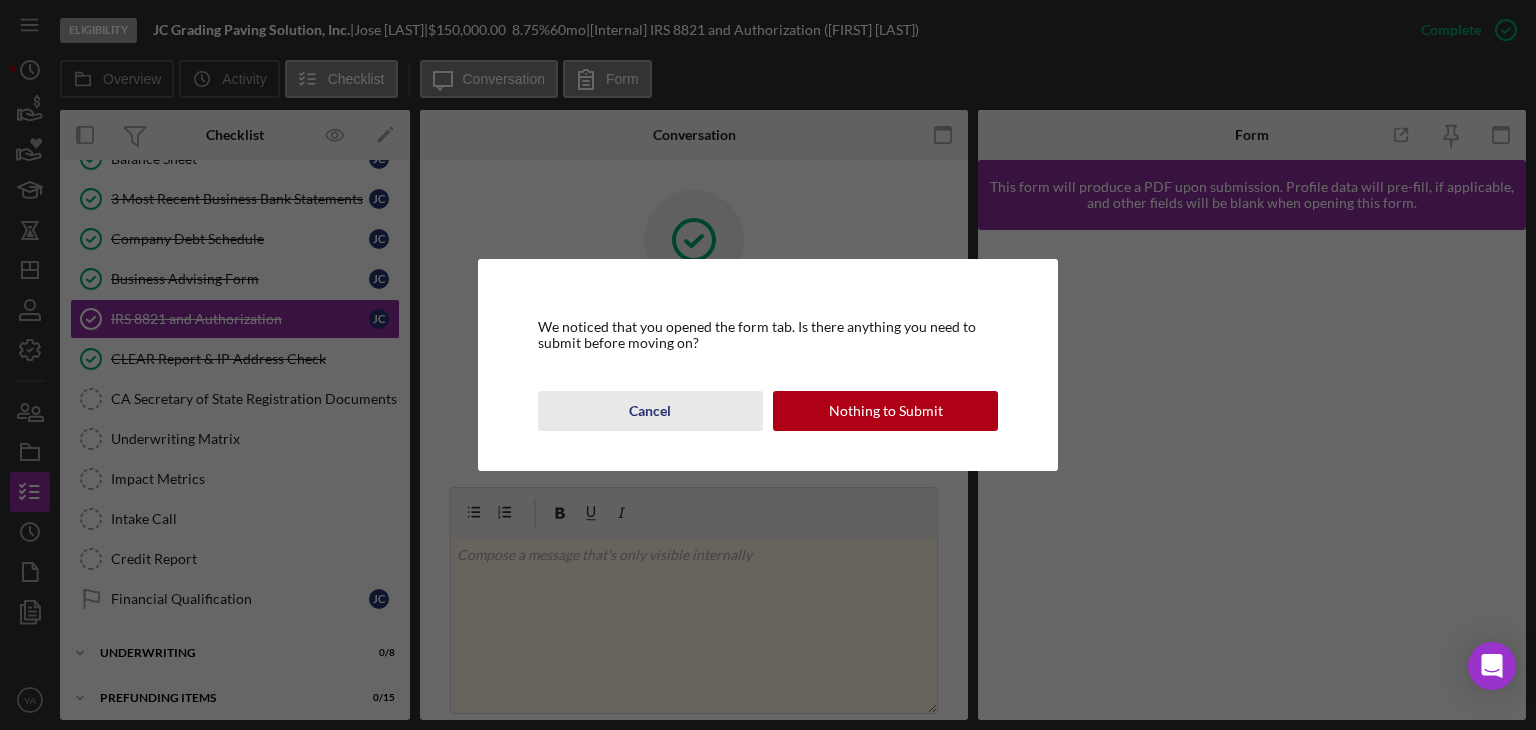 click on "Cancel" at bounding box center [650, 411] 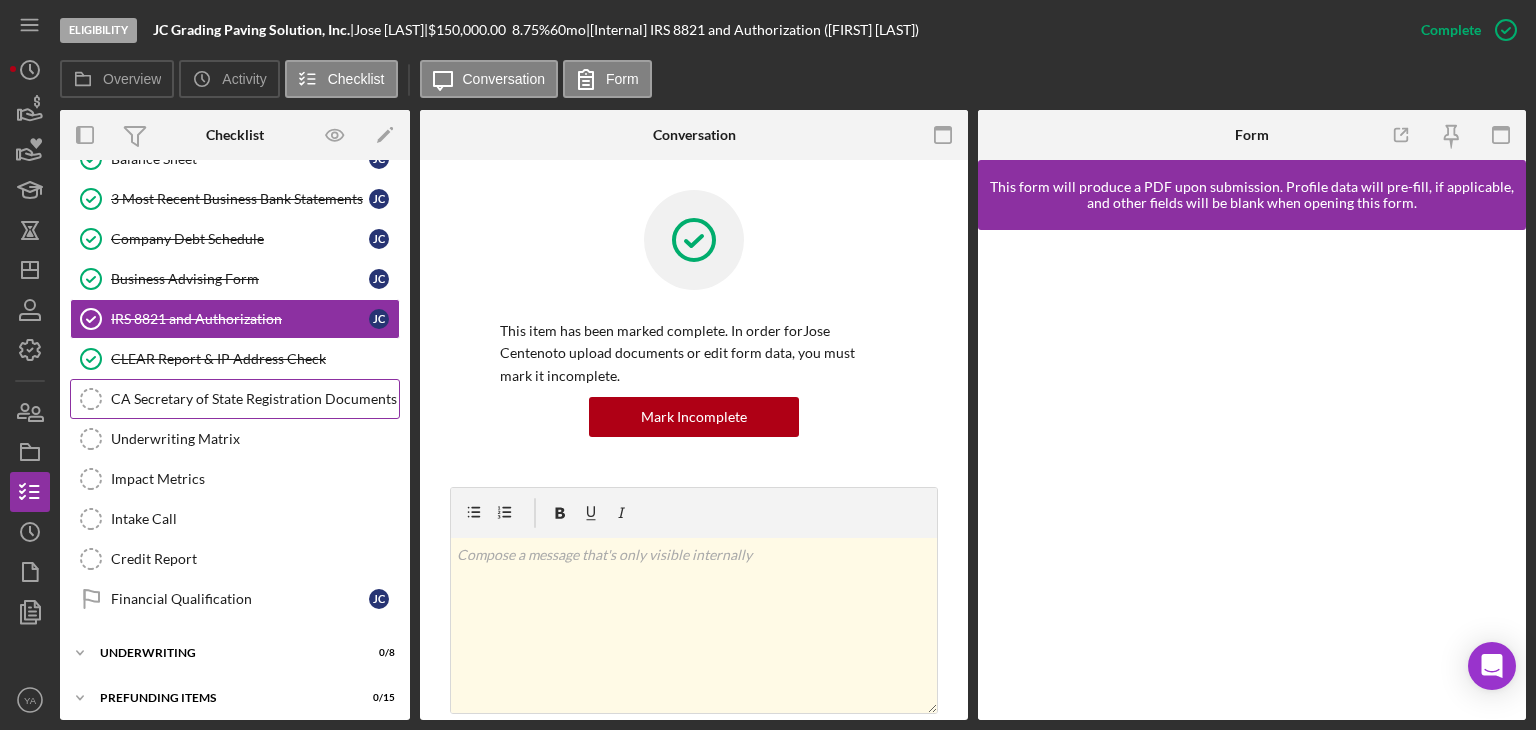 click on "CA Secretary of State Registration Documents" at bounding box center [255, 399] 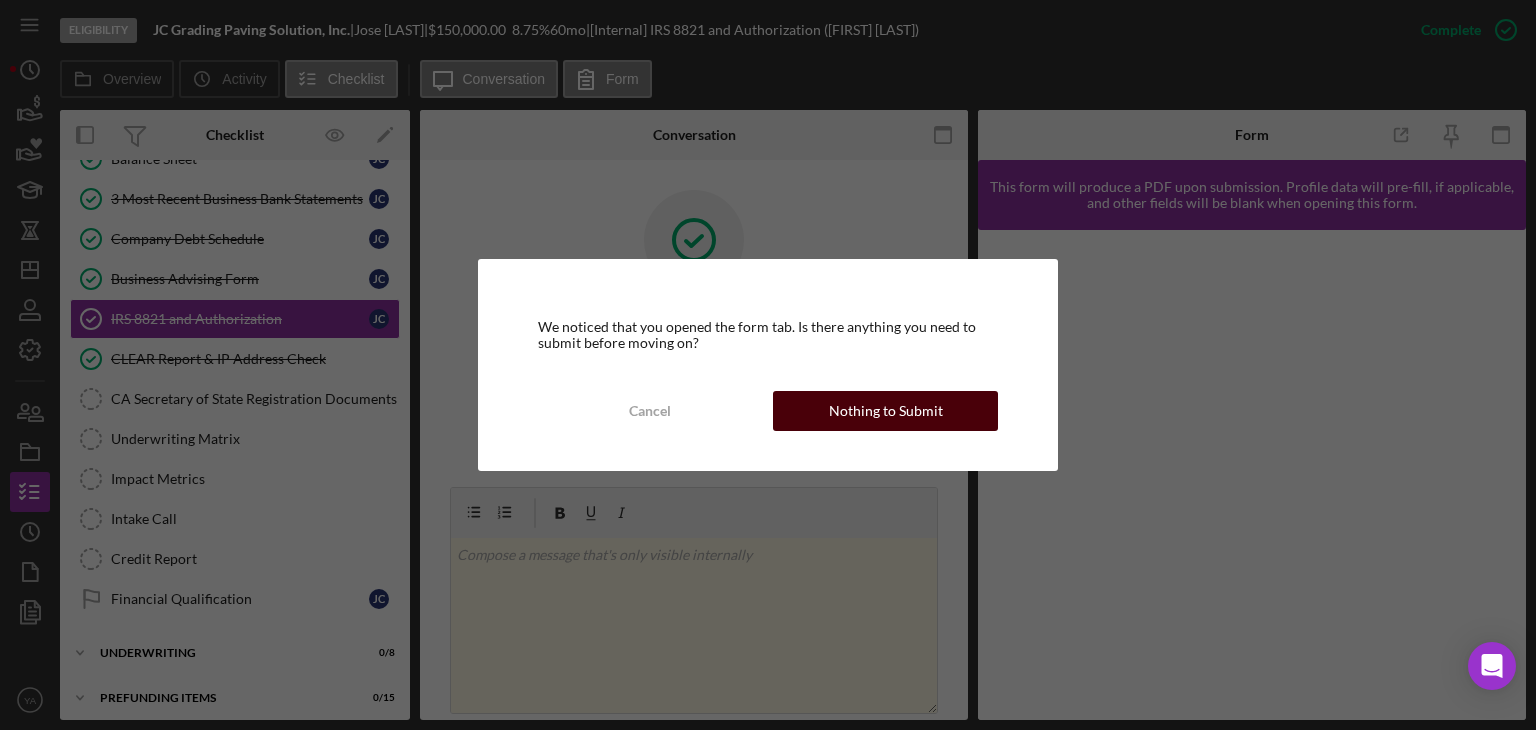click on "Nothing to Submit" at bounding box center [885, 411] 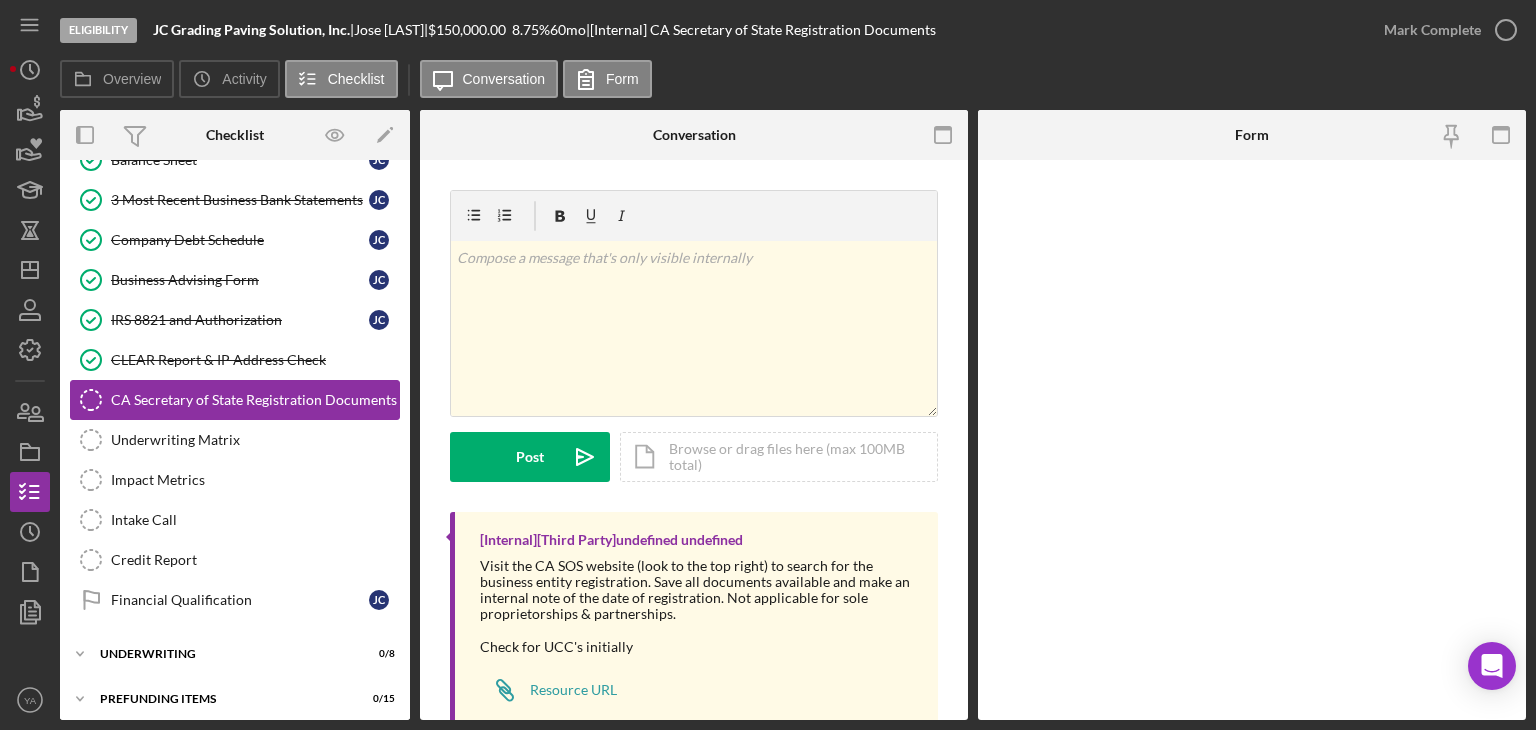 scroll, scrollTop: 437, scrollLeft: 0, axis: vertical 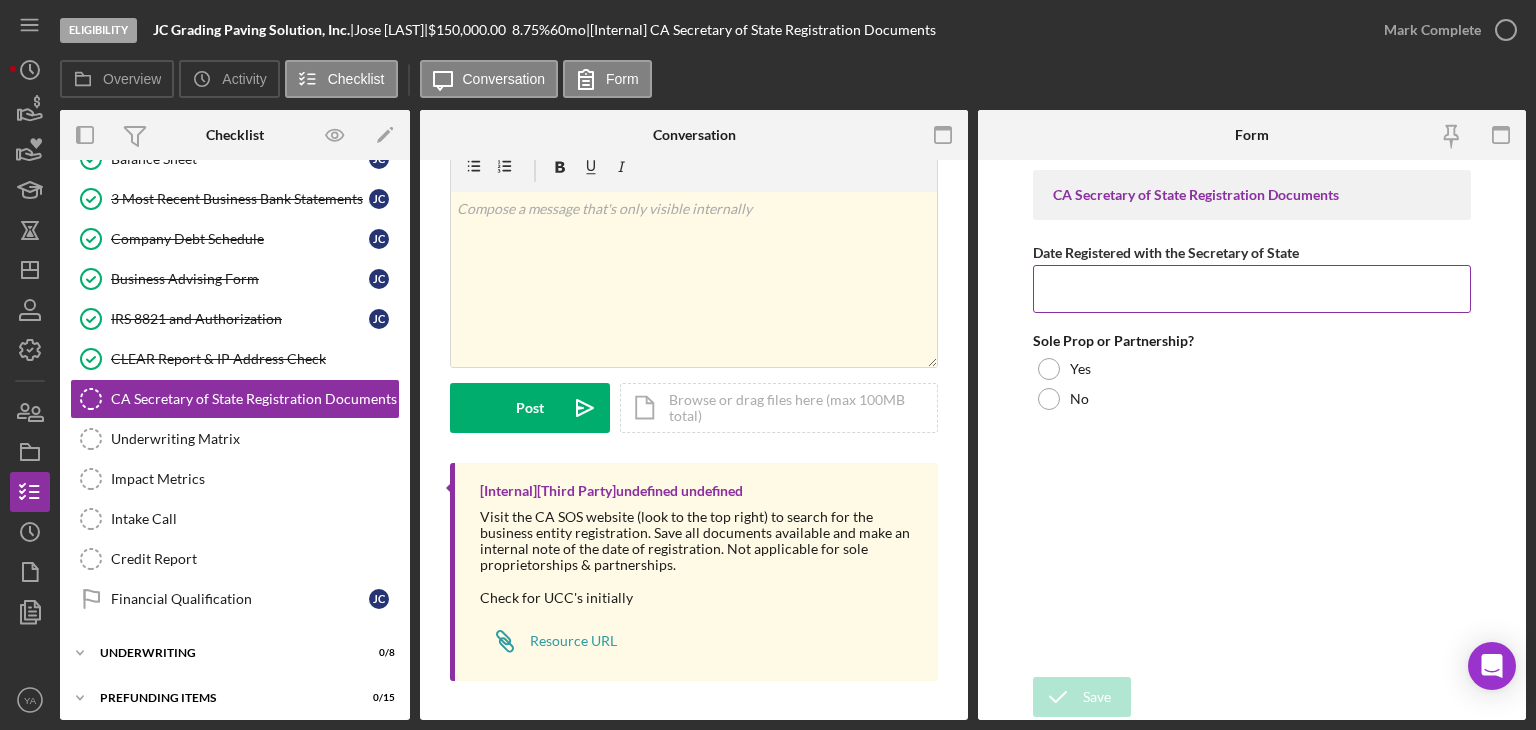 click on "Date Registered with the Secretary of State" at bounding box center (1252, 289) 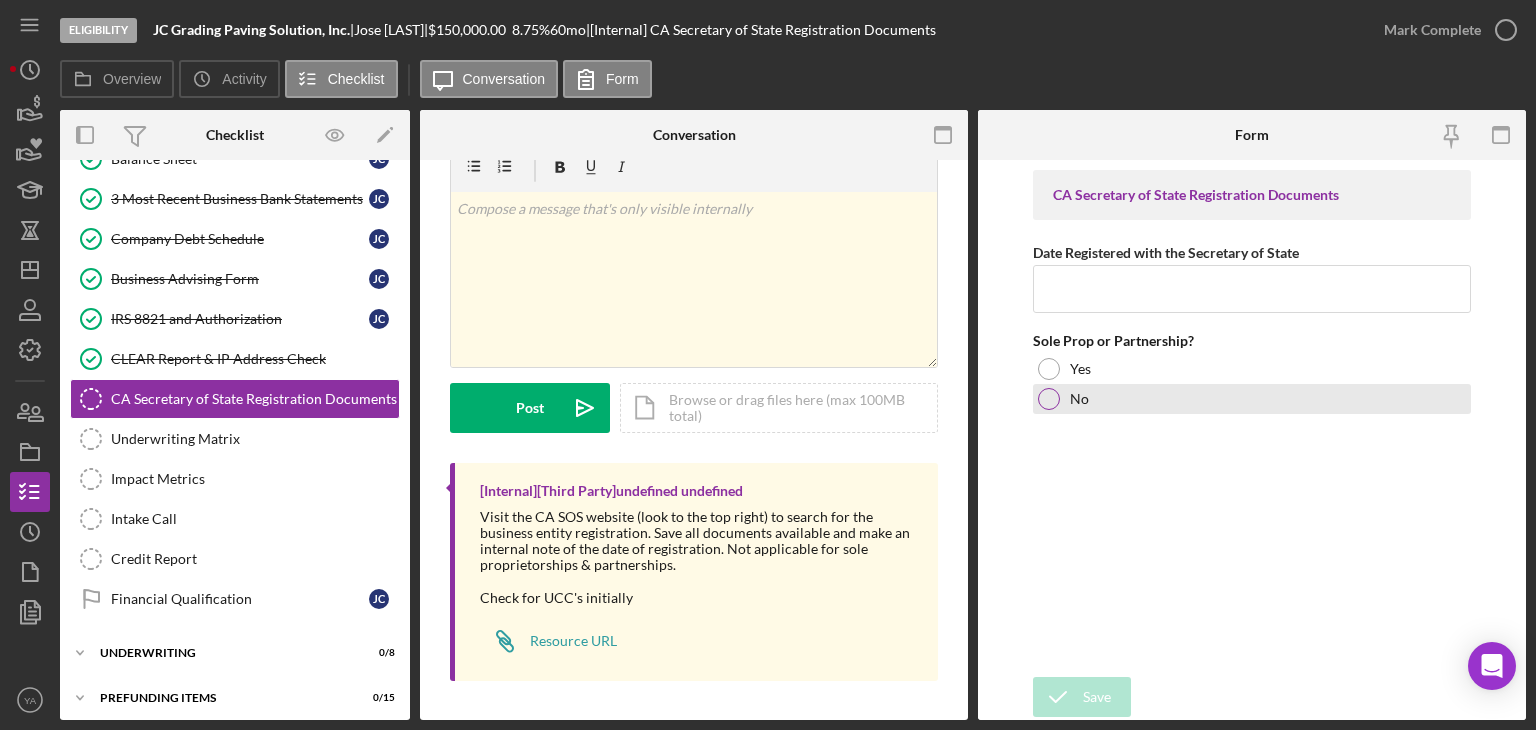 click at bounding box center (1049, 399) 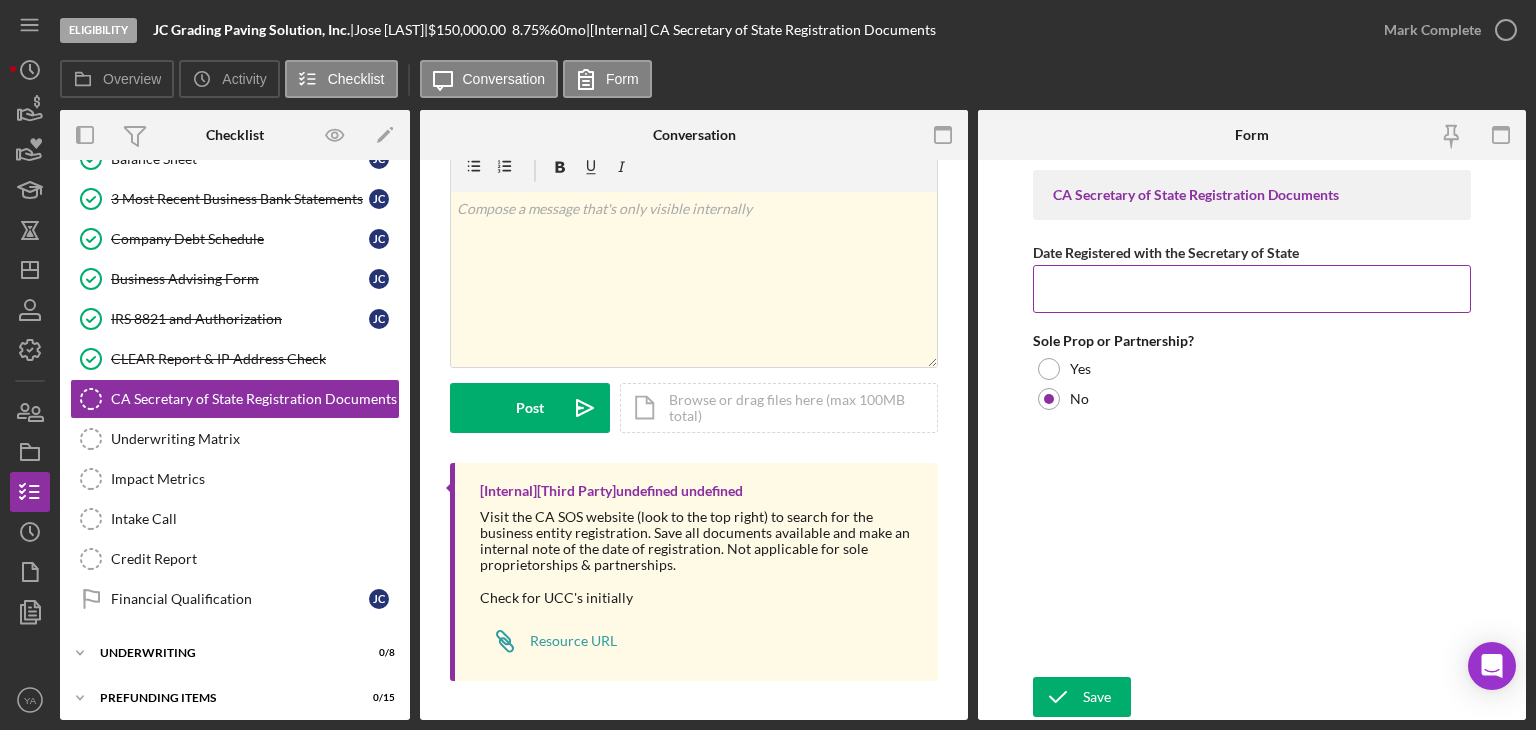 click on "Date Registered with the Secretary of State" at bounding box center (1252, 289) 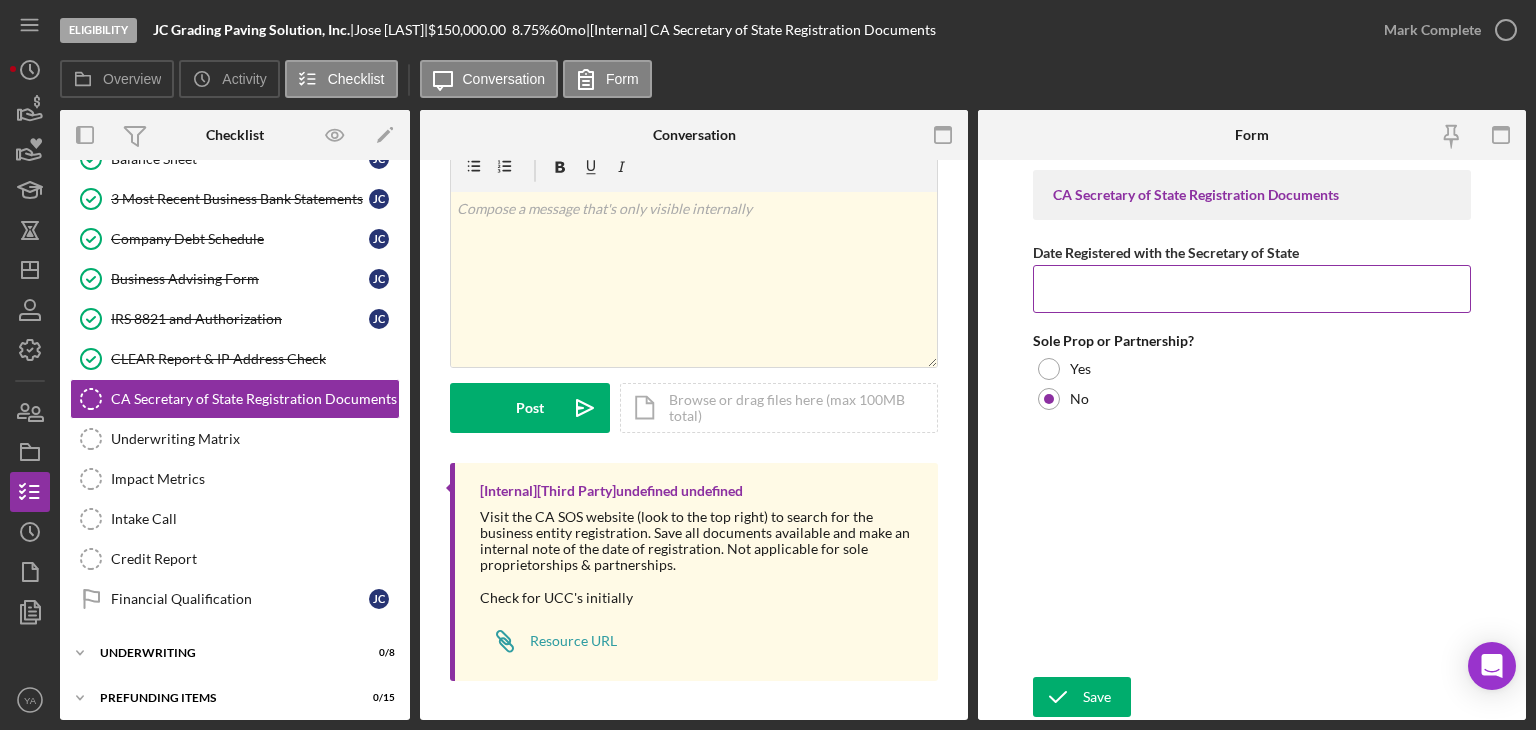 paste on "[DATE]" 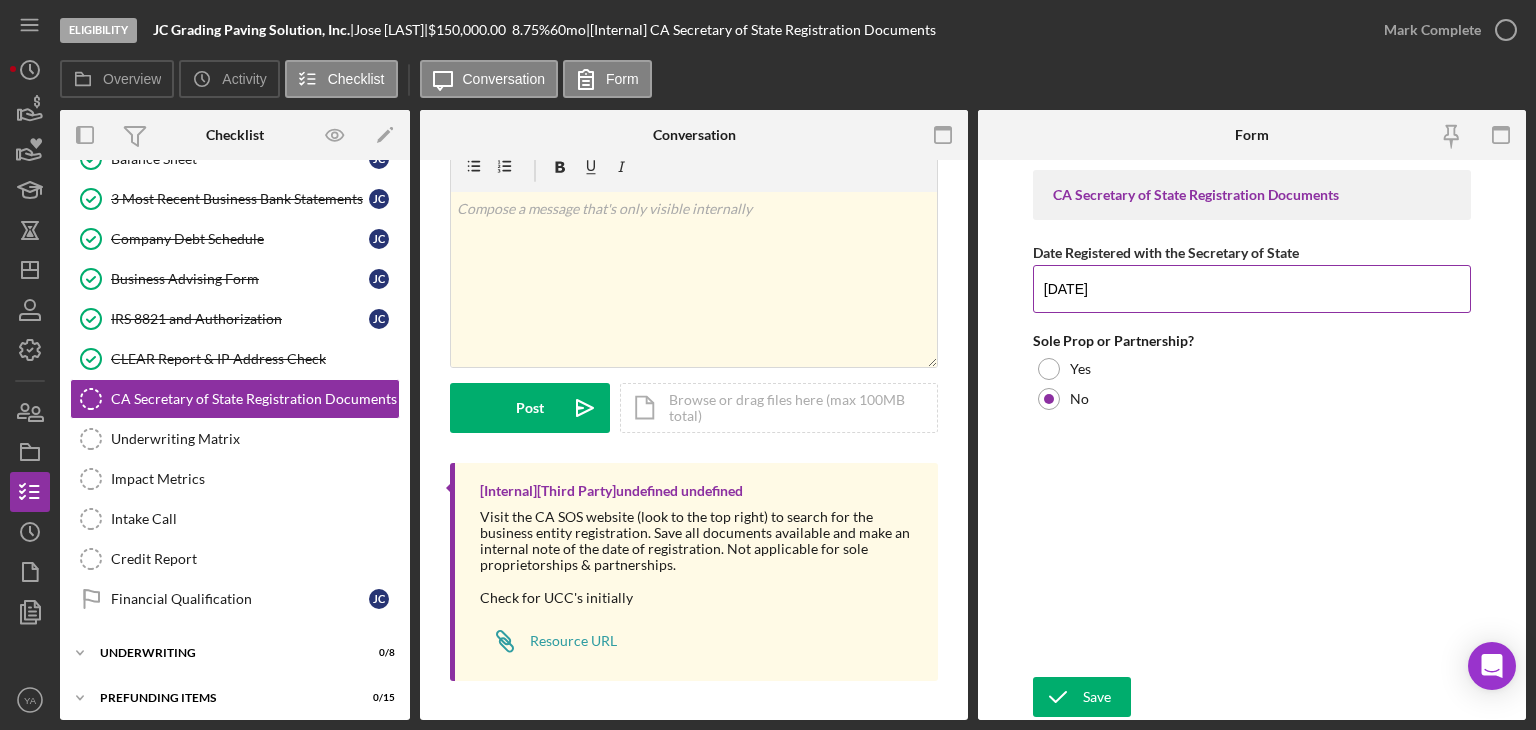 click on "[DATE]" at bounding box center [1252, 289] 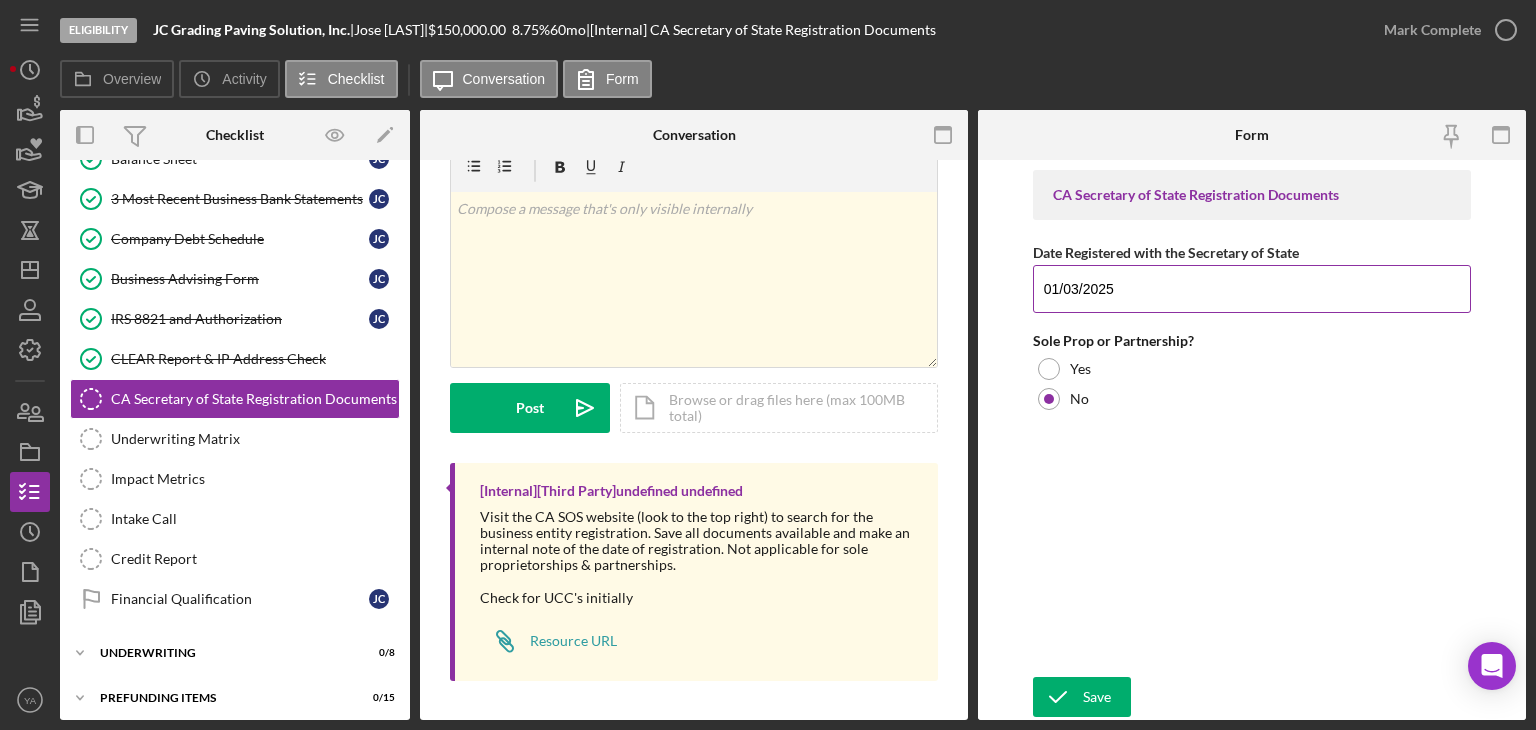 click on "01/03/2025" at bounding box center [1252, 289] 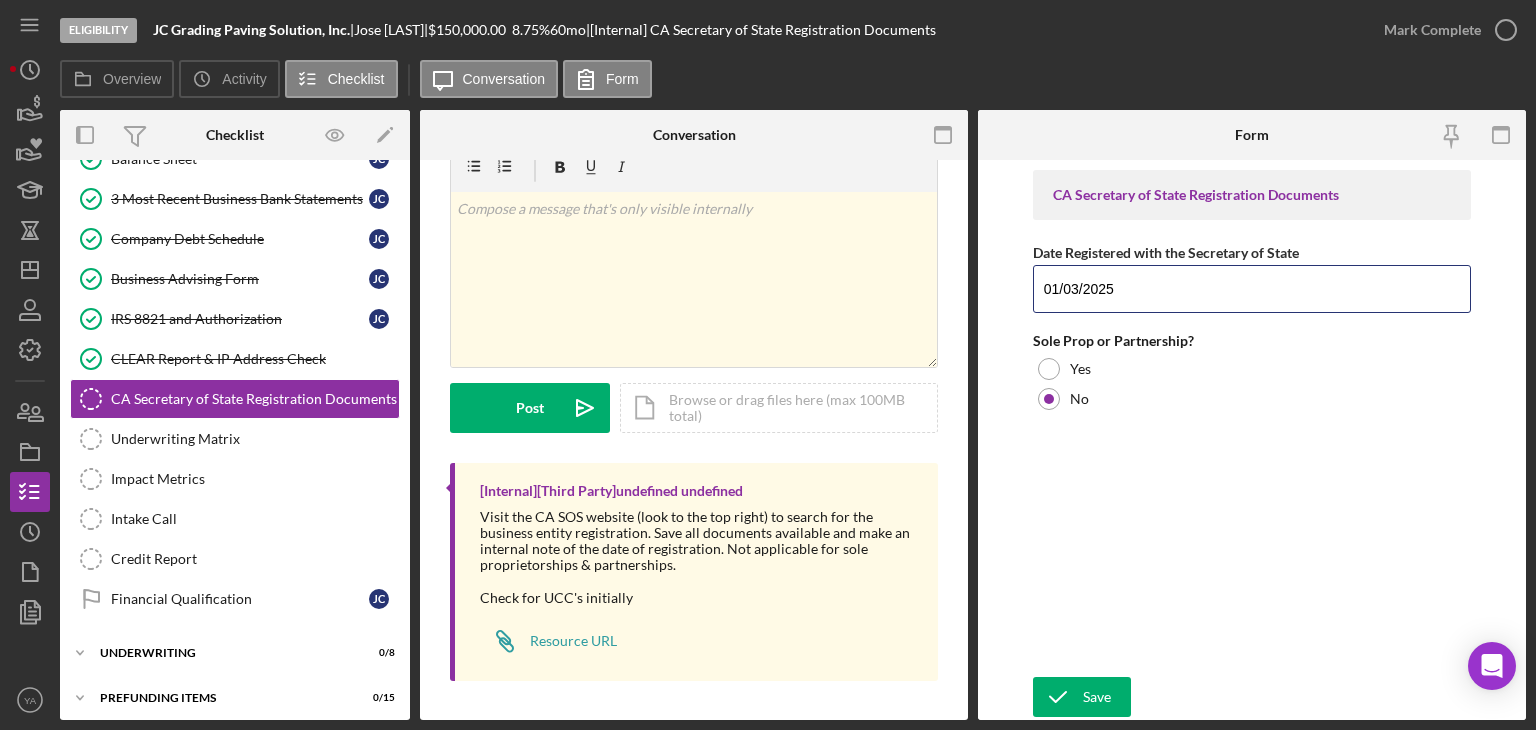 type on "01/03/2025" 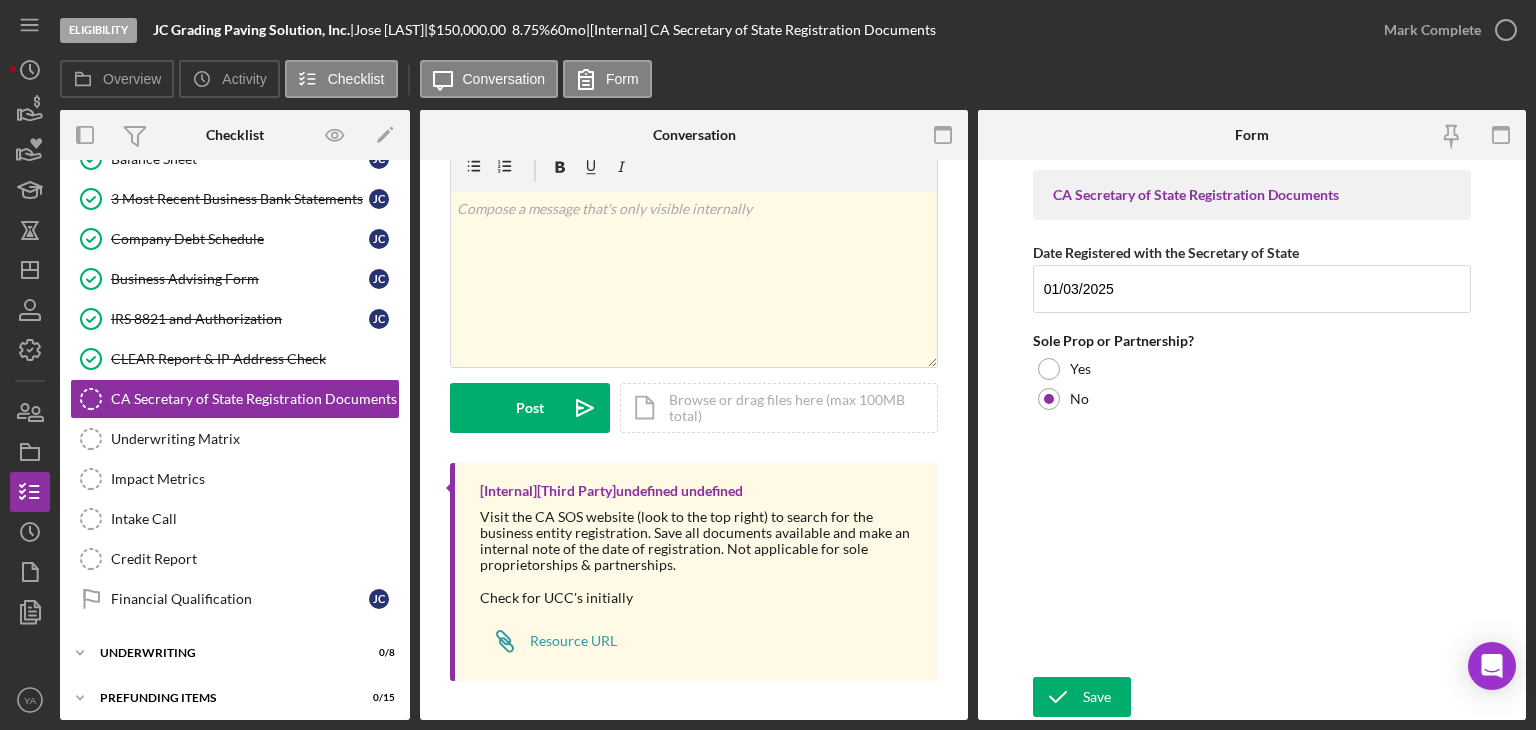 click on "Sole Prop or Partnership?" at bounding box center (1252, 341) 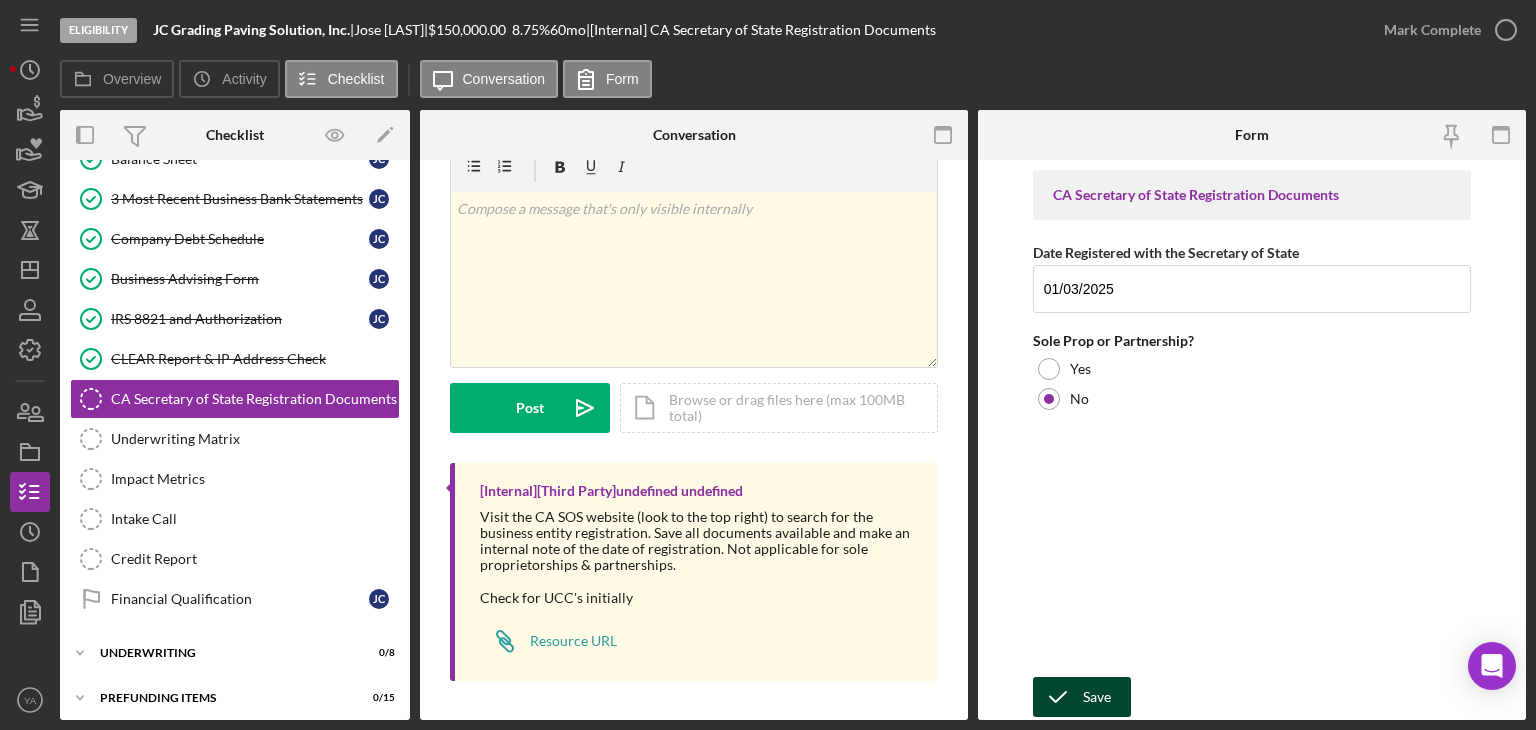 click on "Save" at bounding box center (1097, 697) 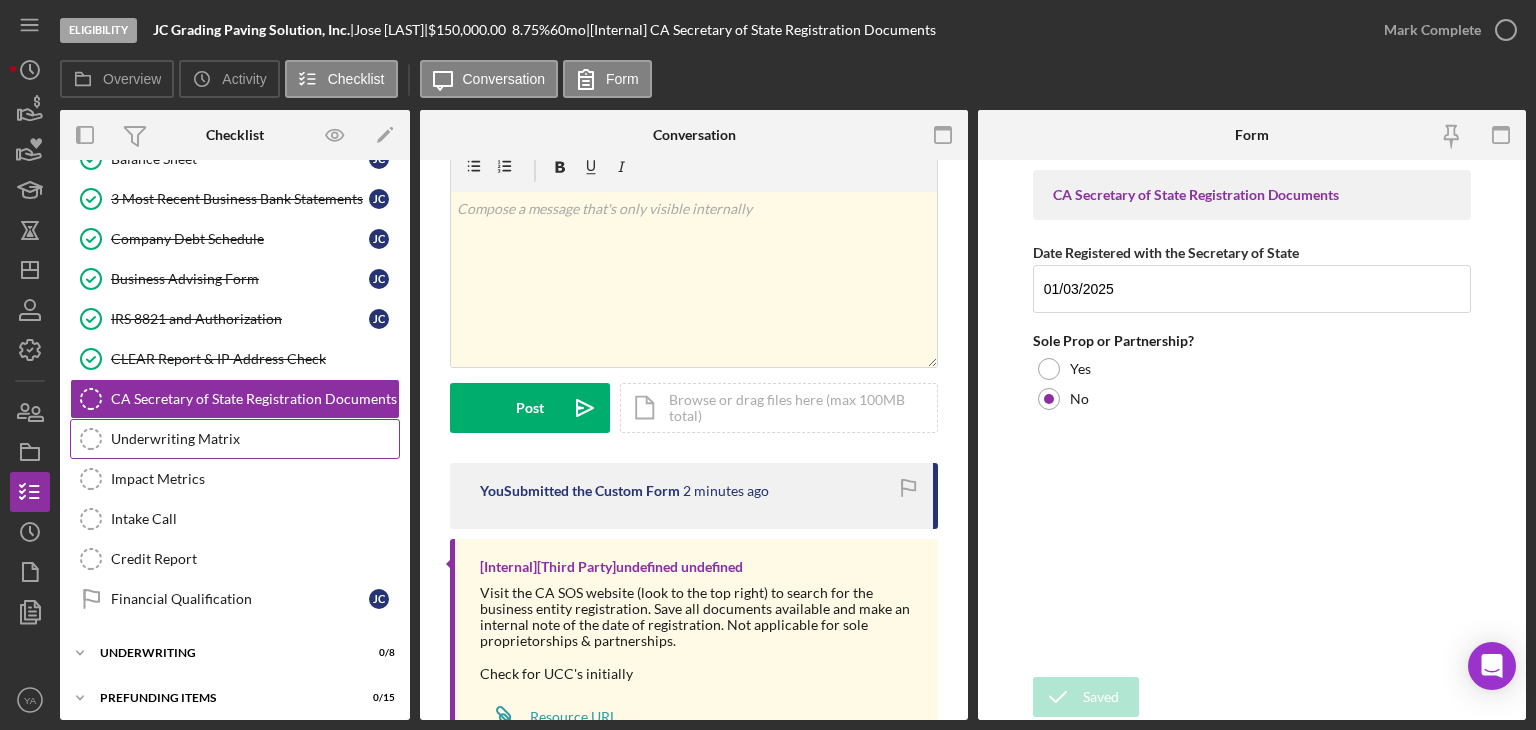 click on "Underwriting Matrix" at bounding box center (255, 439) 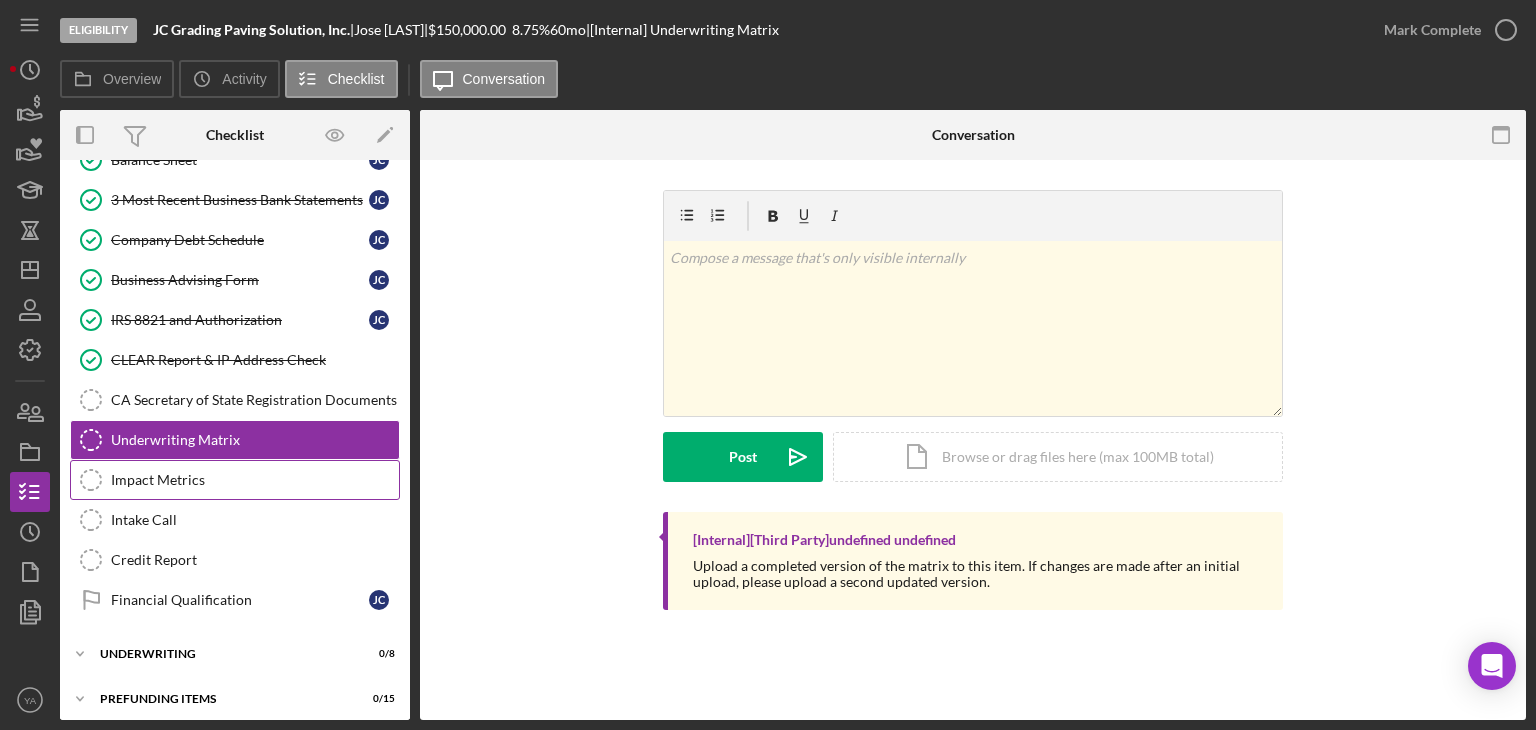 scroll, scrollTop: 437, scrollLeft: 0, axis: vertical 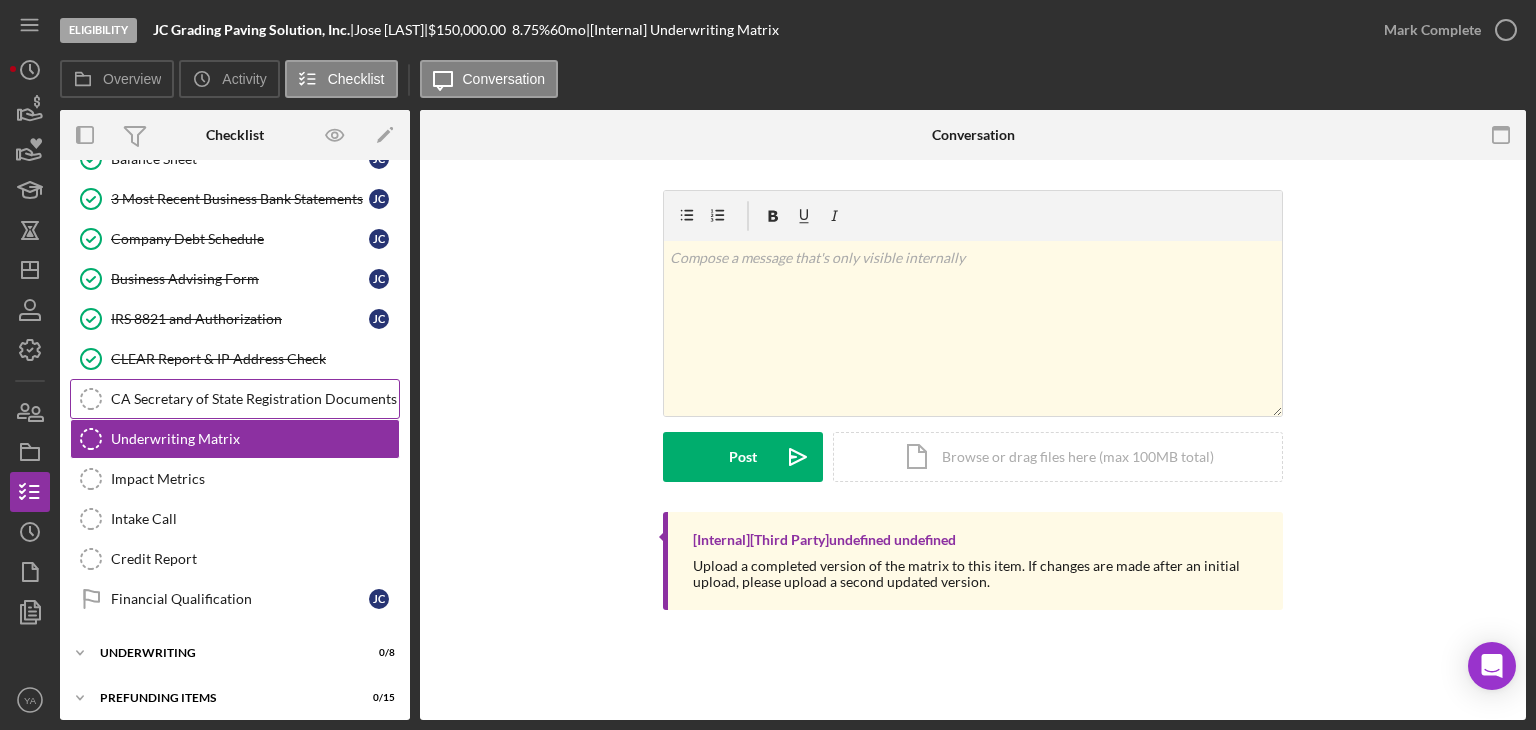 click on "CA Secretary of State Registration Documents" at bounding box center [255, 399] 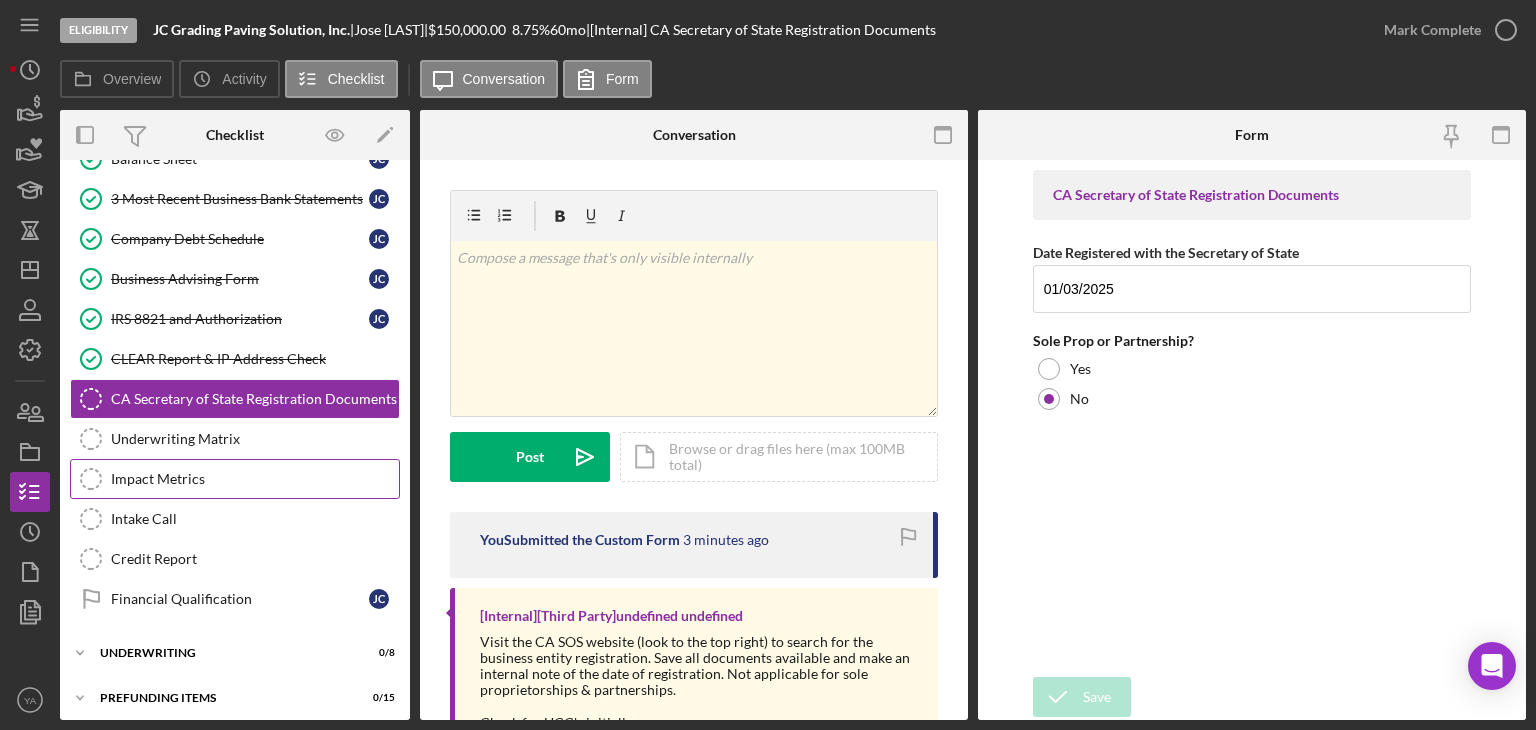 click on "Impact Metrics" at bounding box center (255, 479) 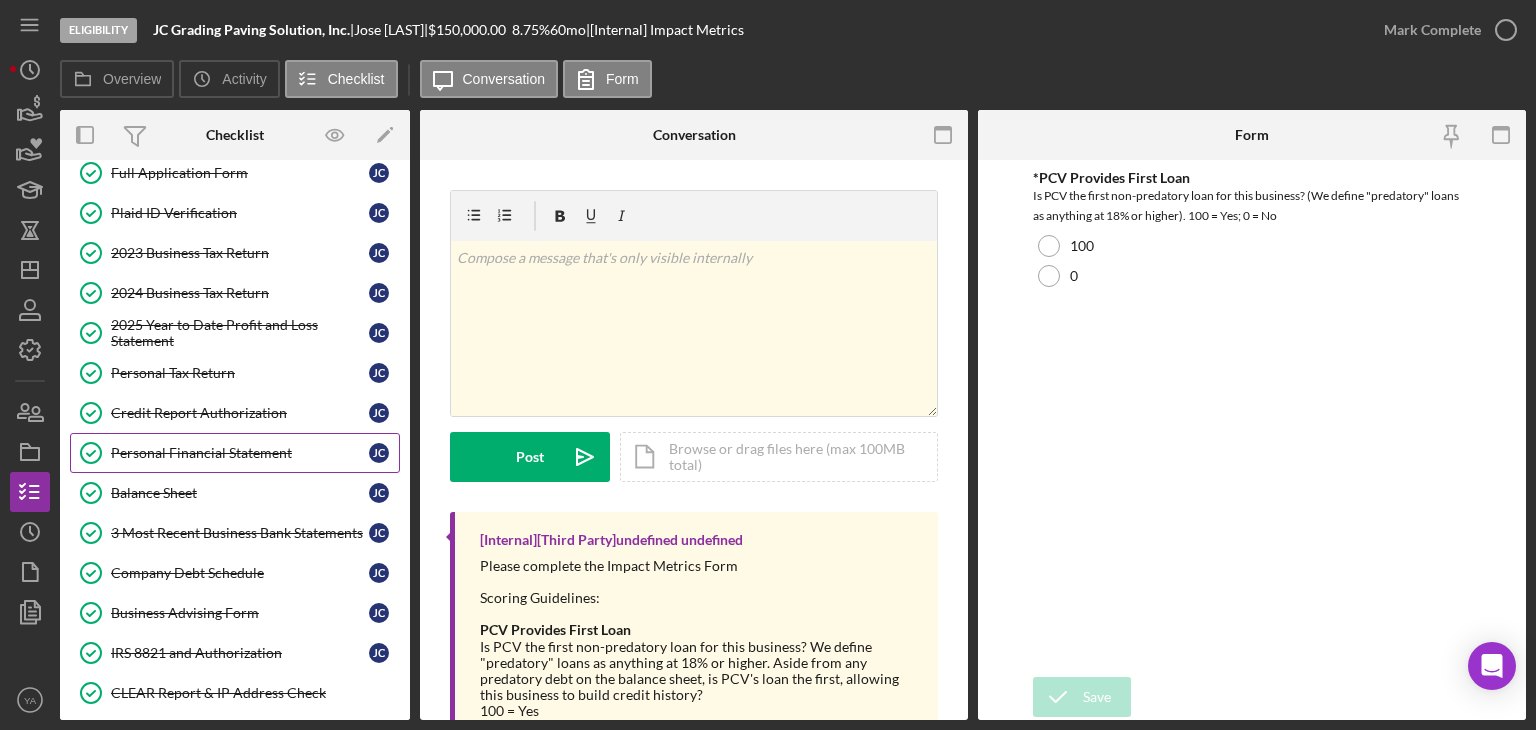 scroll, scrollTop: 137, scrollLeft: 0, axis: vertical 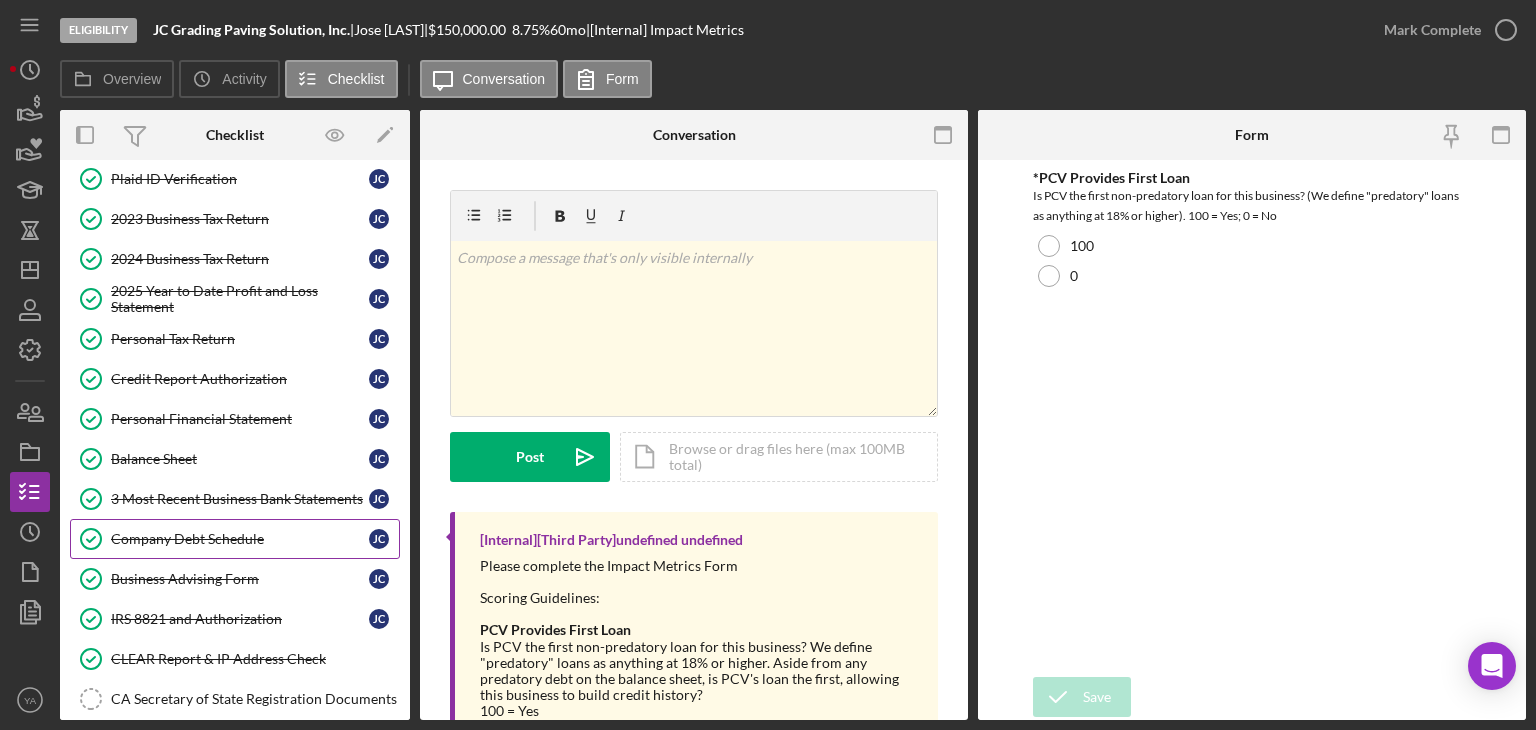 click on "Company Debt Schedule" at bounding box center [240, 539] 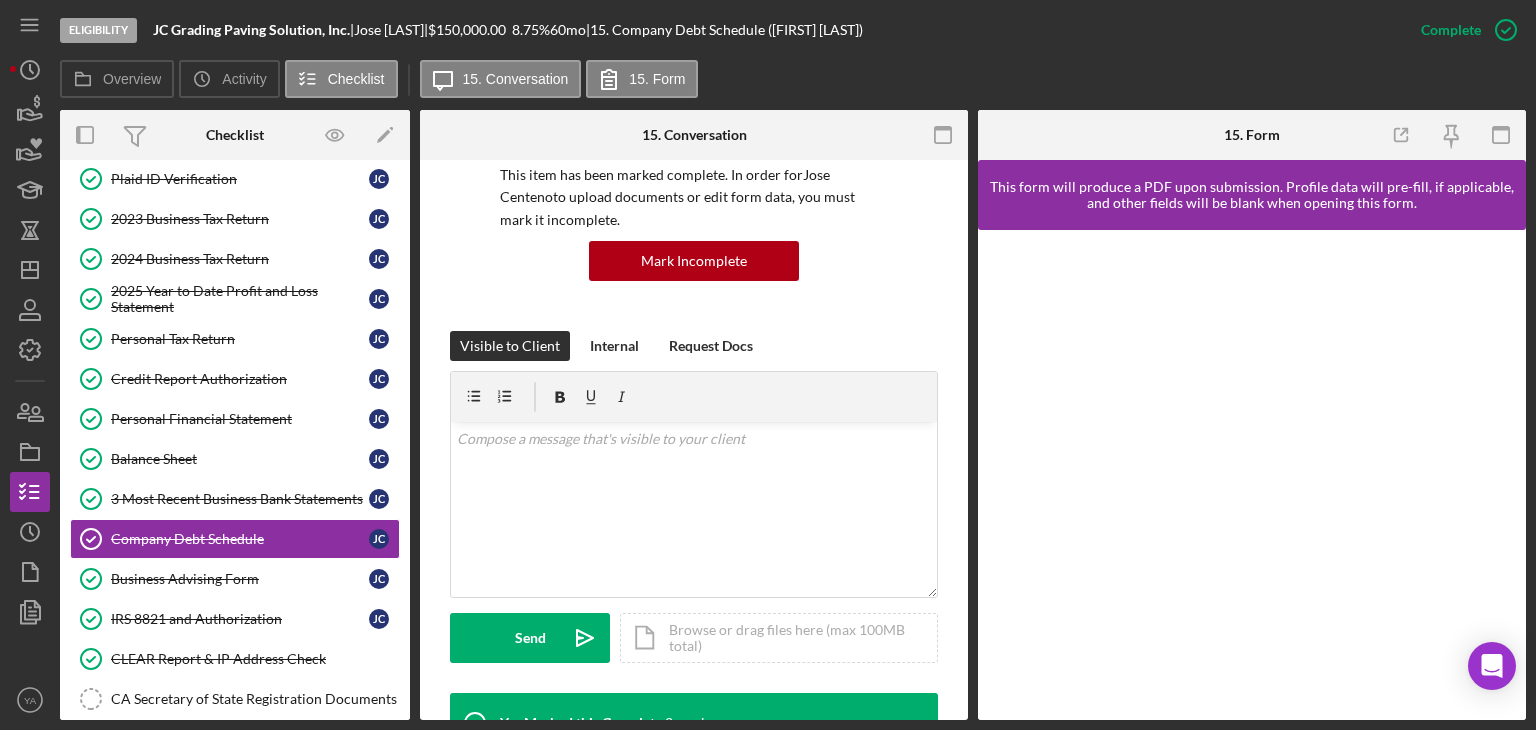 scroll, scrollTop: 600, scrollLeft: 0, axis: vertical 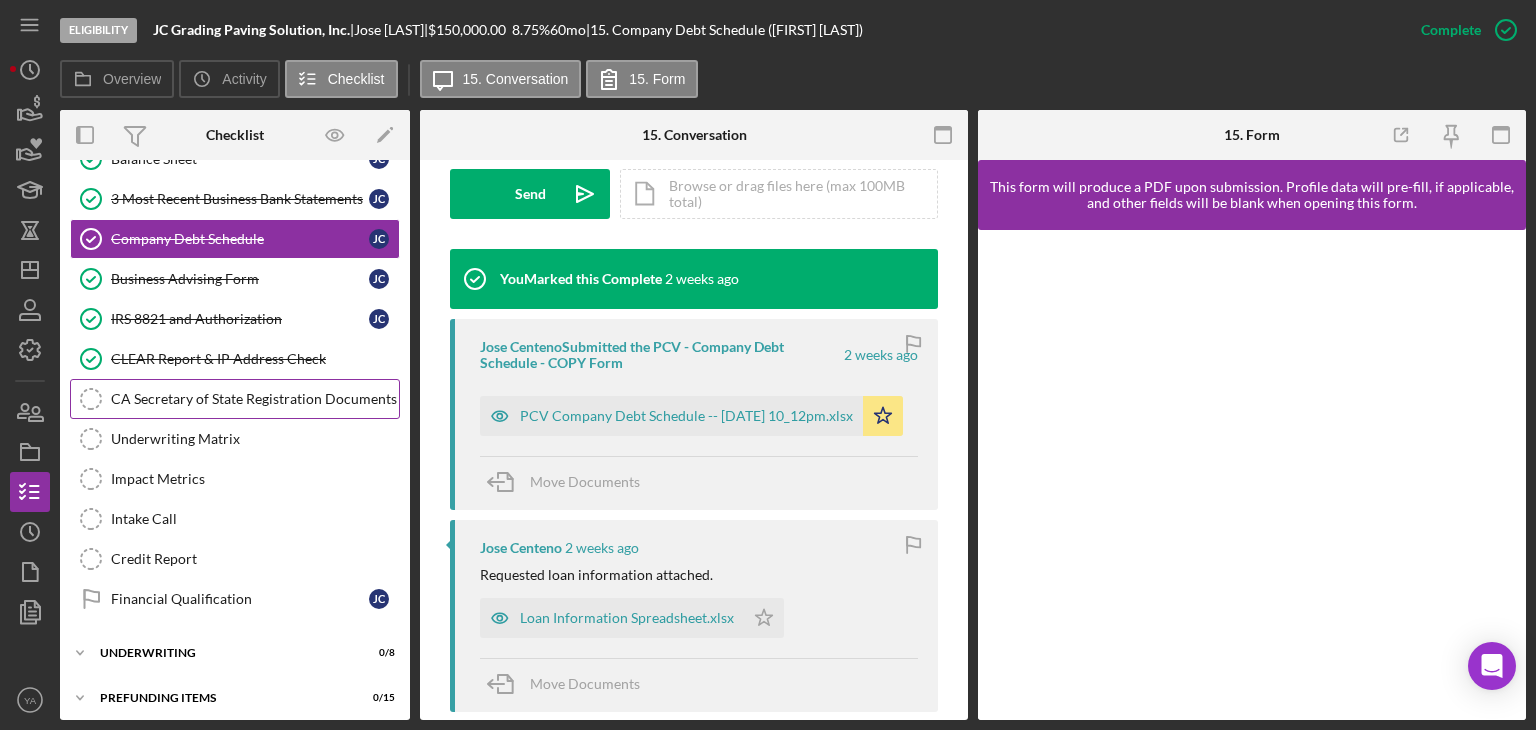 click on "CA Secretary of State Registration Documents" at bounding box center [255, 399] 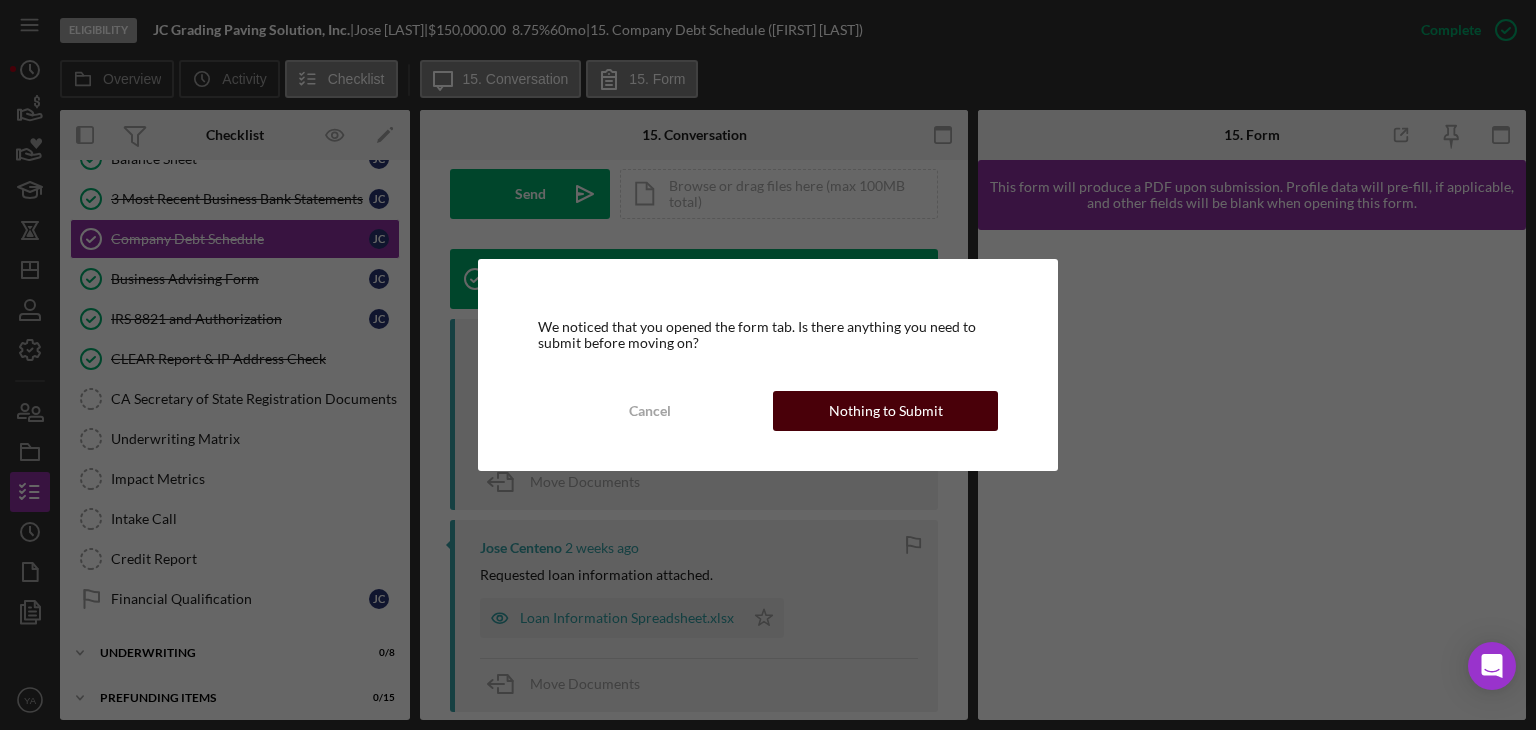 click on "Nothing to Submit" at bounding box center (886, 411) 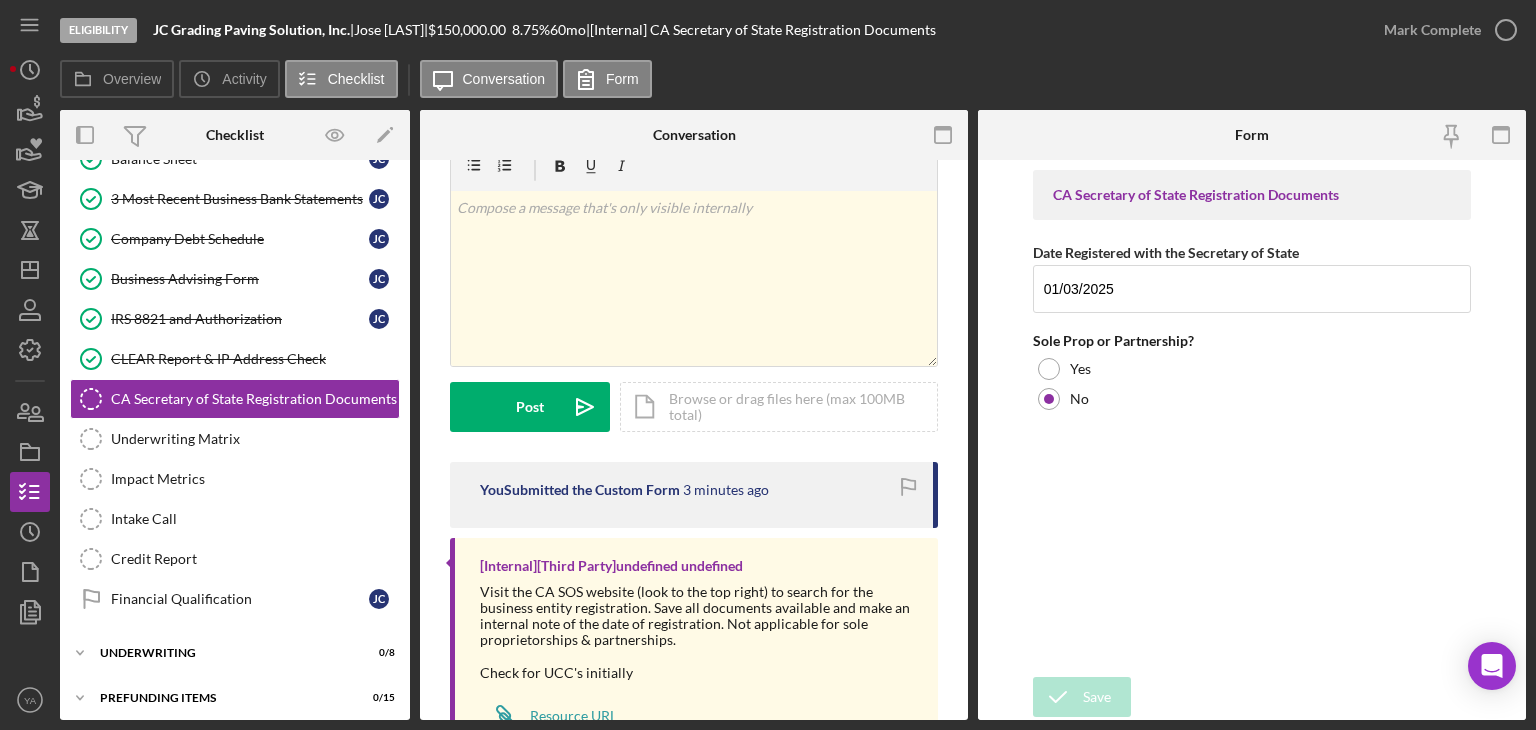 scroll, scrollTop: 125, scrollLeft: 0, axis: vertical 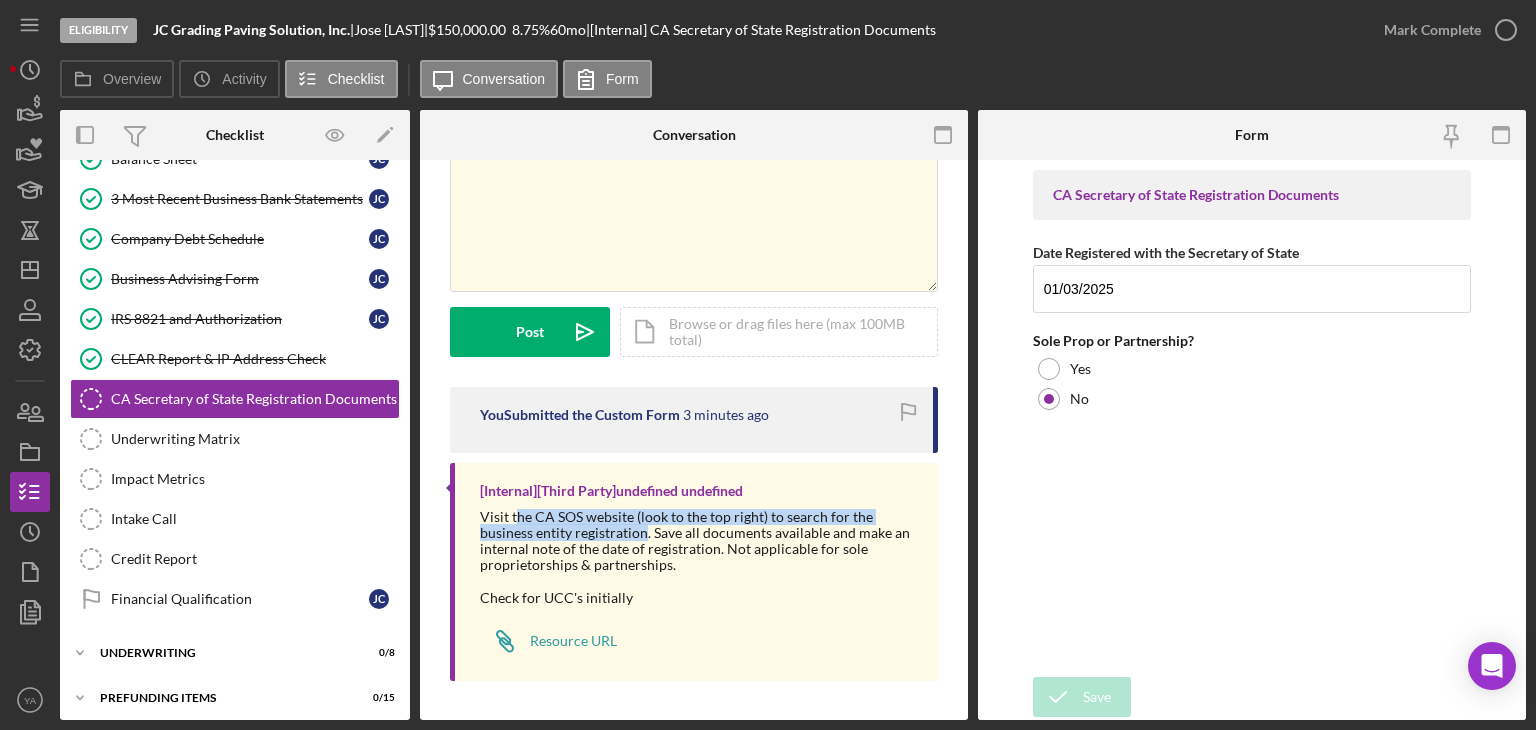 drag, startPoint x: 519, startPoint y: 507, endPoint x: 645, endPoint y: 535, distance: 129.07362 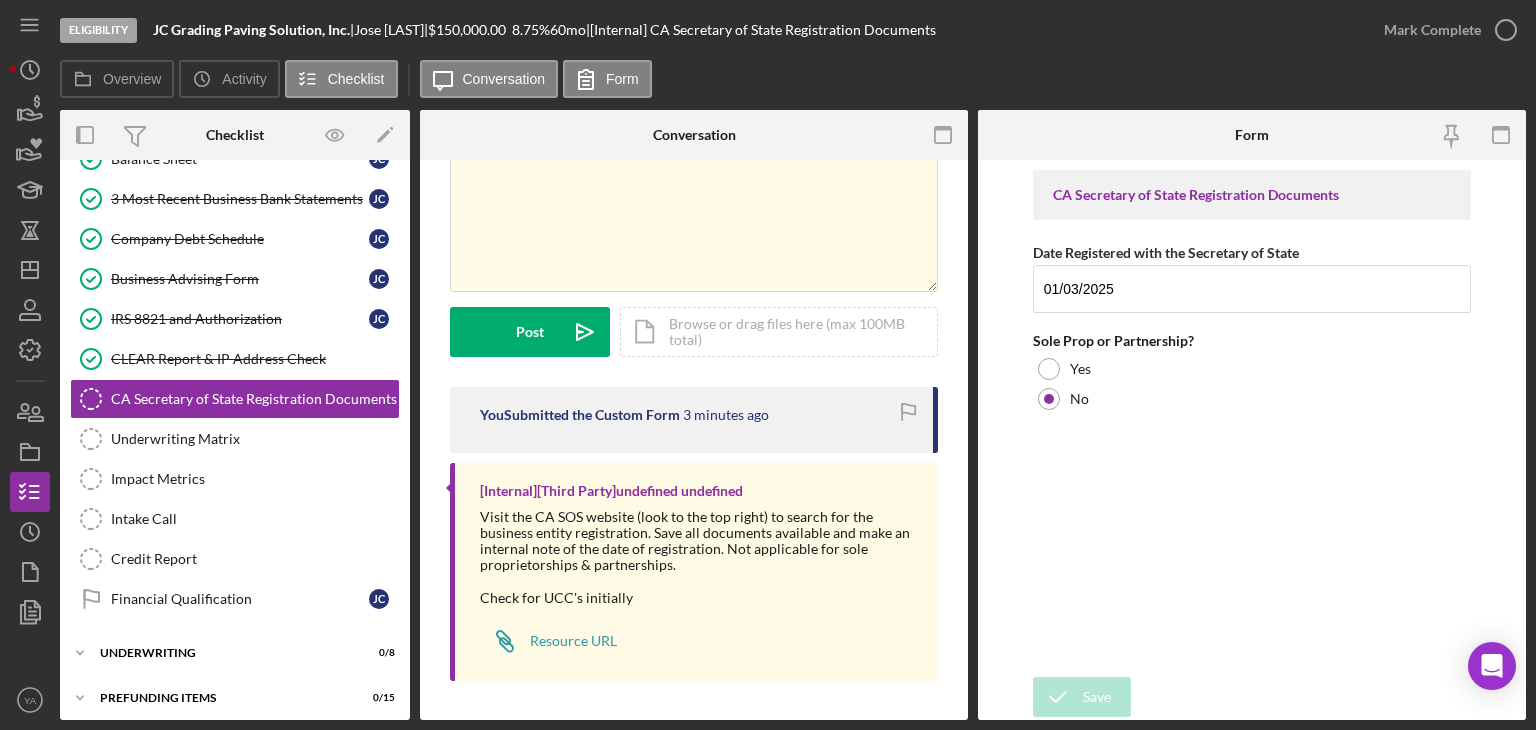 click on "Visit the CA SOS website (look to the top right) to search for the business entity registration. Save all documents available and make an internal note of the date of registration. Not applicable for sole proprietorships & partnerships. Check for UCC's initially" at bounding box center [699, 557] 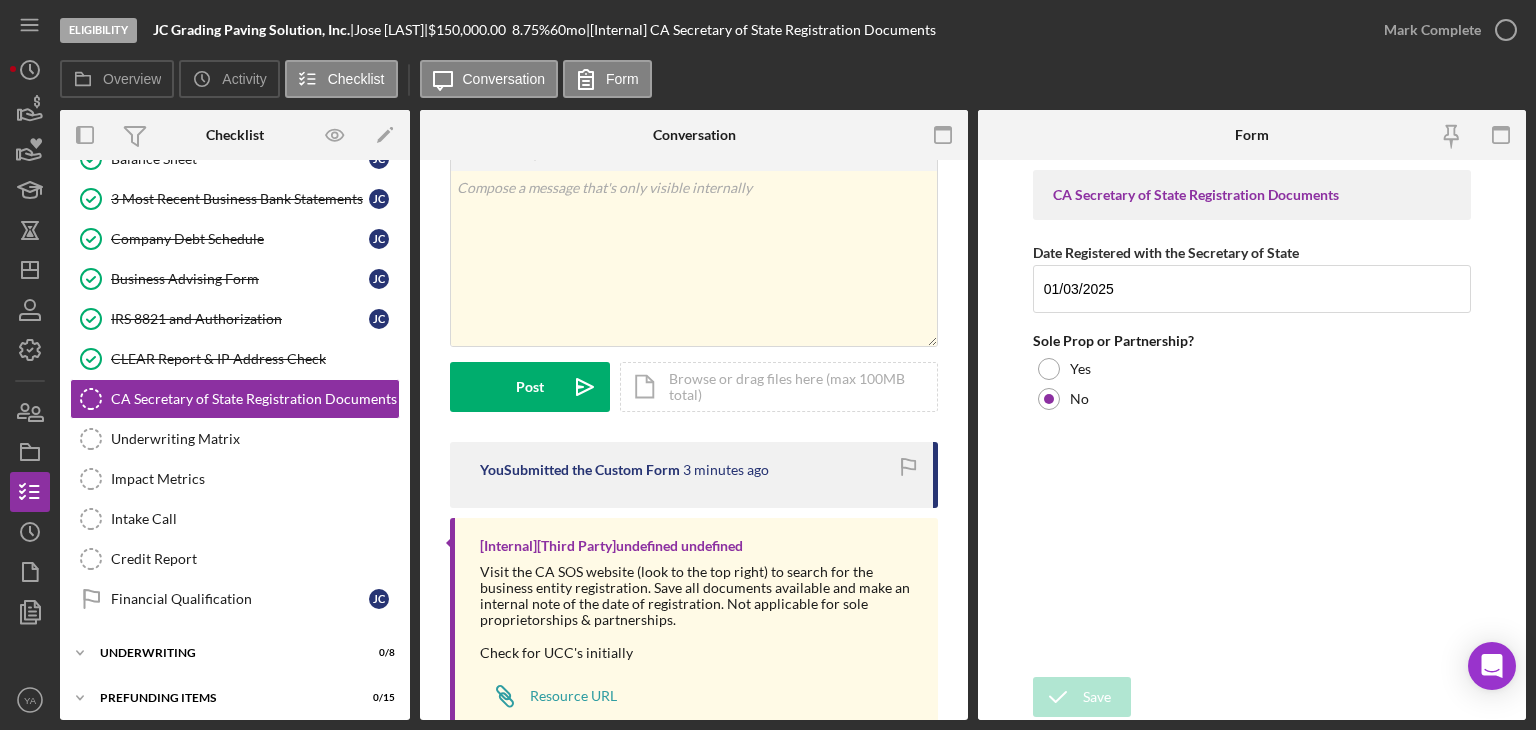 scroll, scrollTop: 125, scrollLeft: 0, axis: vertical 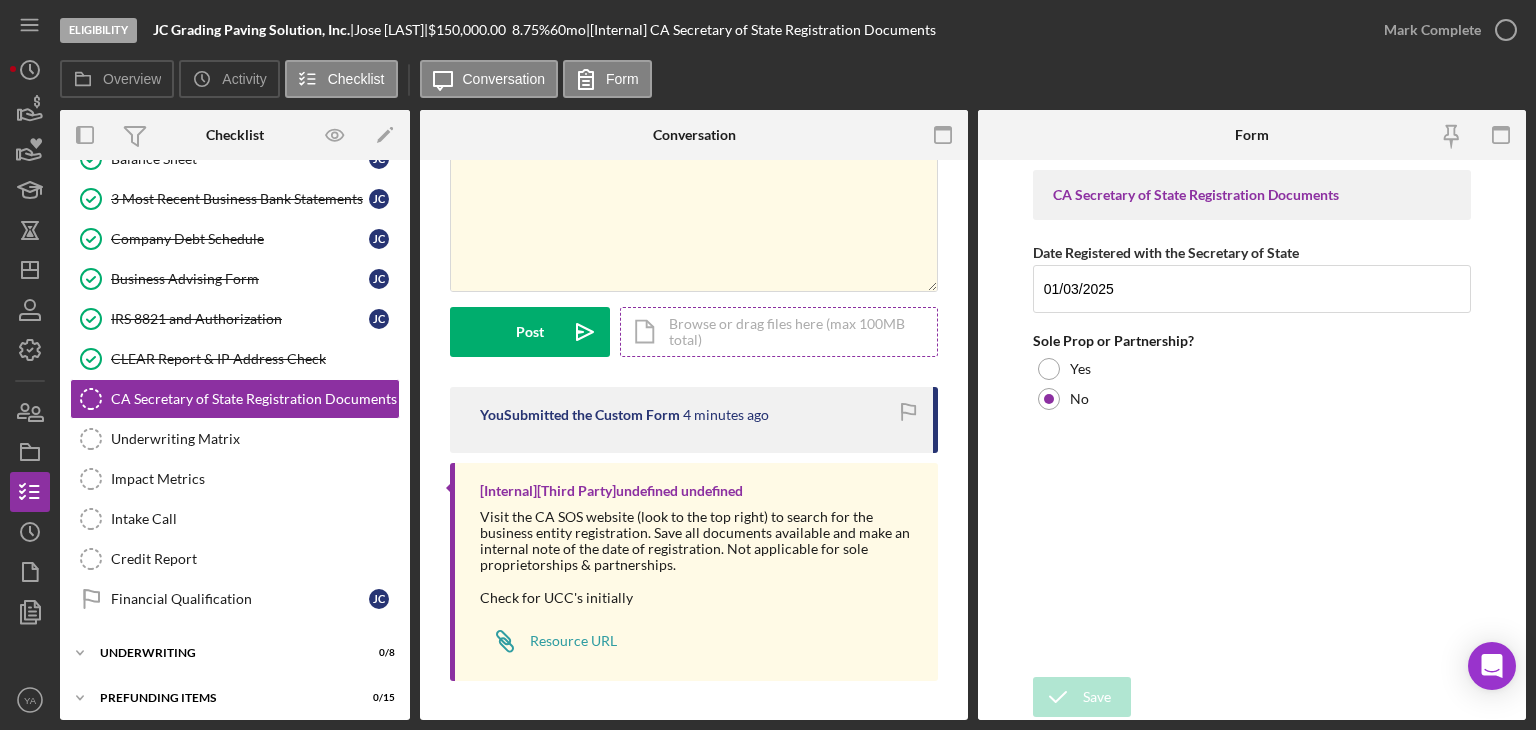 click on "Icon/Document Browse or drag files here (max 100MB total) Tap to choose files or take a photo" at bounding box center [779, 332] 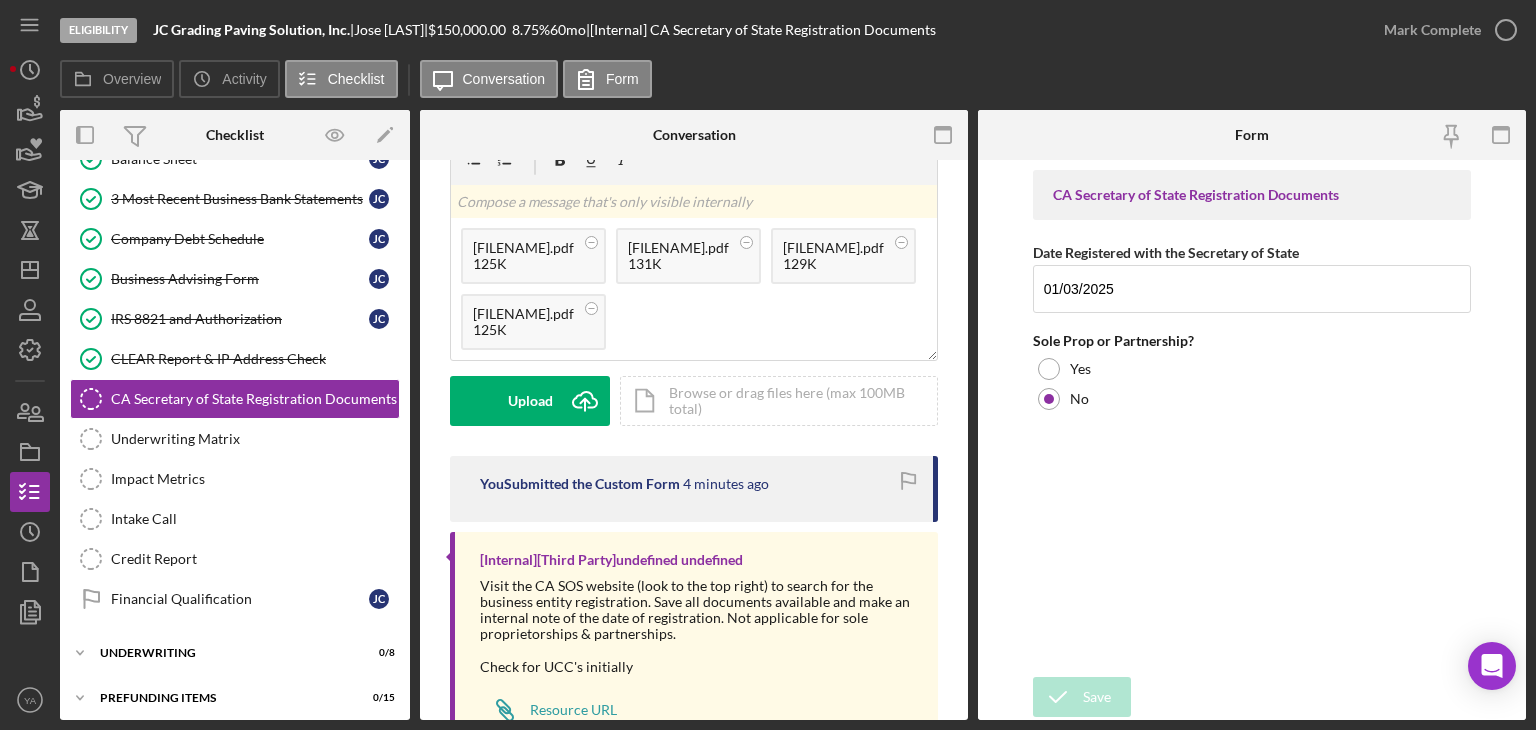 scroll, scrollTop: 0, scrollLeft: 0, axis: both 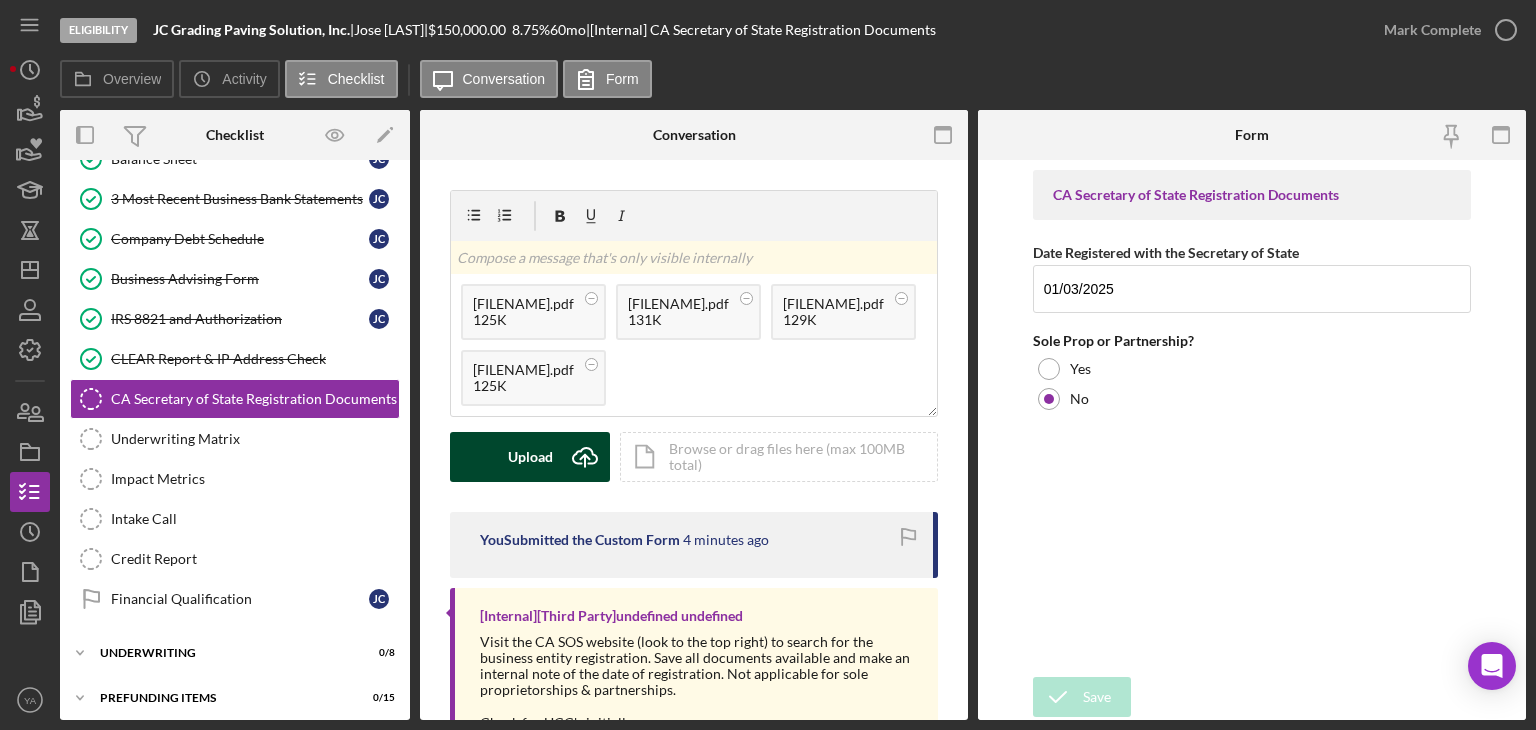click on "Upload" at bounding box center [530, 457] 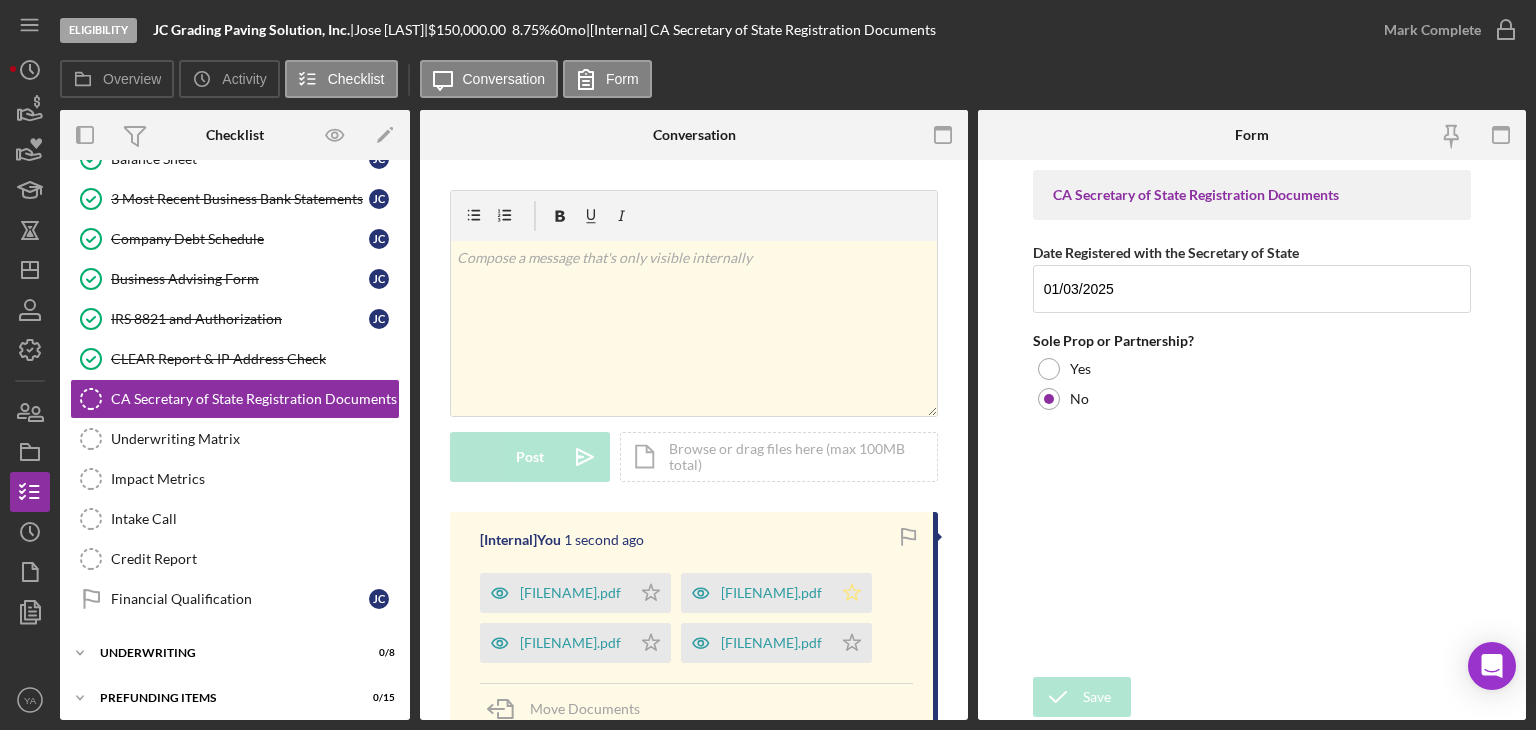 click on "Icon/Star" 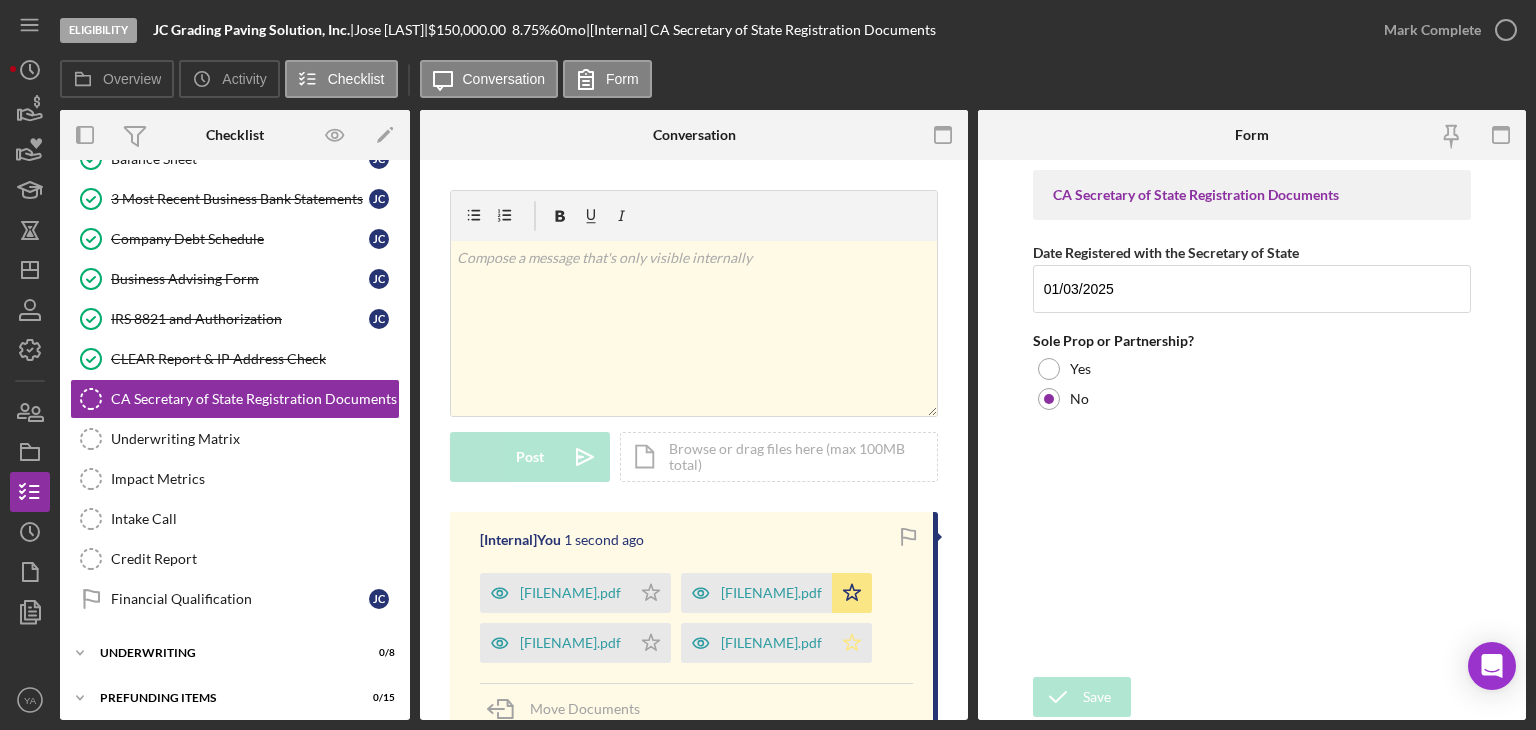 click on "Icon/Star" 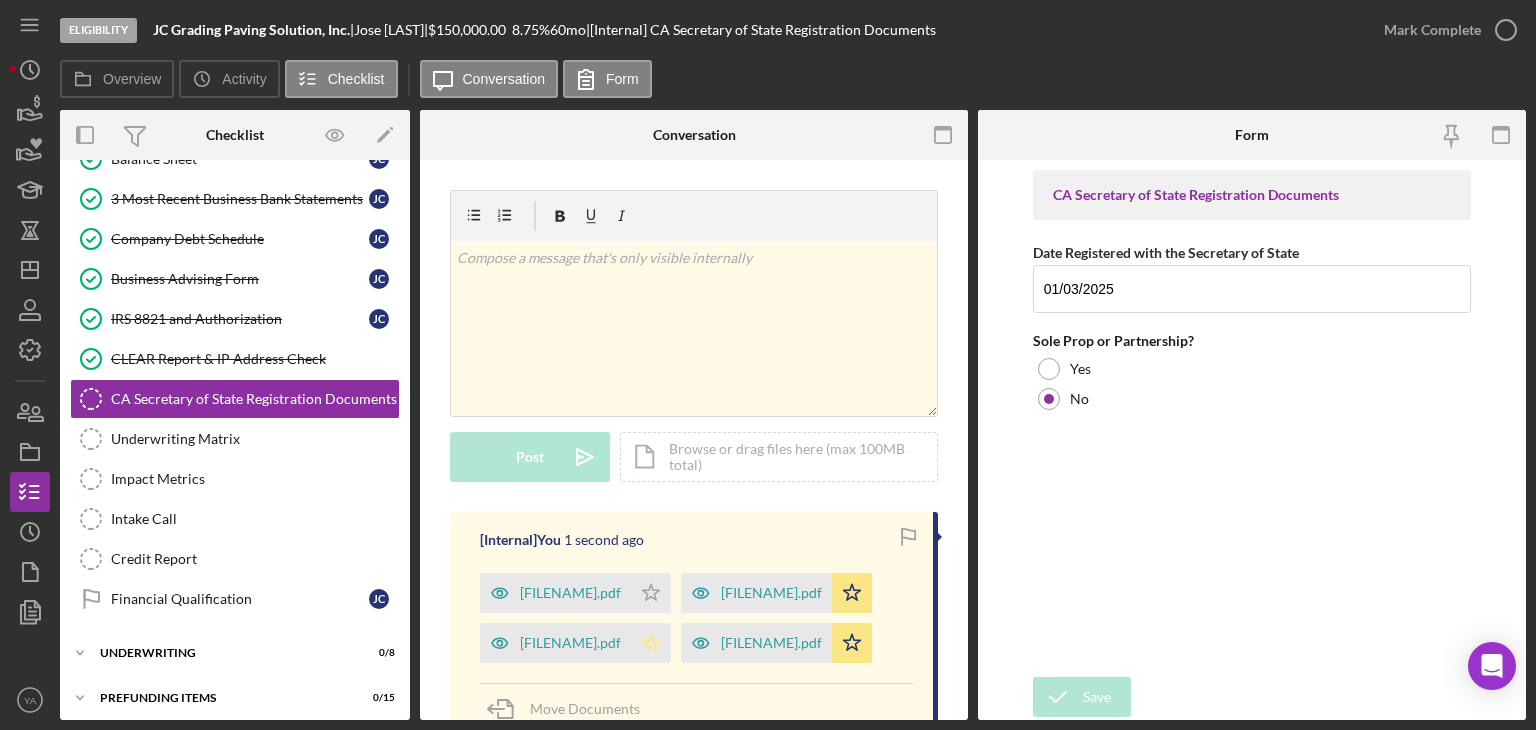 click on "Icon/Star" 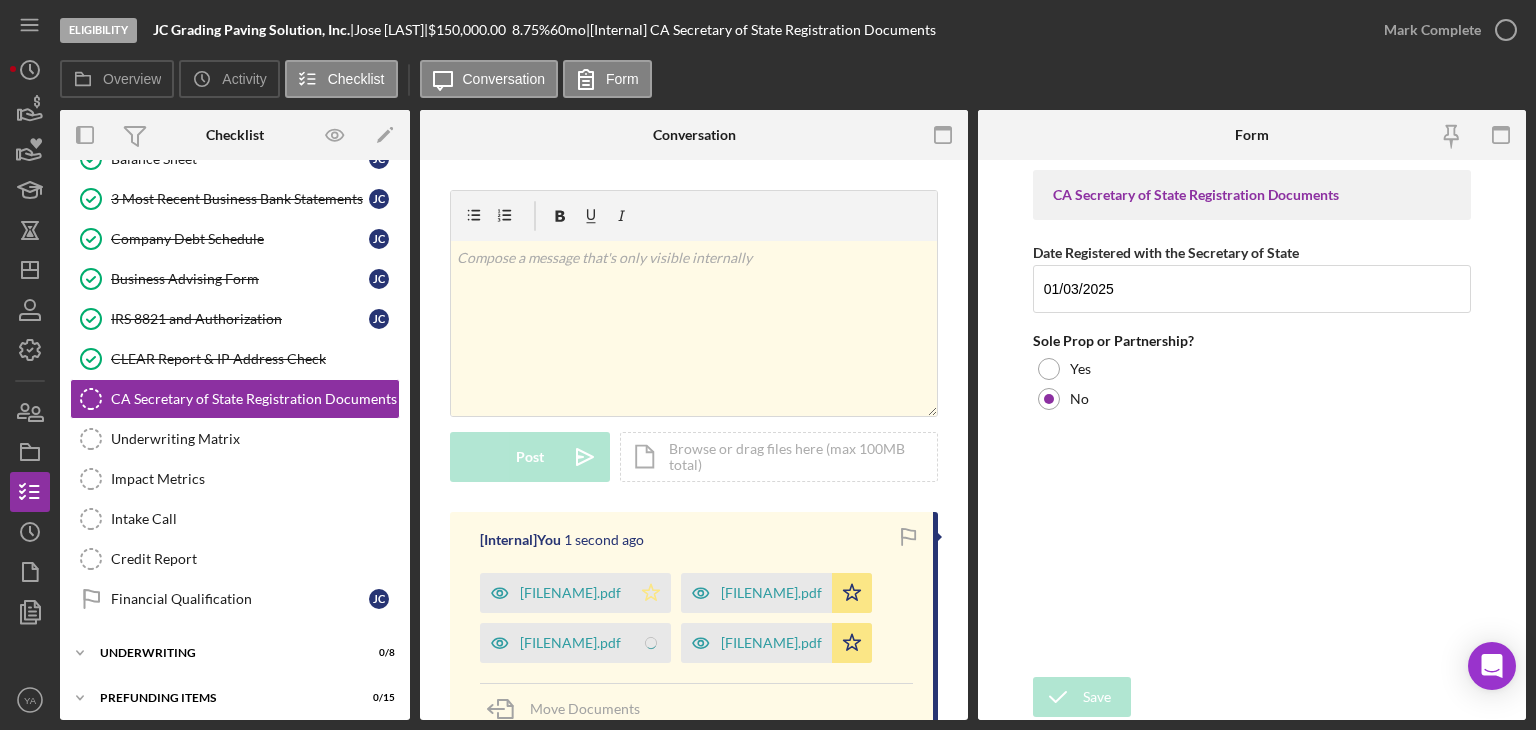 click 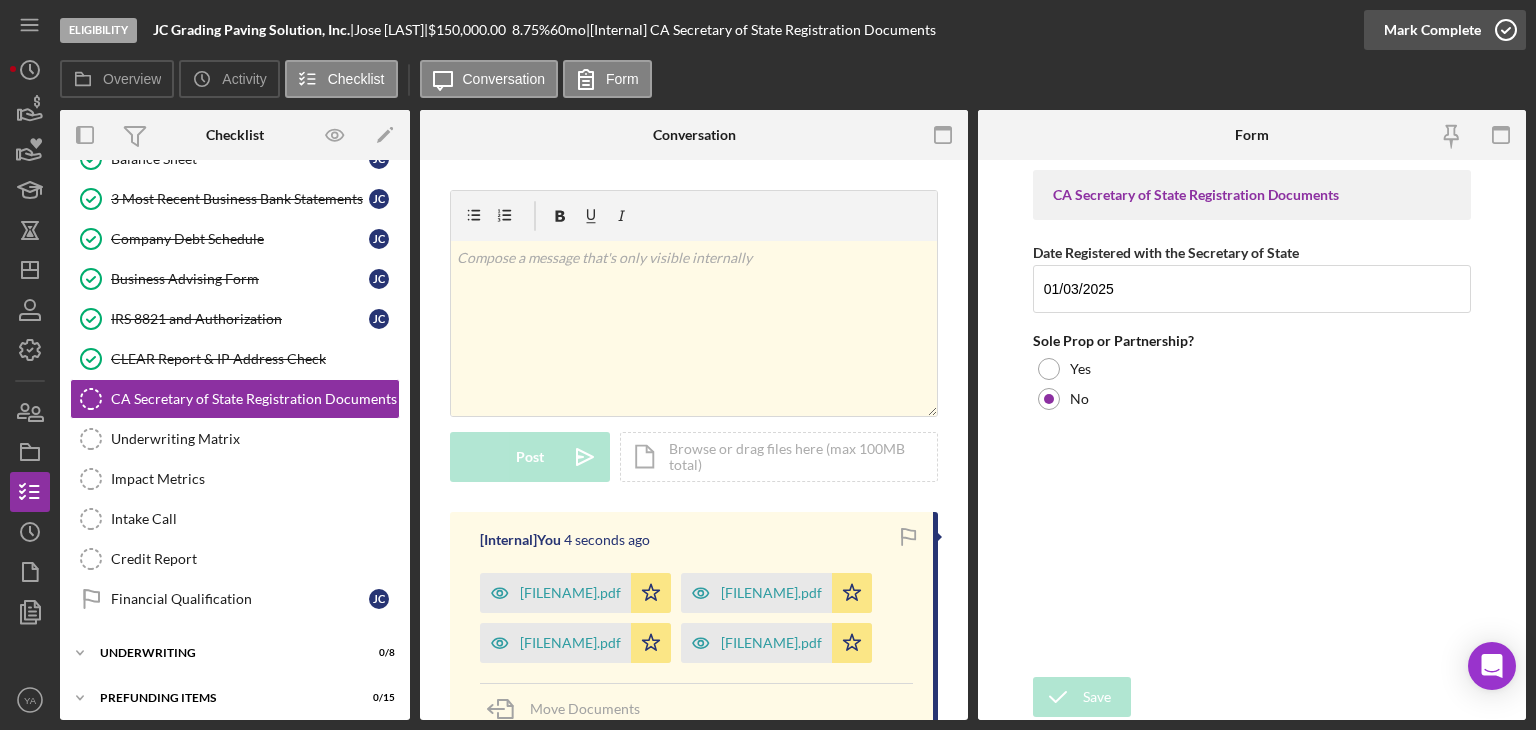click 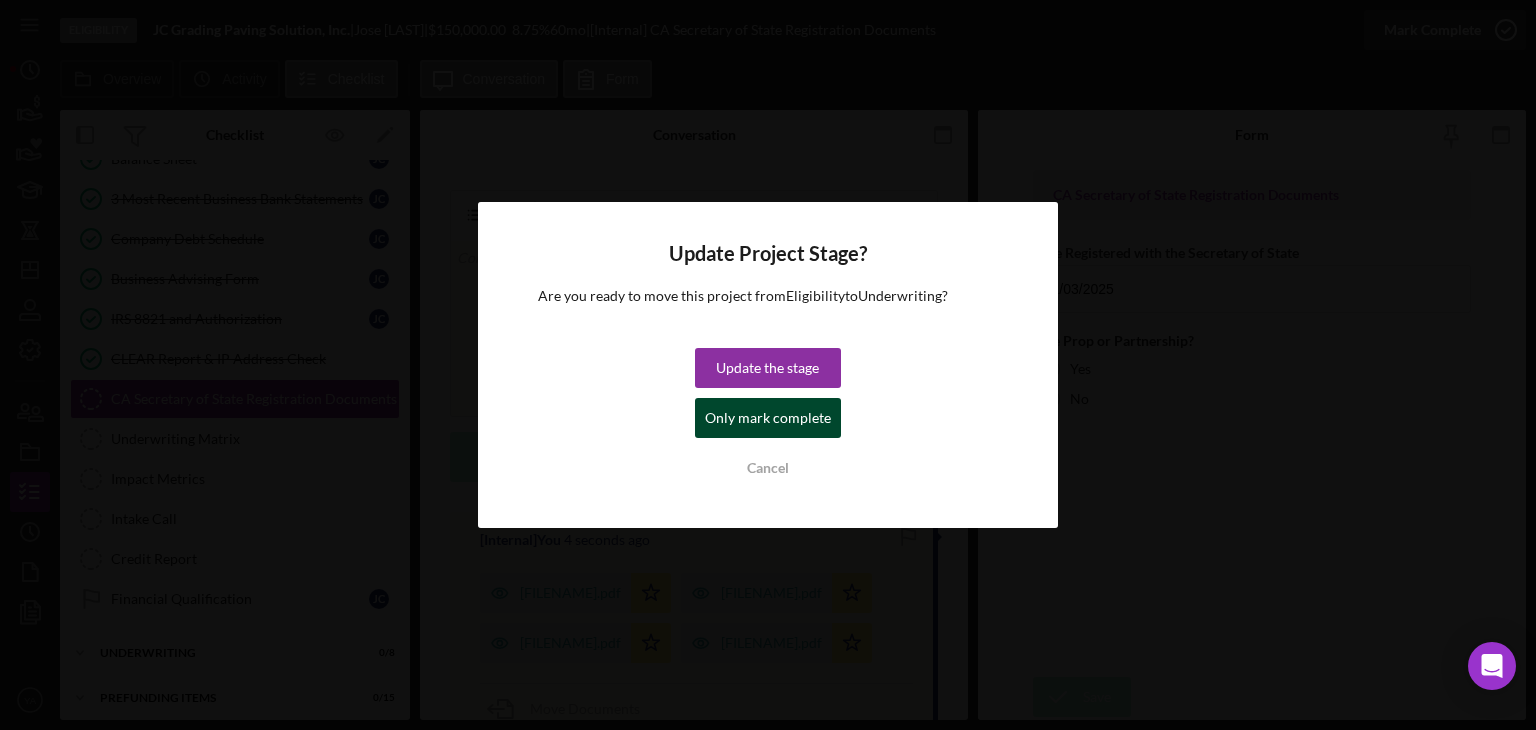click on "Only mark complete" at bounding box center (768, 418) 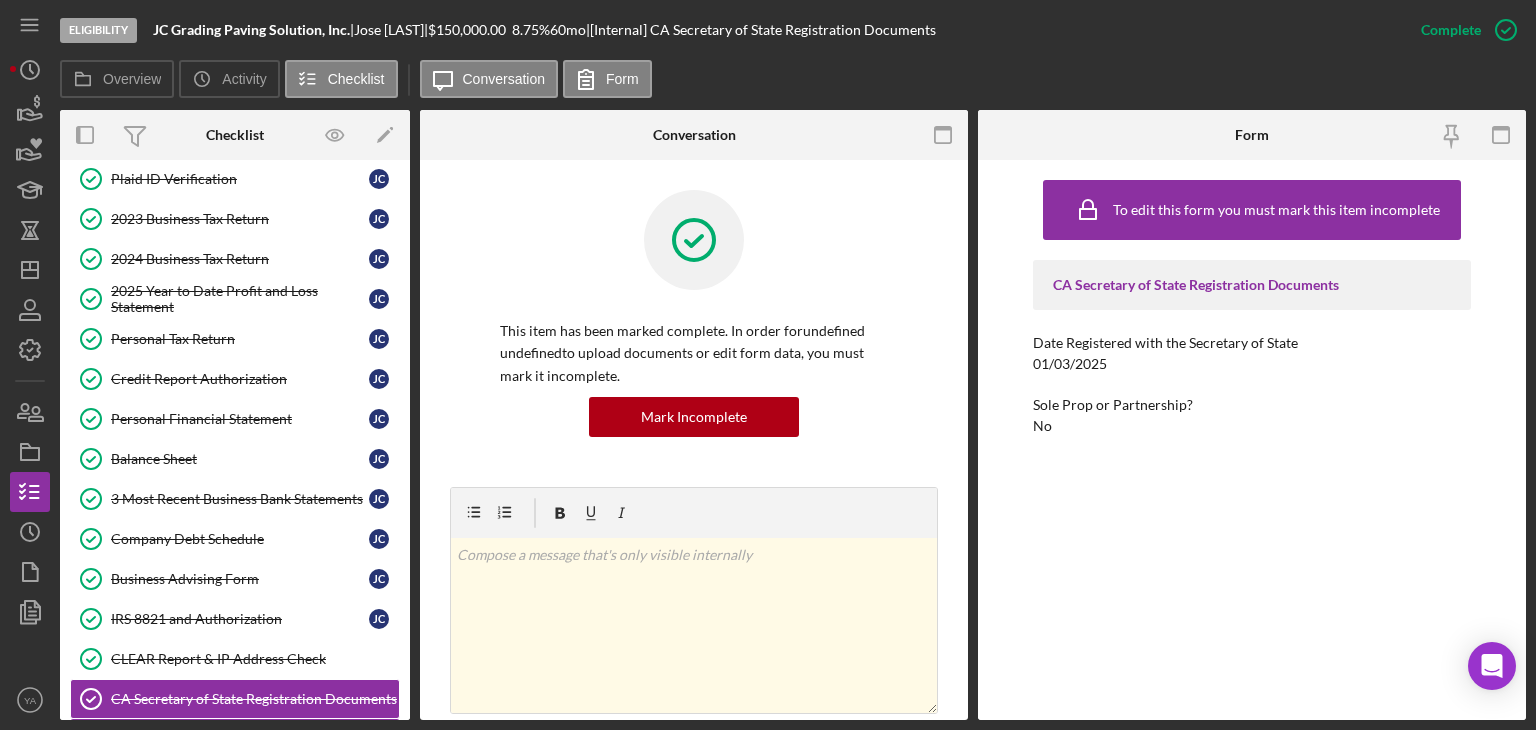 scroll, scrollTop: 437, scrollLeft: 0, axis: vertical 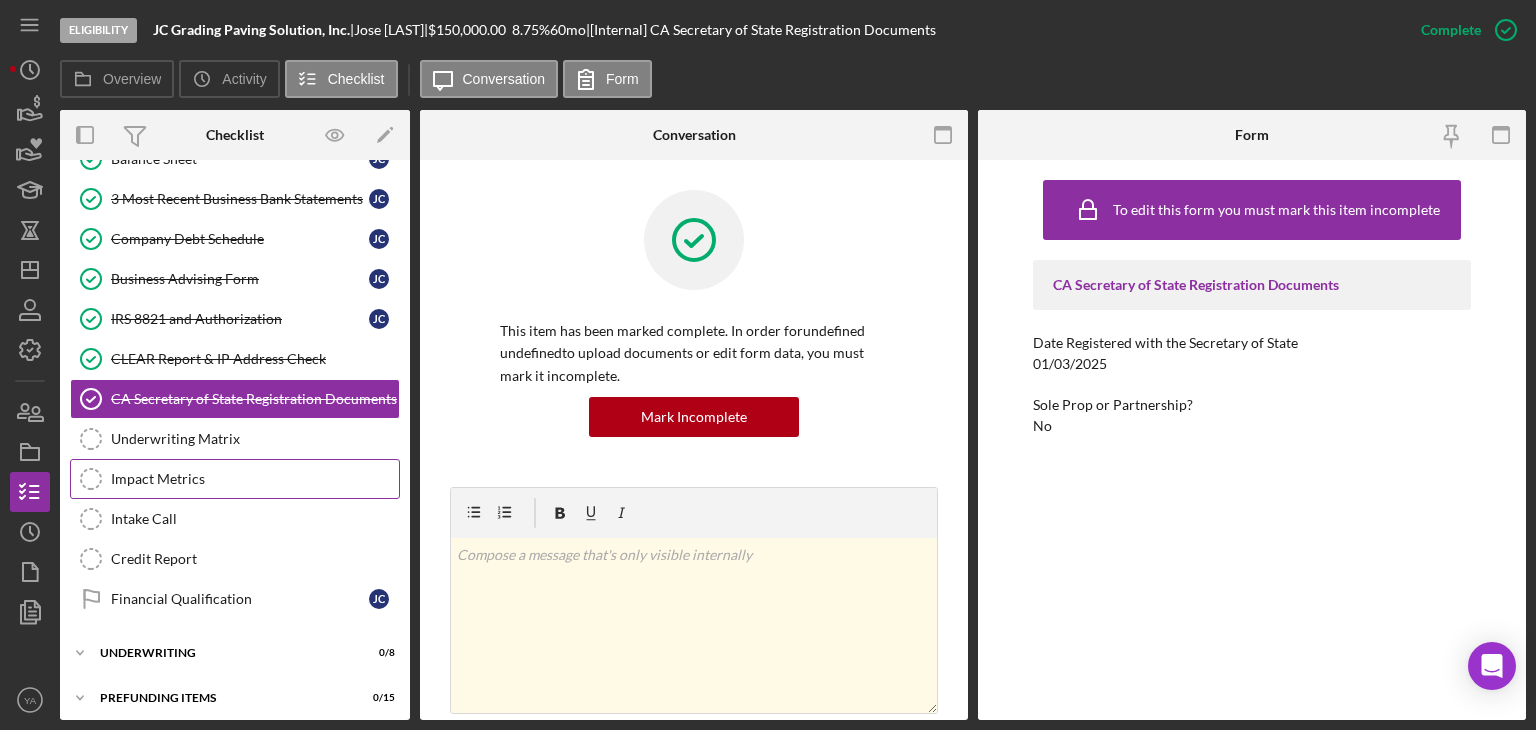 click on "Impact Metrics" at bounding box center [255, 479] 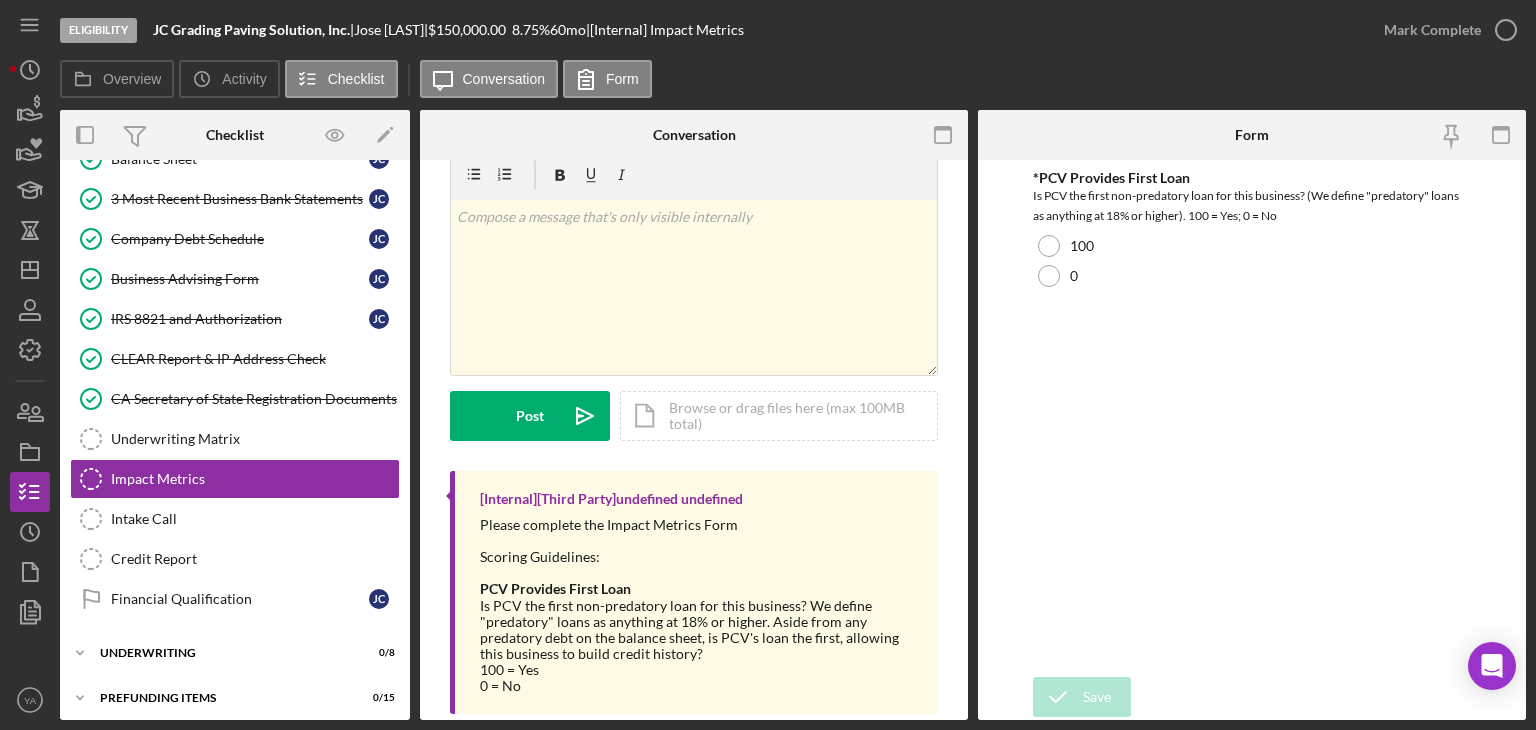 scroll, scrollTop: 75, scrollLeft: 0, axis: vertical 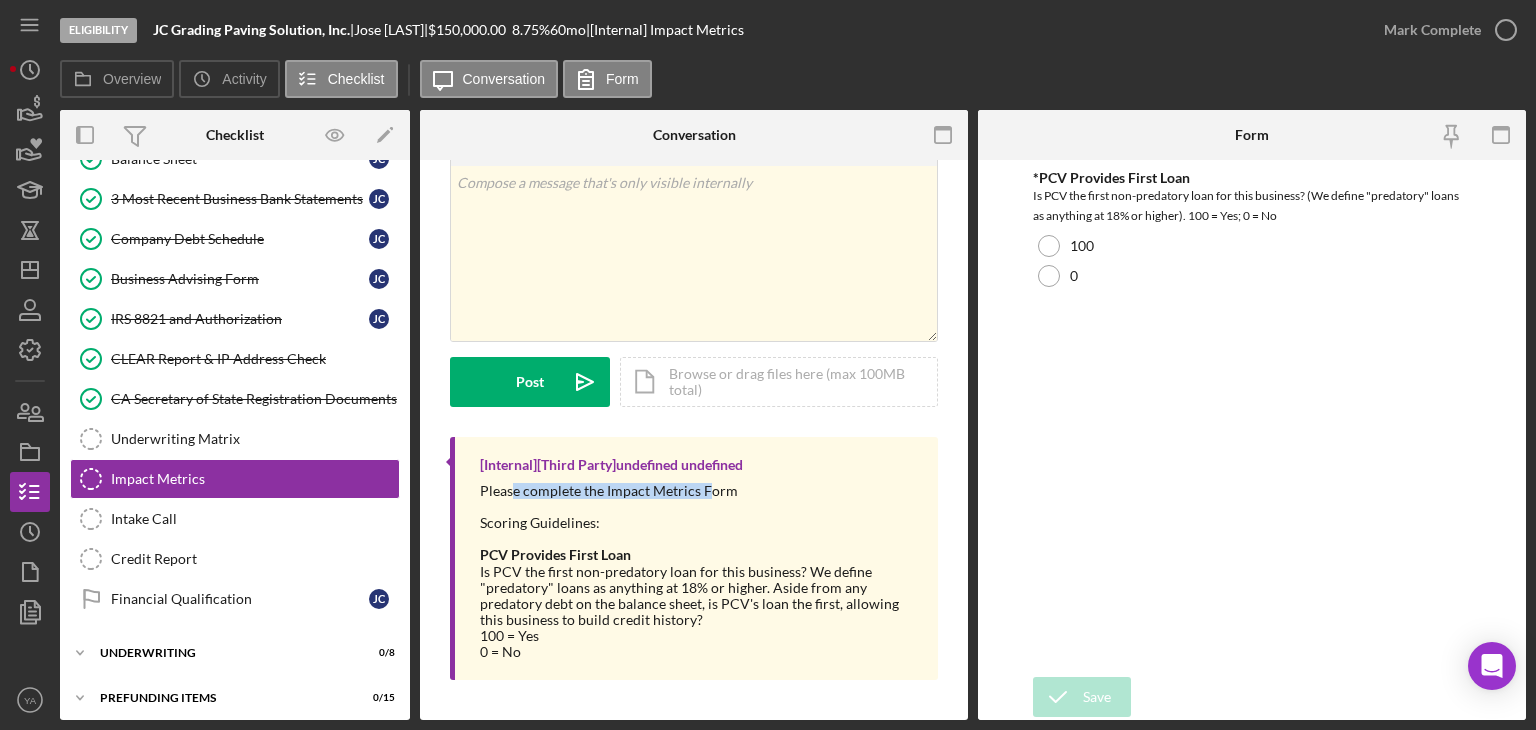 drag, startPoint x: 517, startPoint y: 490, endPoint x: 706, endPoint y: 491, distance: 189.00264 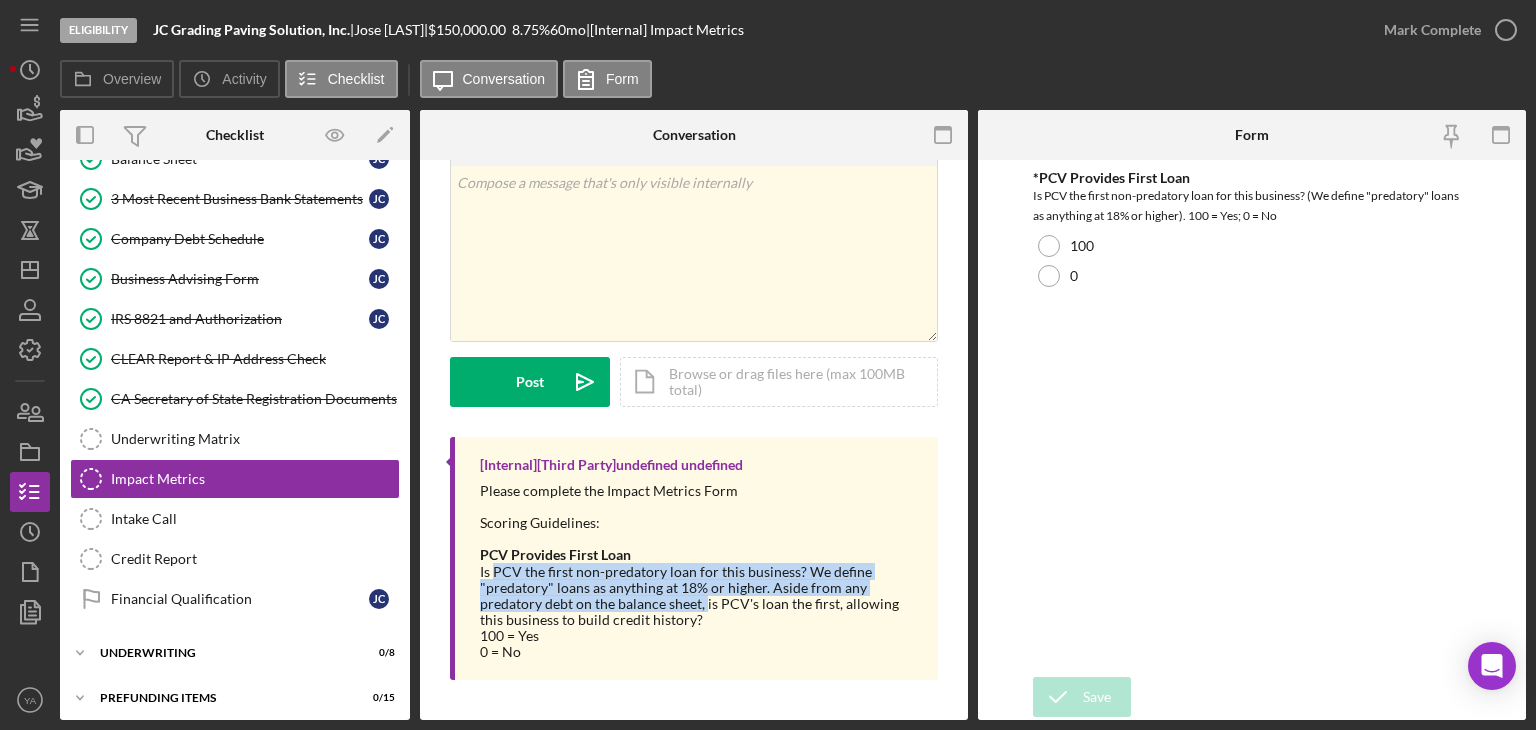 drag, startPoint x: 492, startPoint y: 577, endPoint x: 704, endPoint y: 600, distance: 213.24399 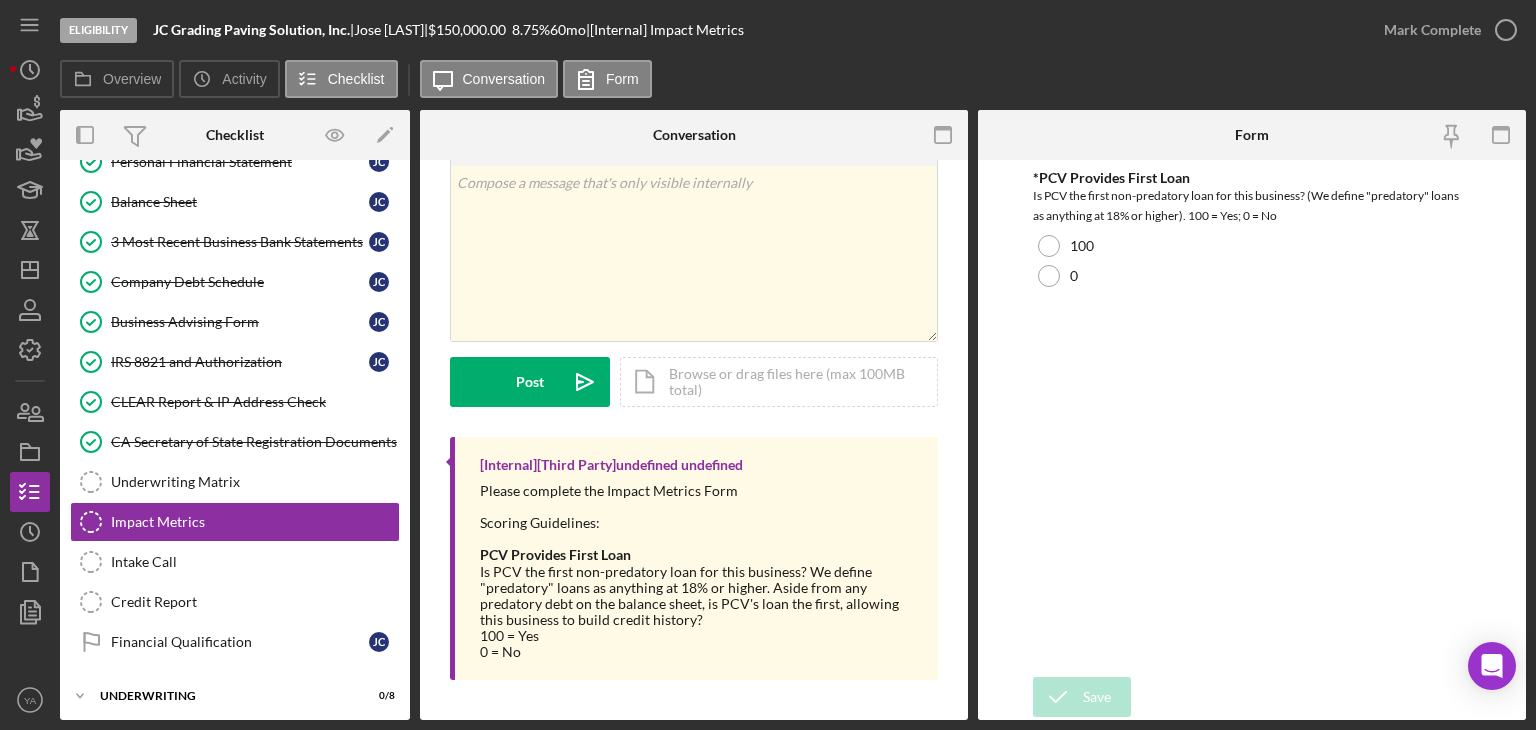 scroll, scrollTop: 400, scrollLeft: 0, axis: vertical 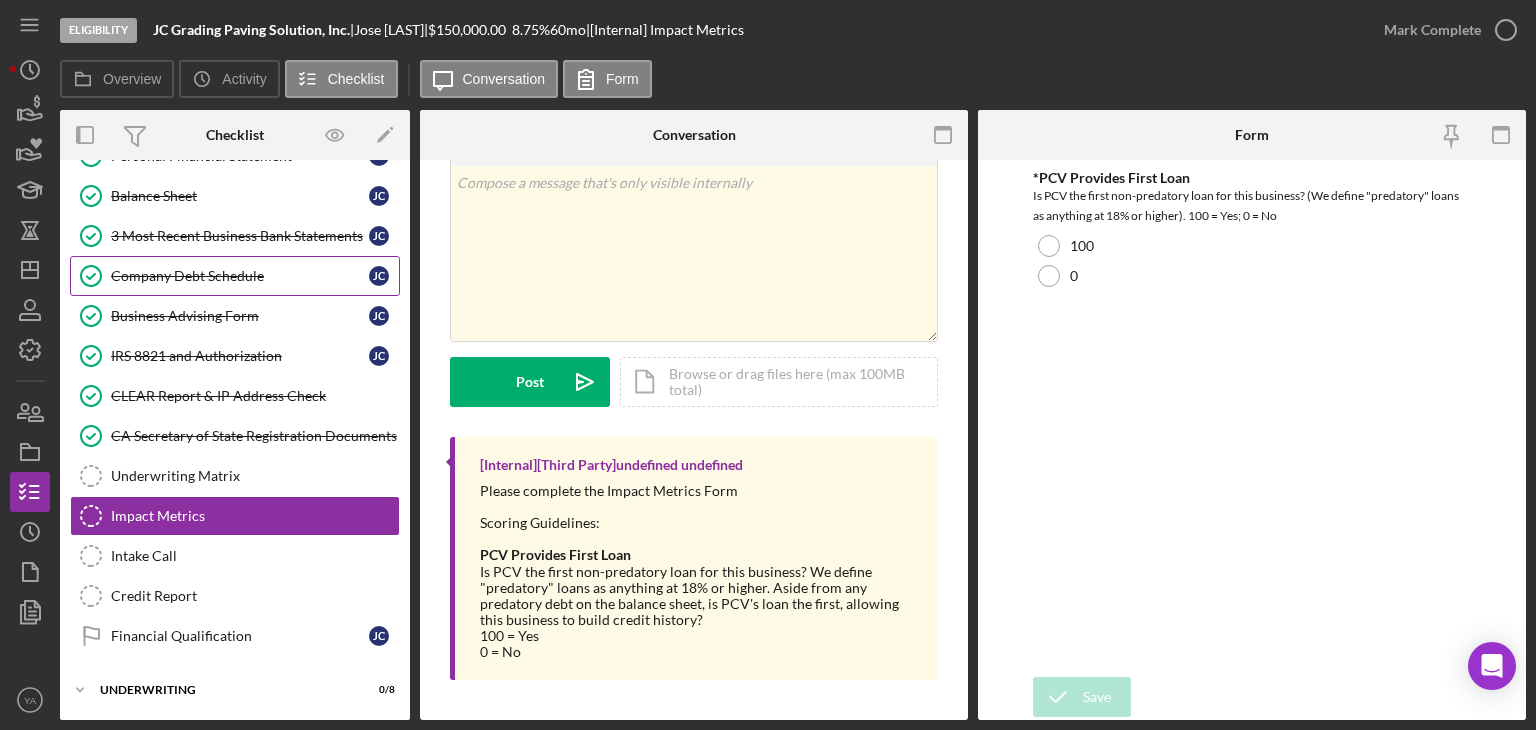 click on "Company Debt Schedule" at bounding box center [240, 276] 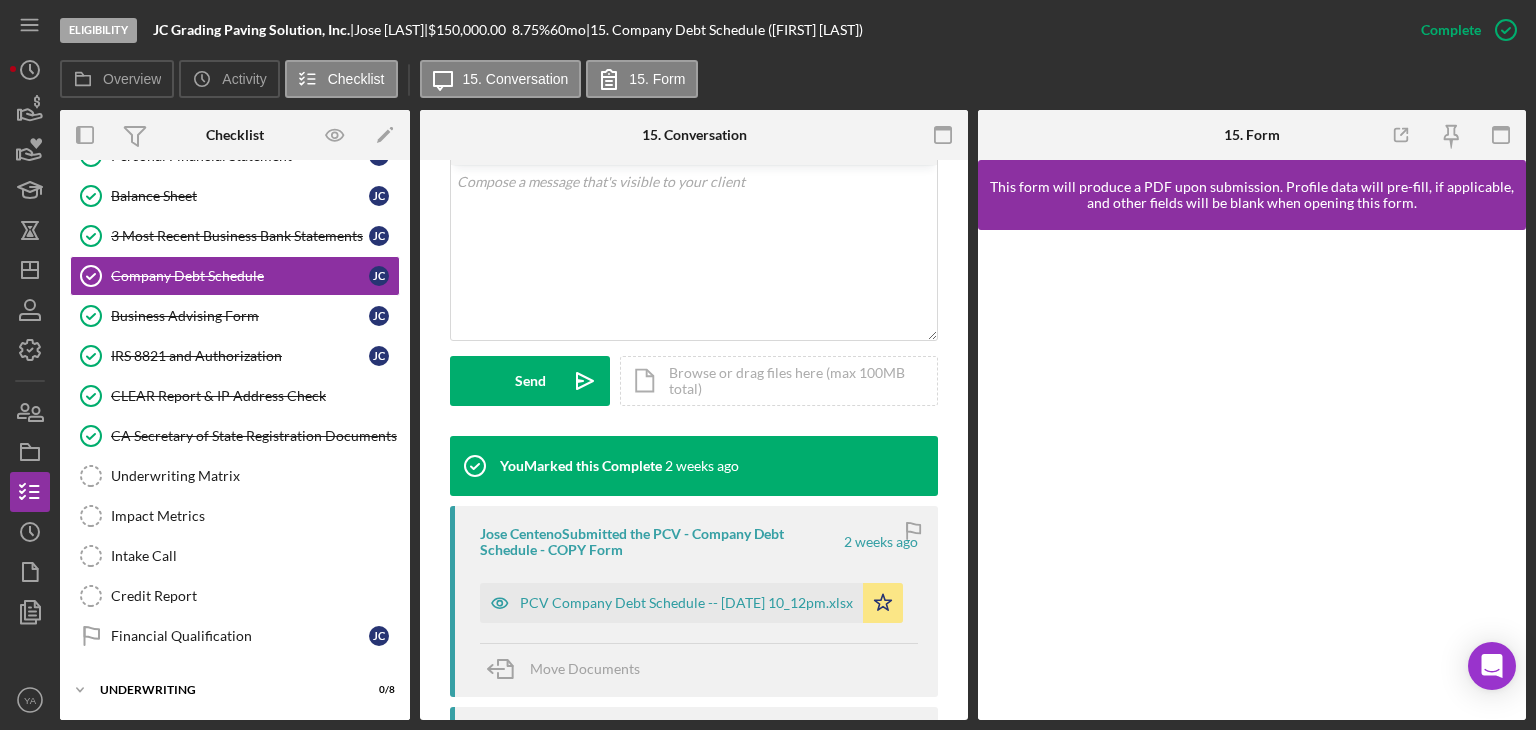 scroll, scrollTop: 600, scrollLeft: 0, axis: vertical 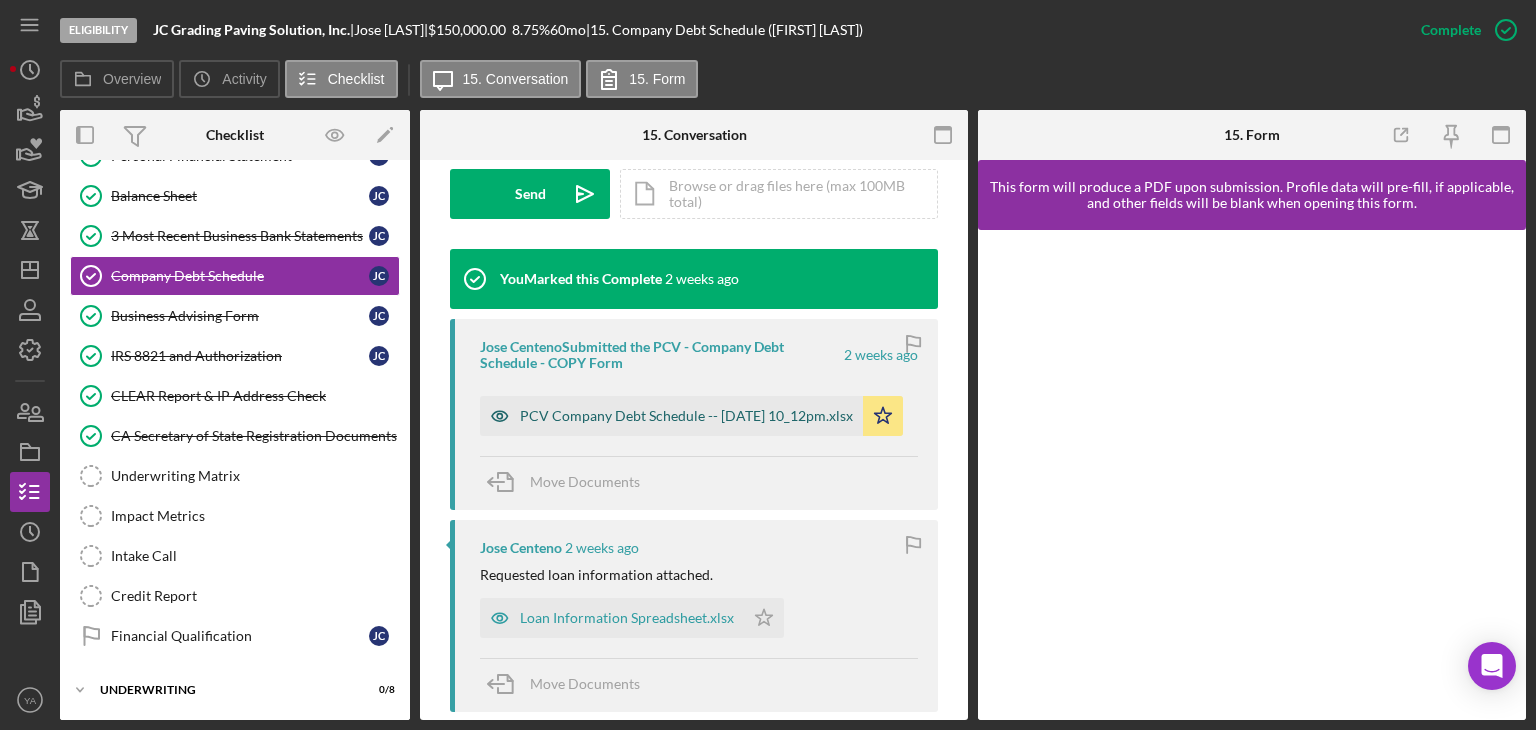 click on "PCV Company Debt Schedule -- [DATE] 10_12pm.xlsx" at bounding box center [686, 416] 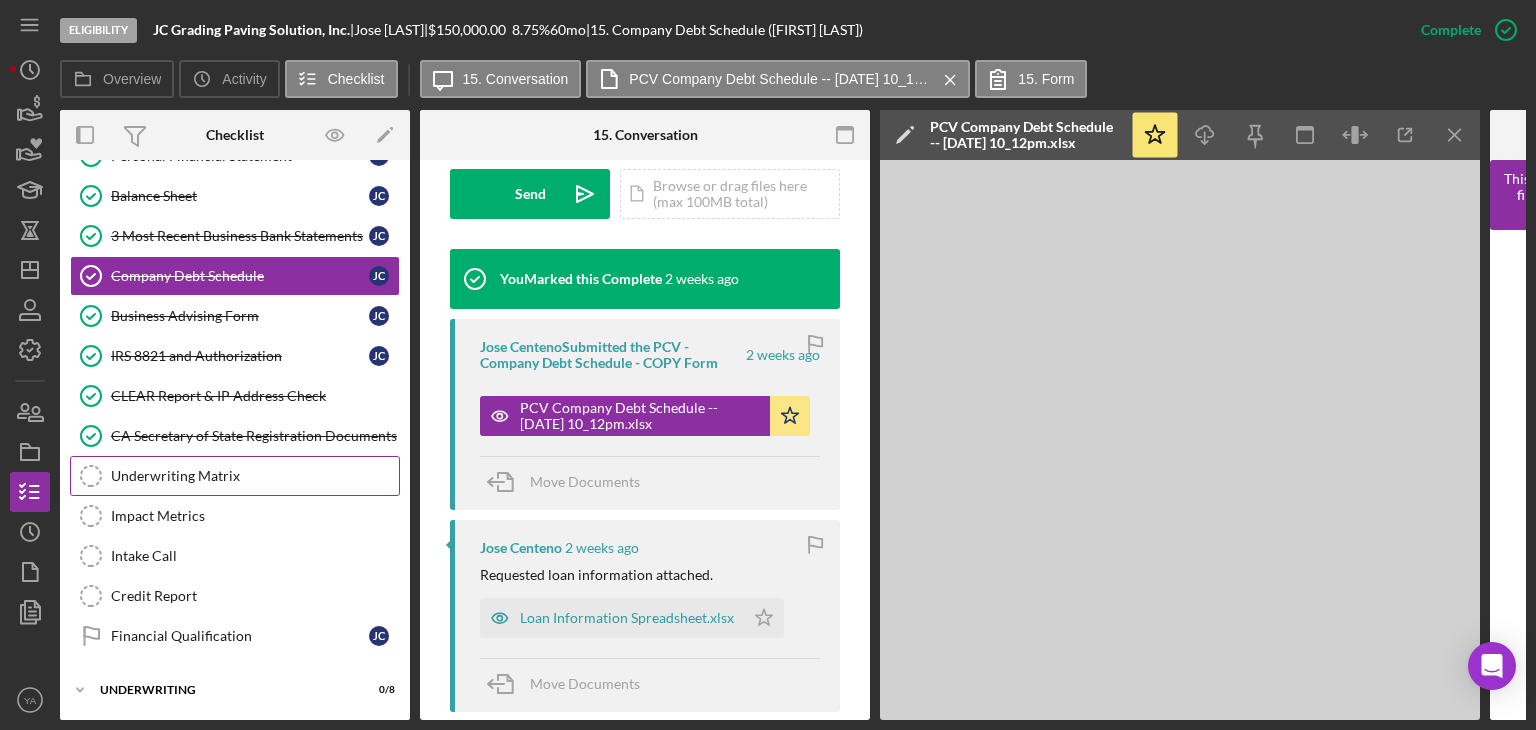 click on "Underwriting Matrix Underwriting Matrix" at bounding box center [235, 476] 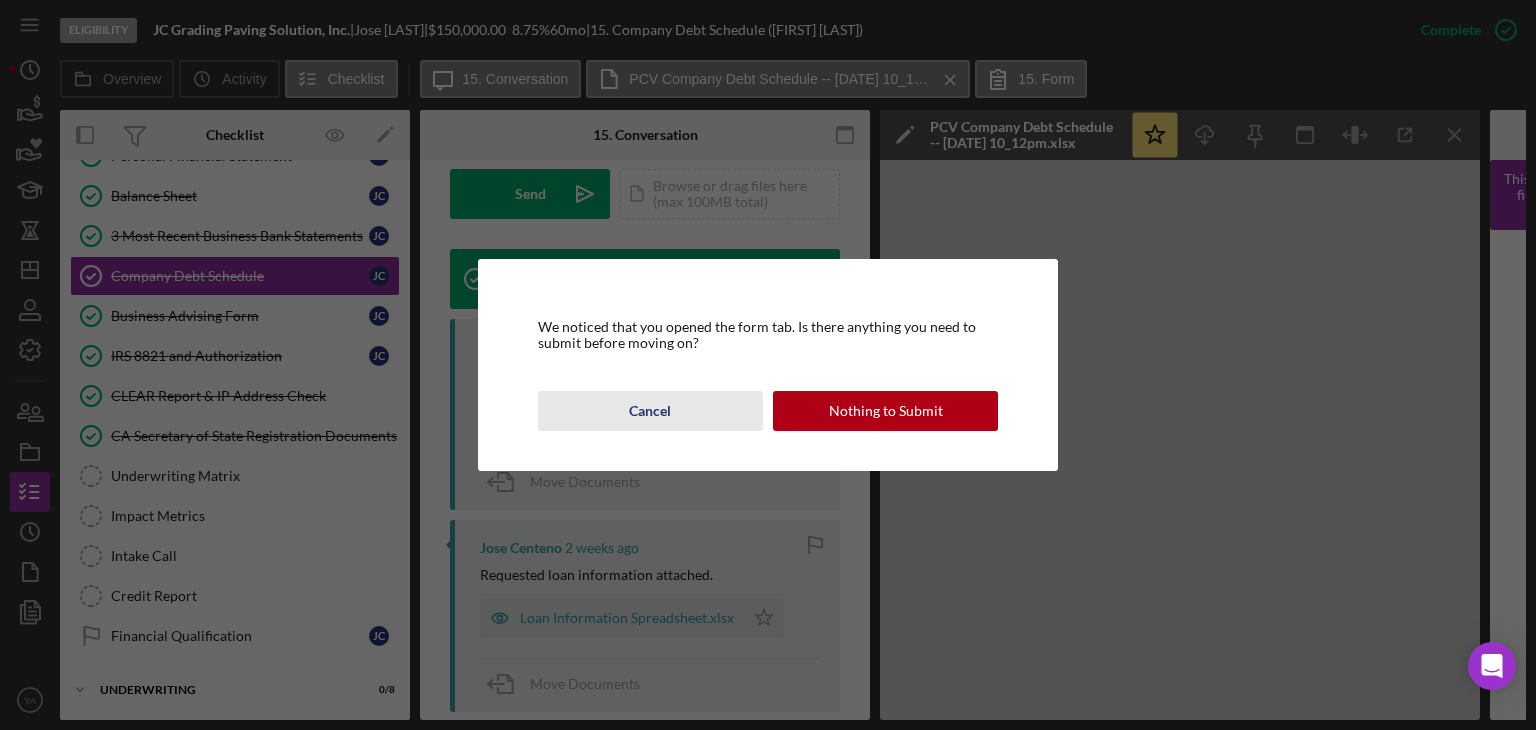 click on "Cancel" at bounding box center (650, 411) 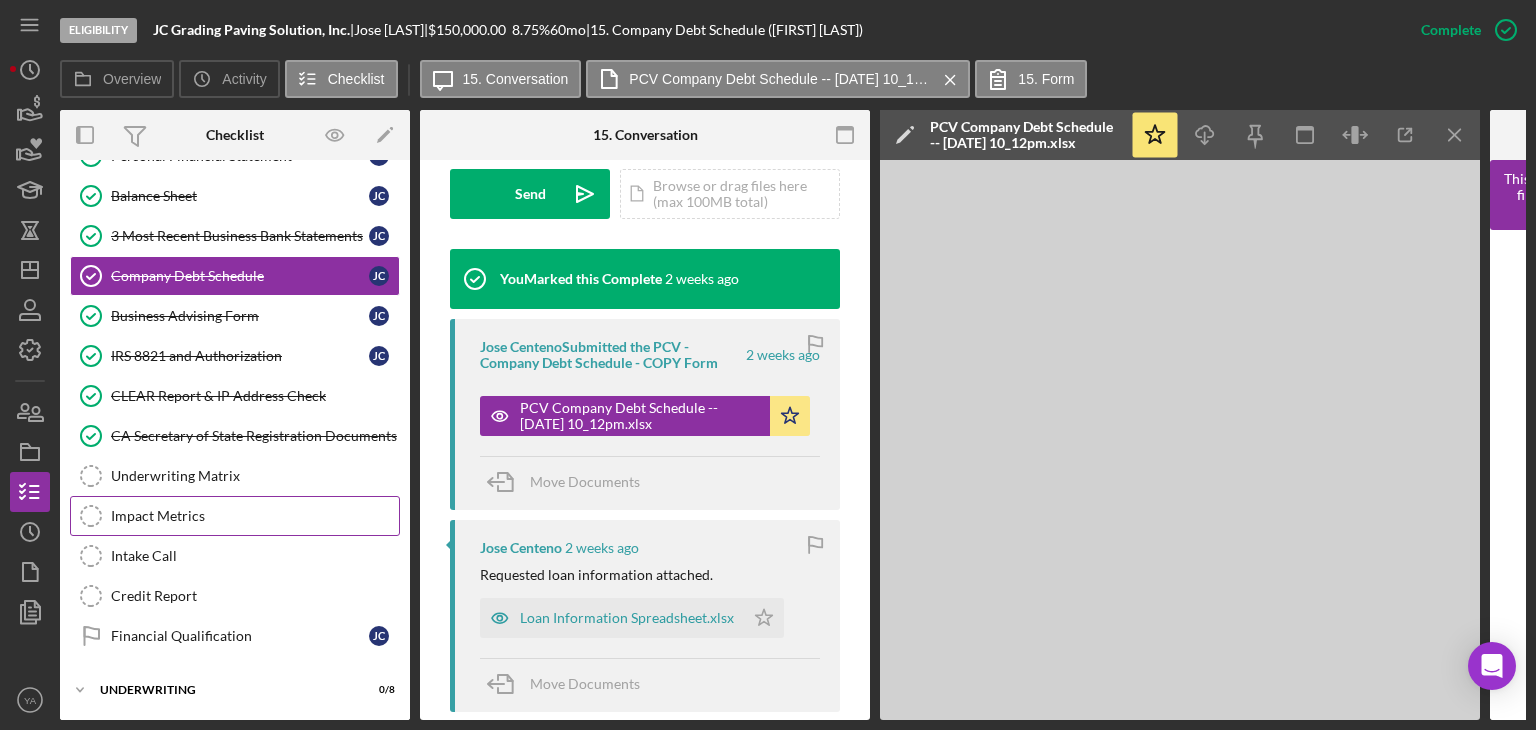 click on "Impact Metrics Impact Metrics" at bounding box center [235, 516] 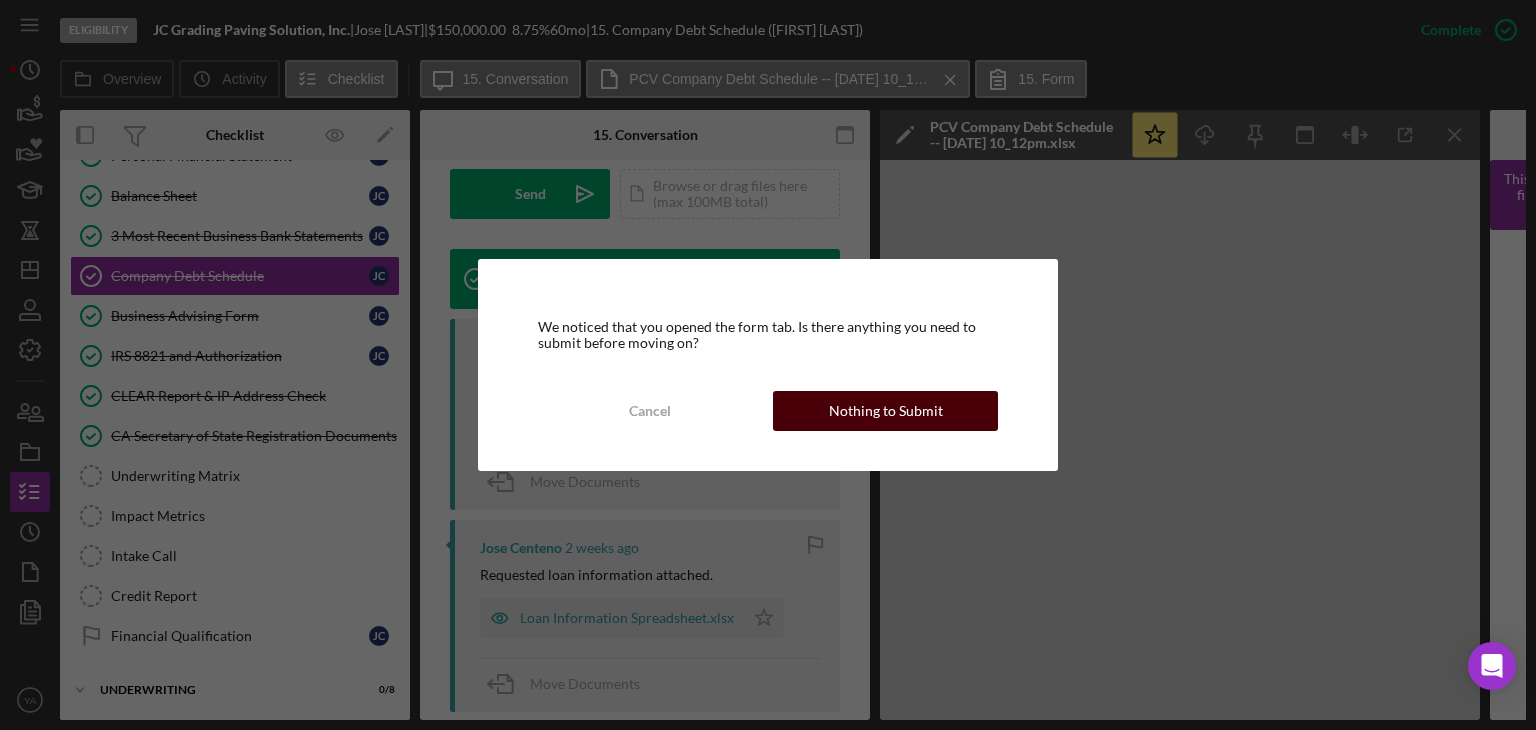 click on "Nothing to Submit" at bounding box center (885, 411) 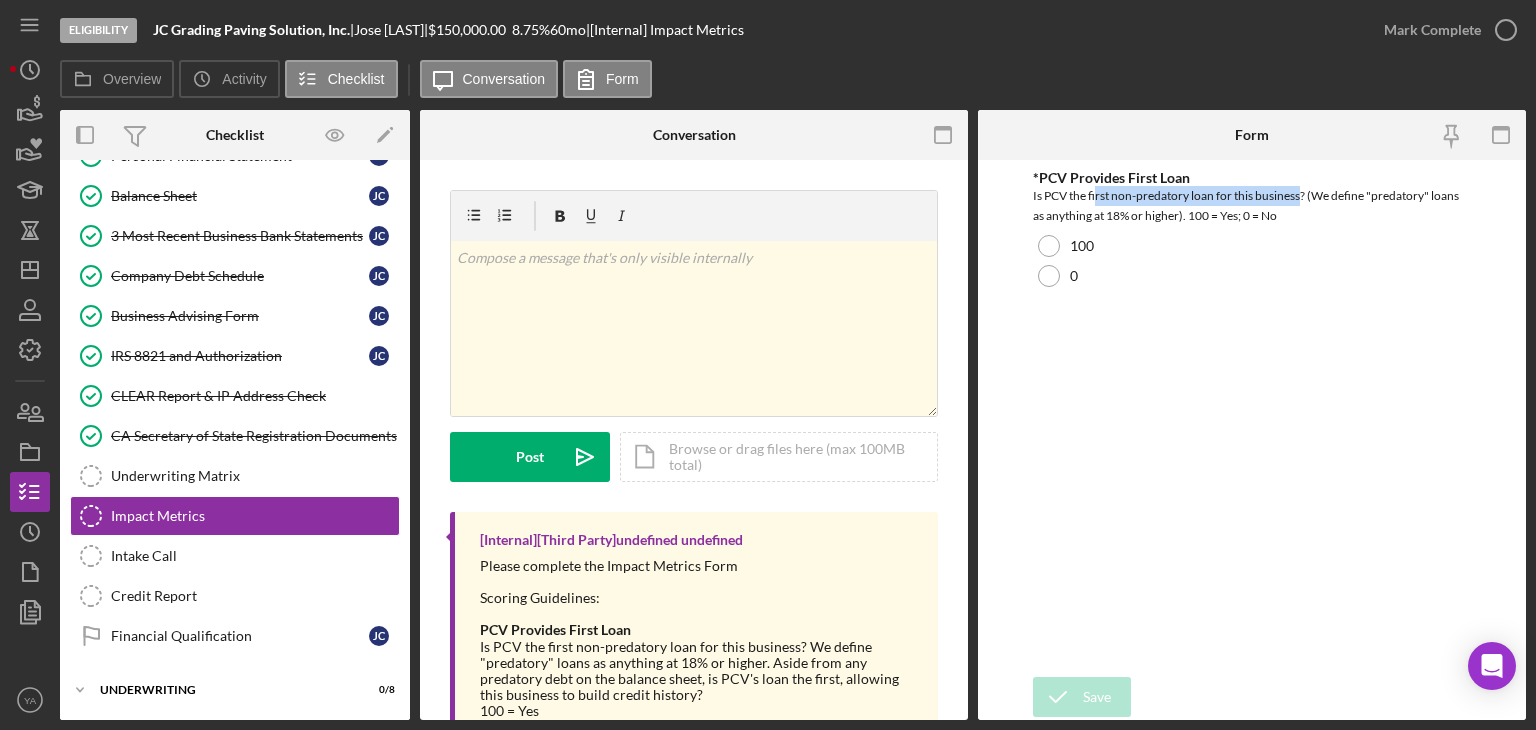 drag, startPoint x: 1097, startPoint y: 199, endPoint x: 1301, endPoint y: 196, distance: 204.02206 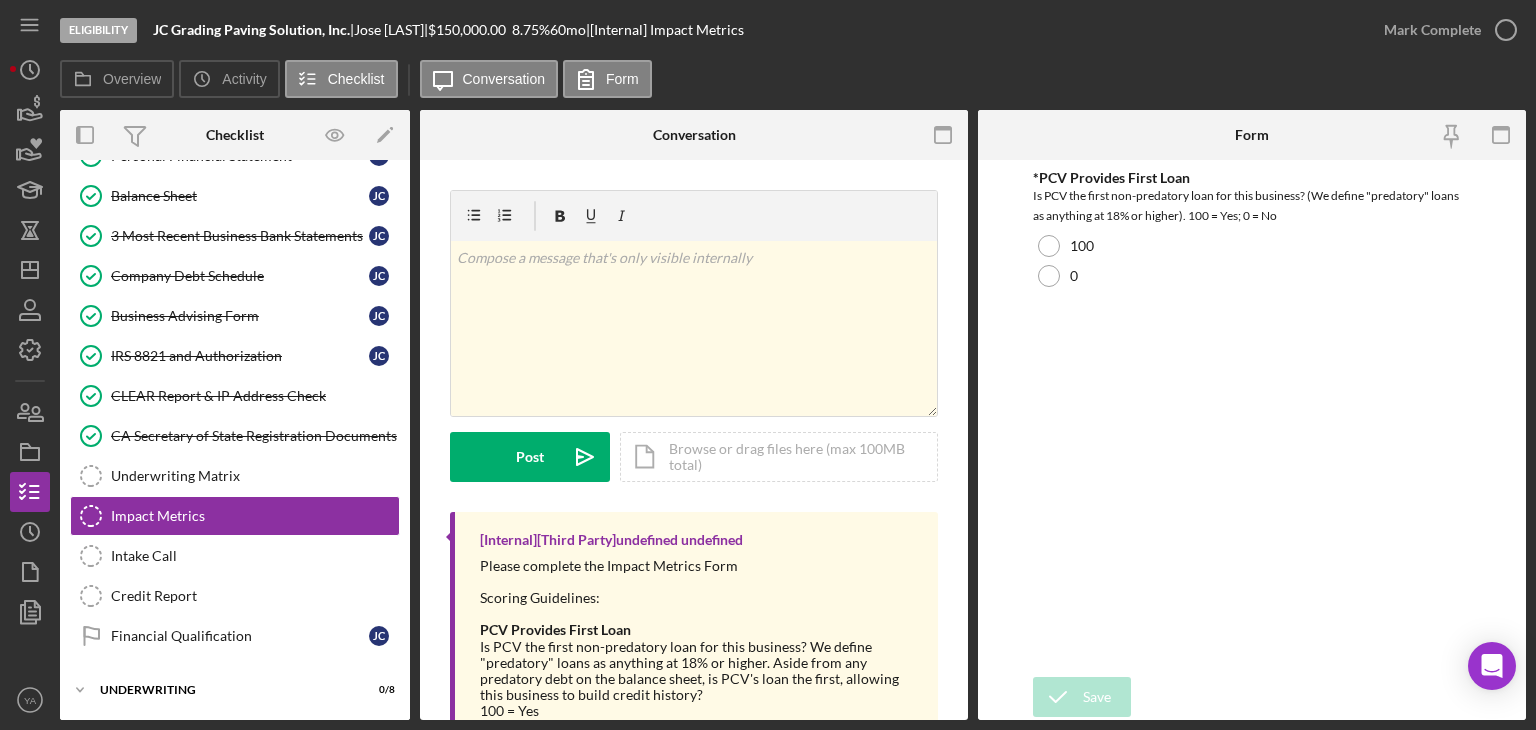 click on "Is PCV the first non-predatory loan for this business? (We define "predatory" loans as anything at 18% or higher). 100 = Yes; 0 = No" at bounding box center (1252, 206) 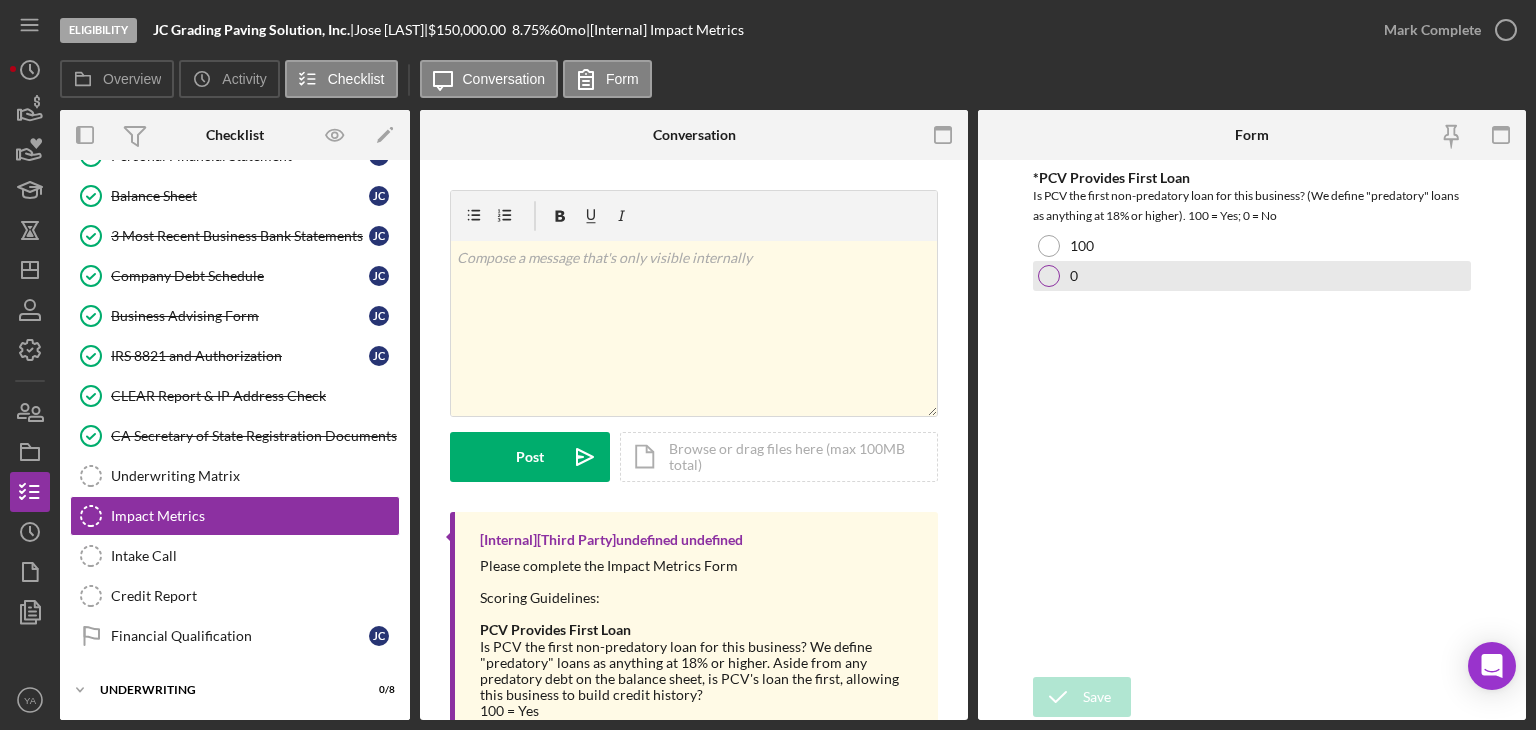 click on "0" at bounding box center [1252, 276] 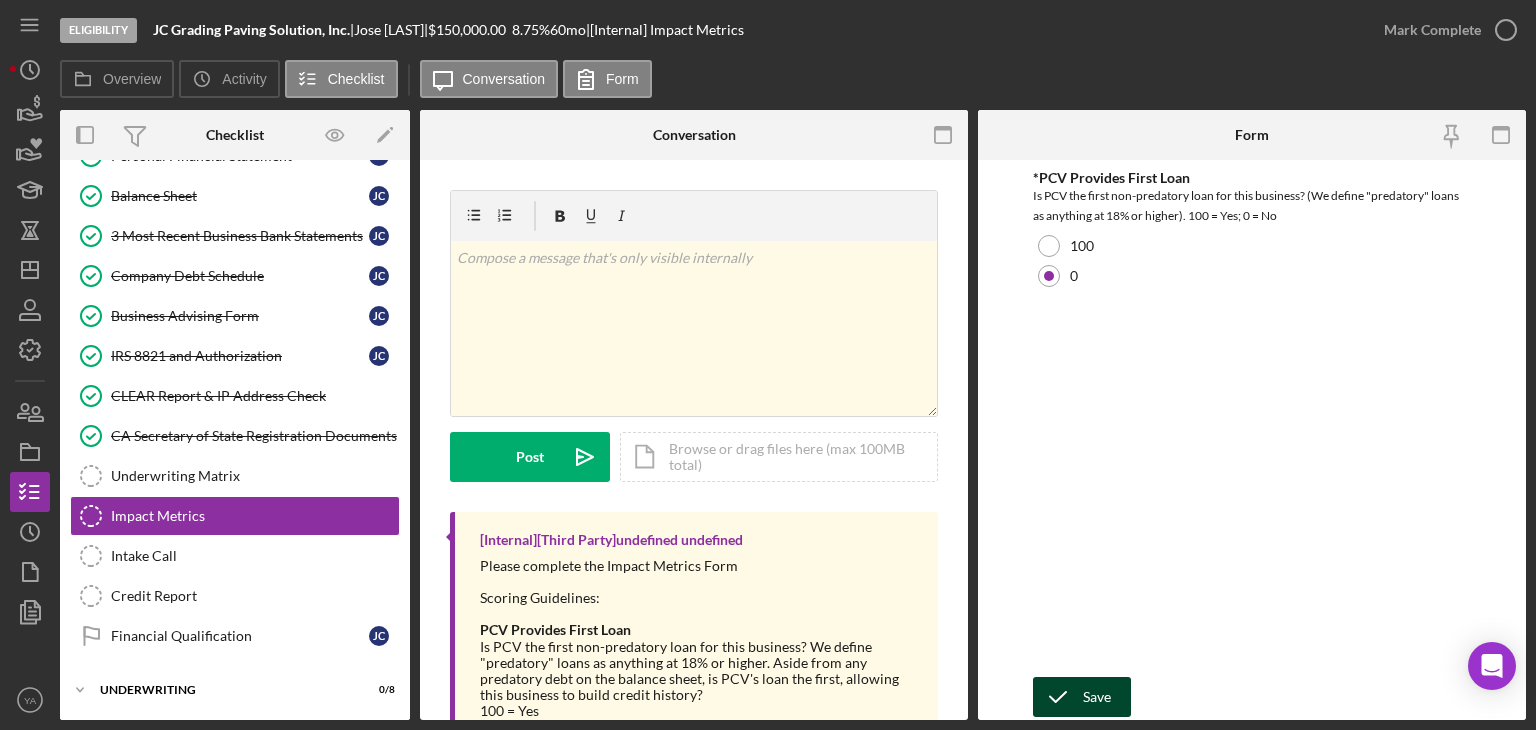 click on "Save" at bounding box center (1097, 697) 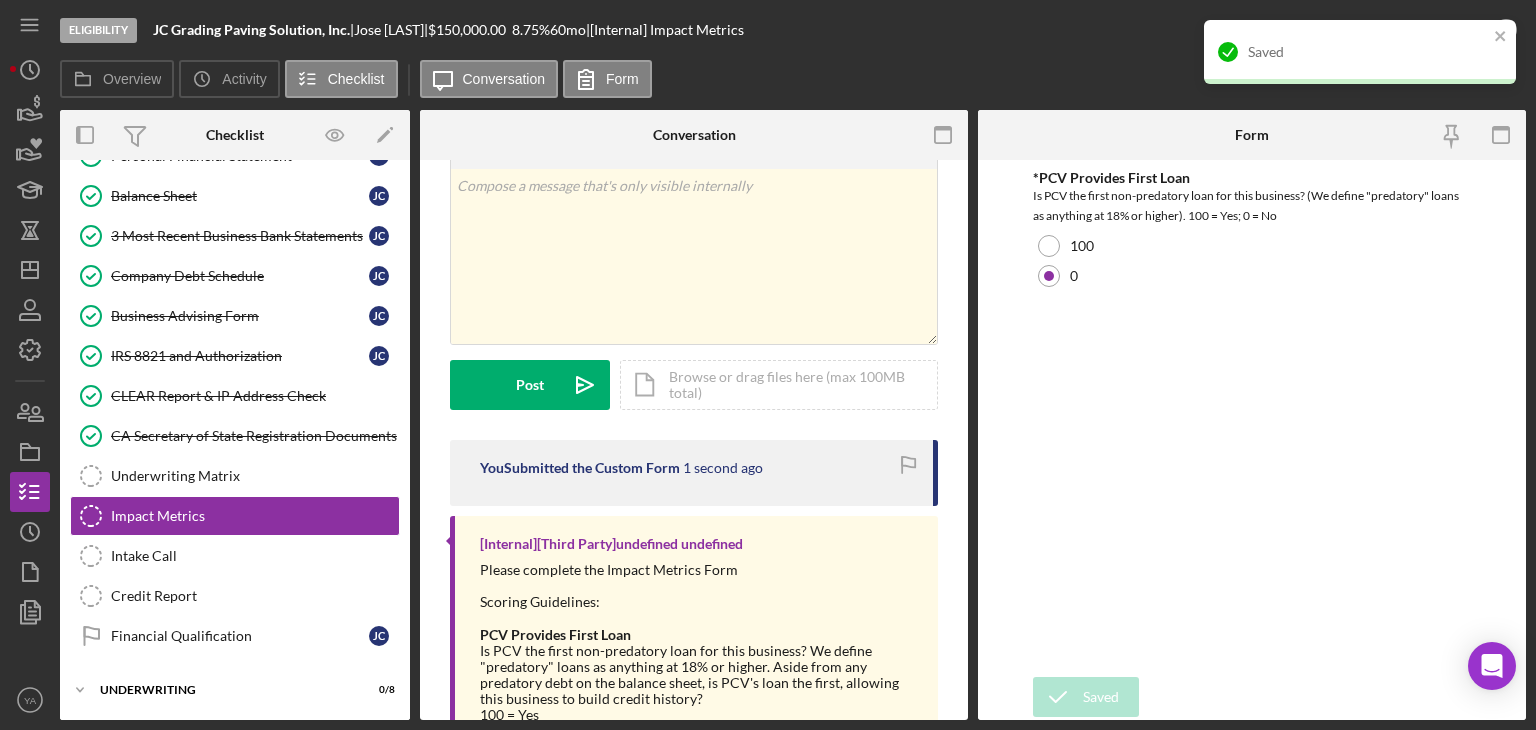 scroll, scrollTop: 151, scrollLeft: 0, axis: vertical 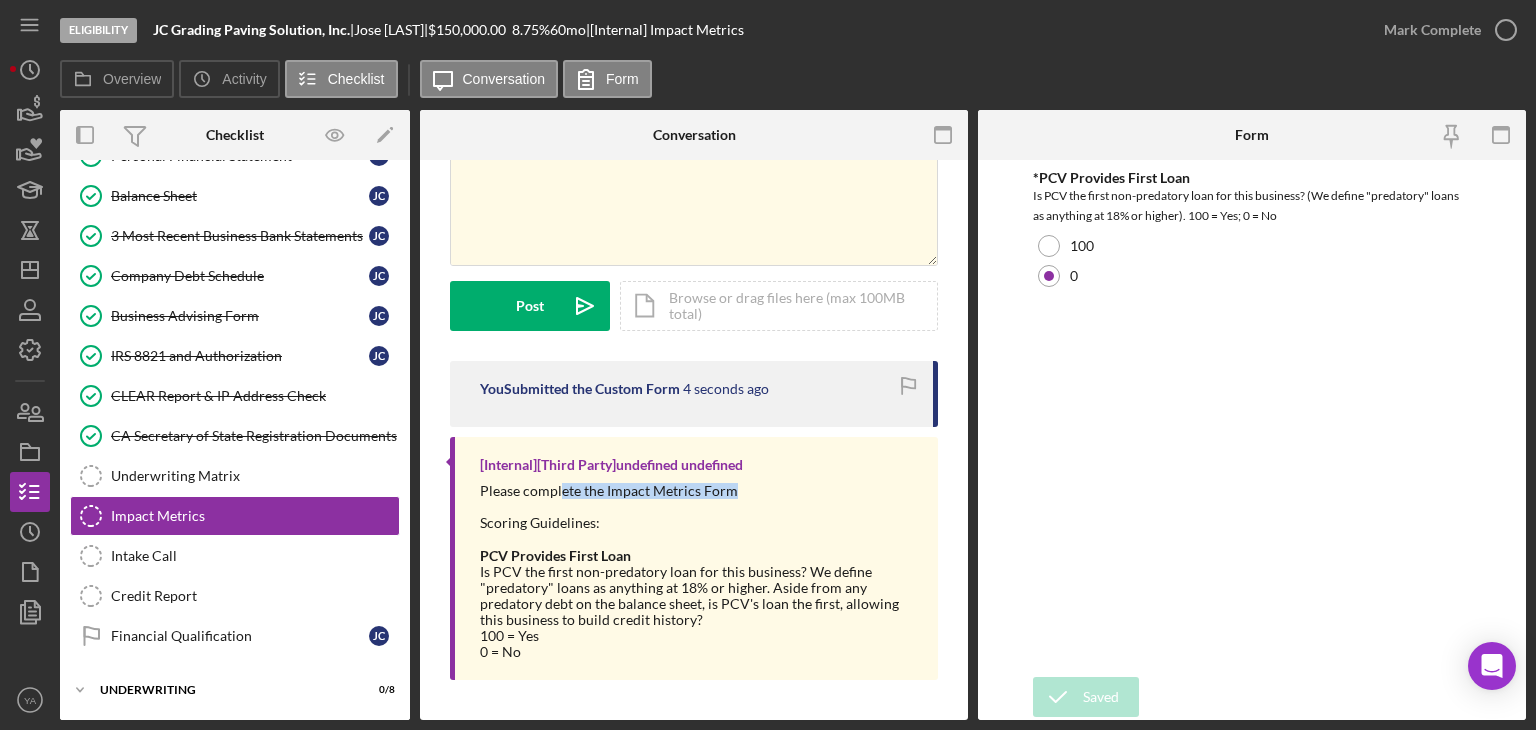 drag, startPoint x: 558, startPoint y: 496, endPoint x: 737, endPoint y: 497, distance: 179.00279 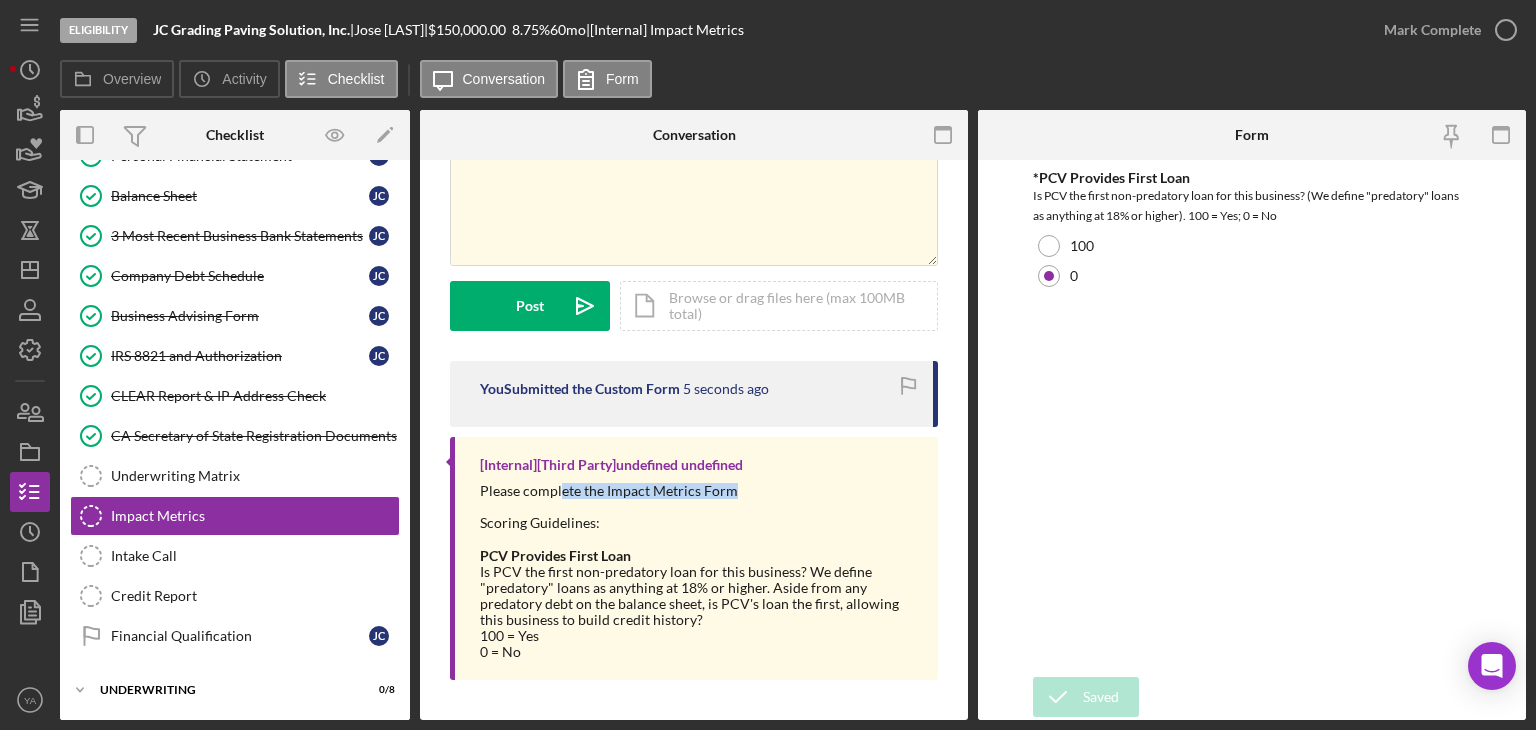 click on "Please complete the Impact Metrics Form" at bounding box center [699, 491] 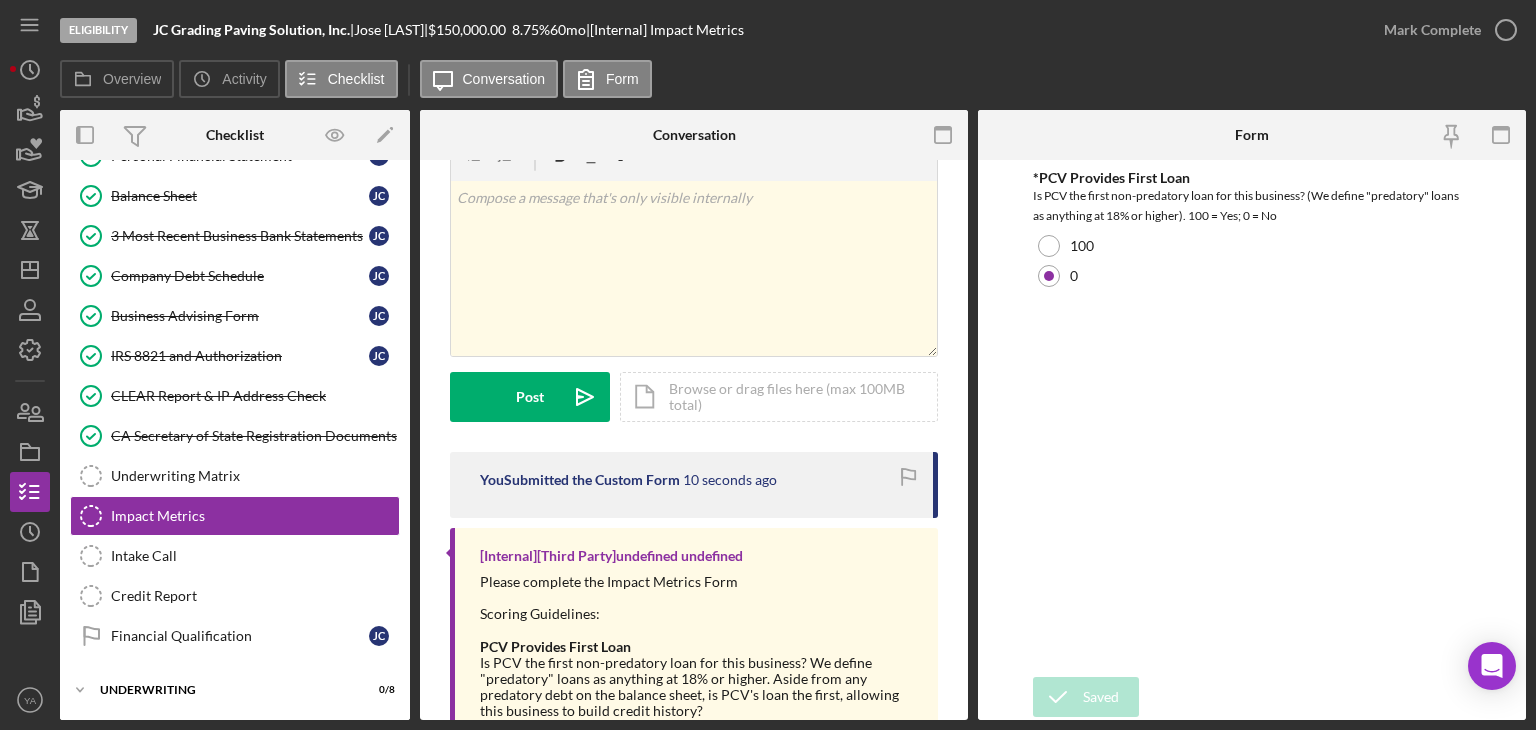 scroll, scrollTop: 0, scrollLeft: 0, axis: both 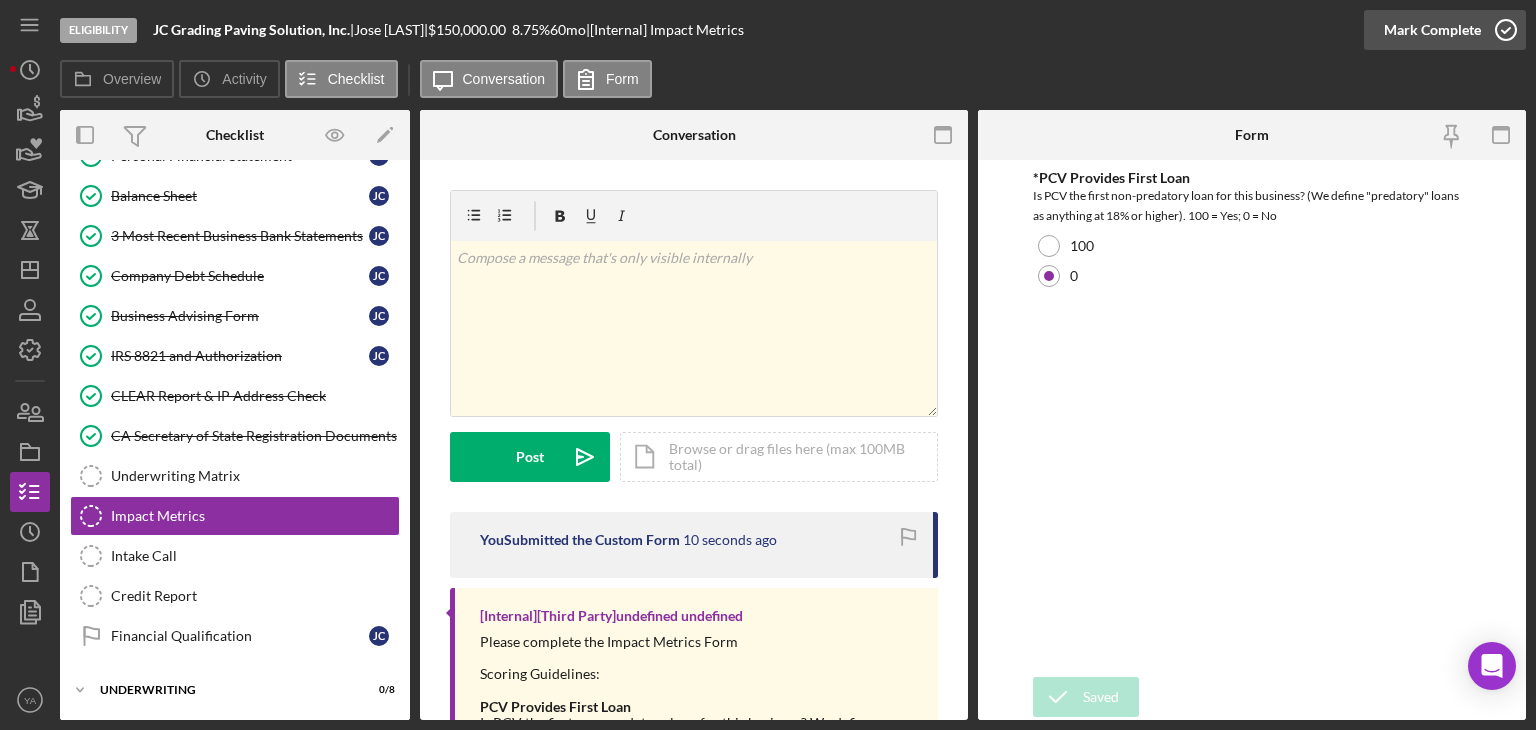 click 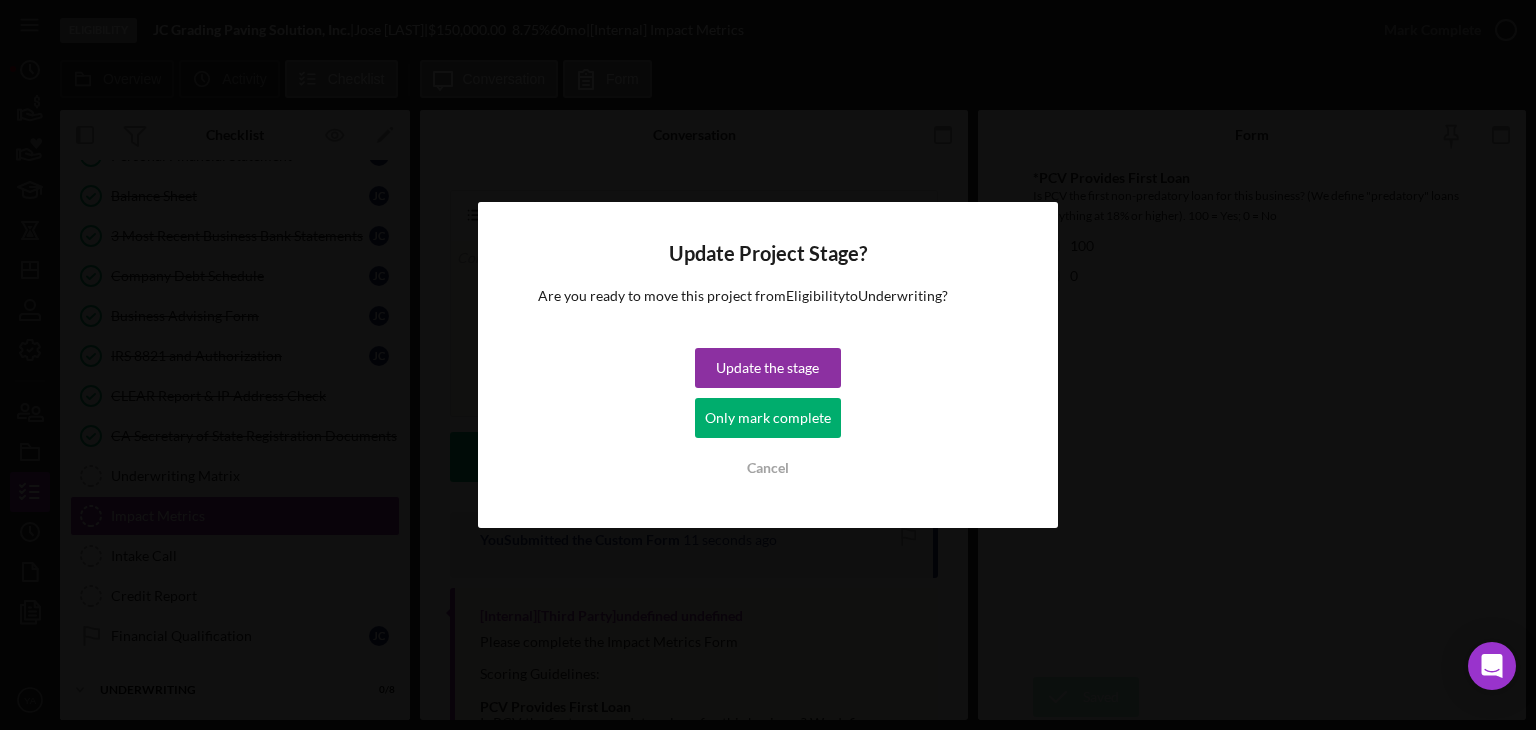 click on "Update the stage Only mark complete Cancel" at bounding box center [768, 418] 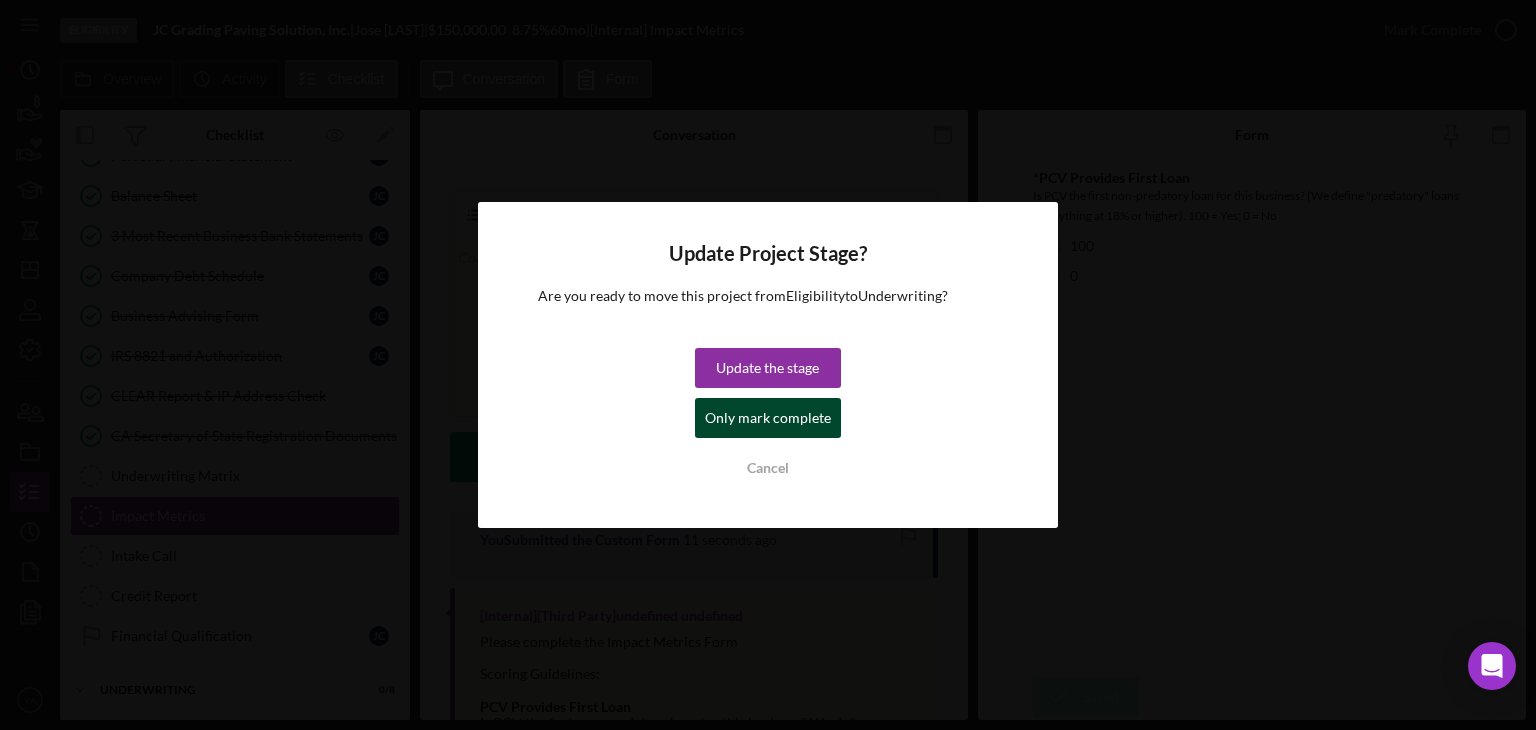 click on "Only mark complete" at bounding box center (768, 418) 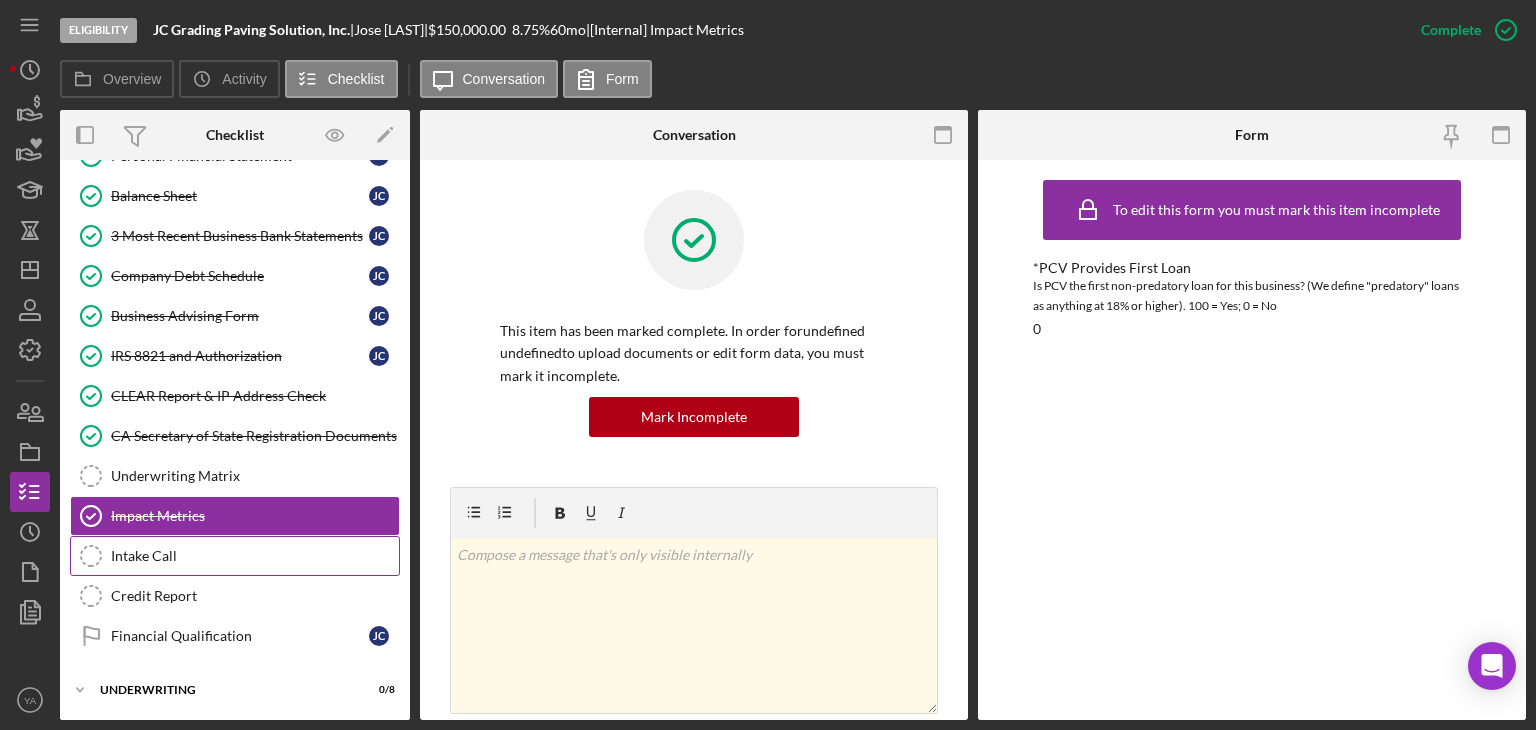 click on "Intake Call Intake Call" at bounding box center (235, 556) 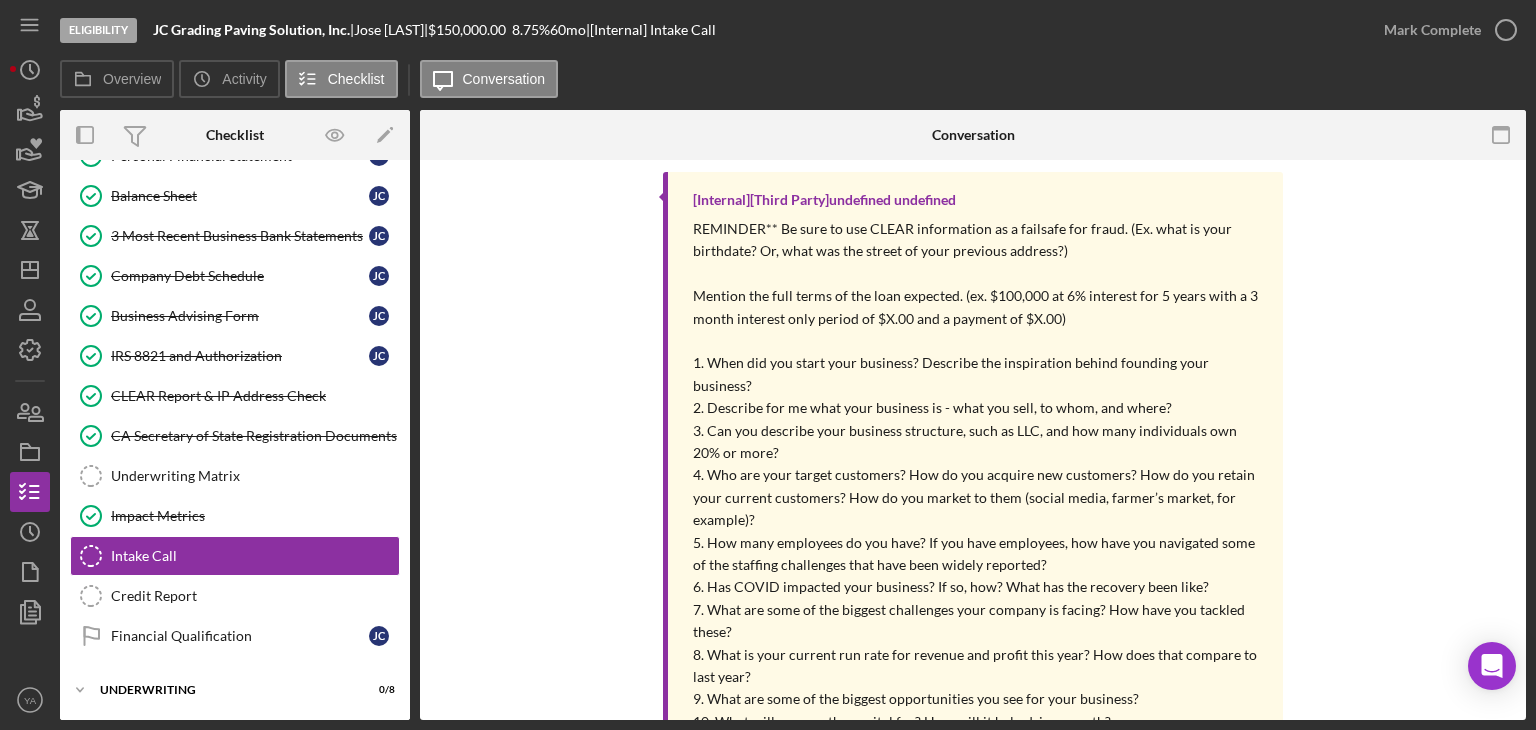 scroll, scrollTop: 192, scrollLeft: 0, axis: vertical 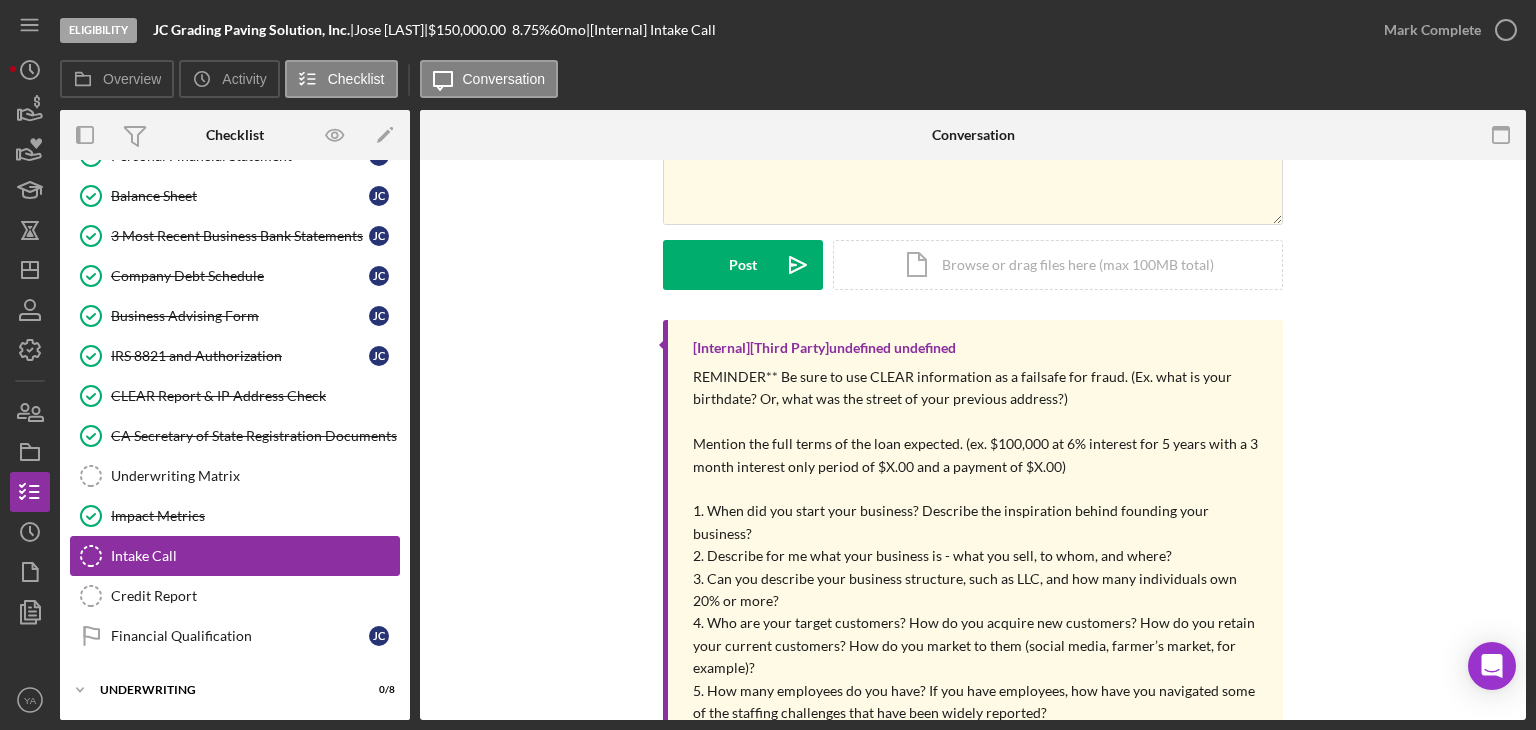 click on "Intake Call Intake Call" at bounding box center (235, 556) 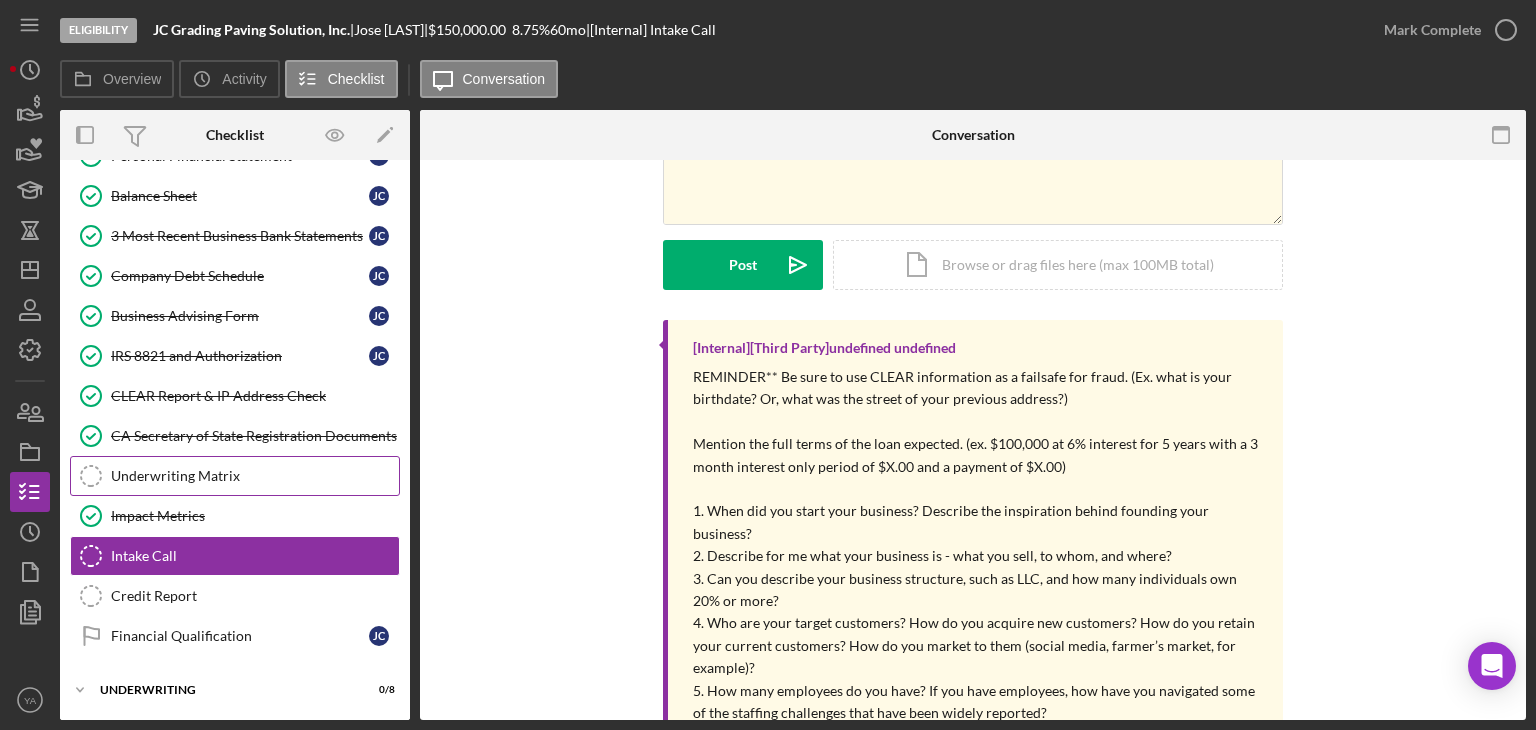 click on "Underwriting Matrix" at bounding box center [255, 476] 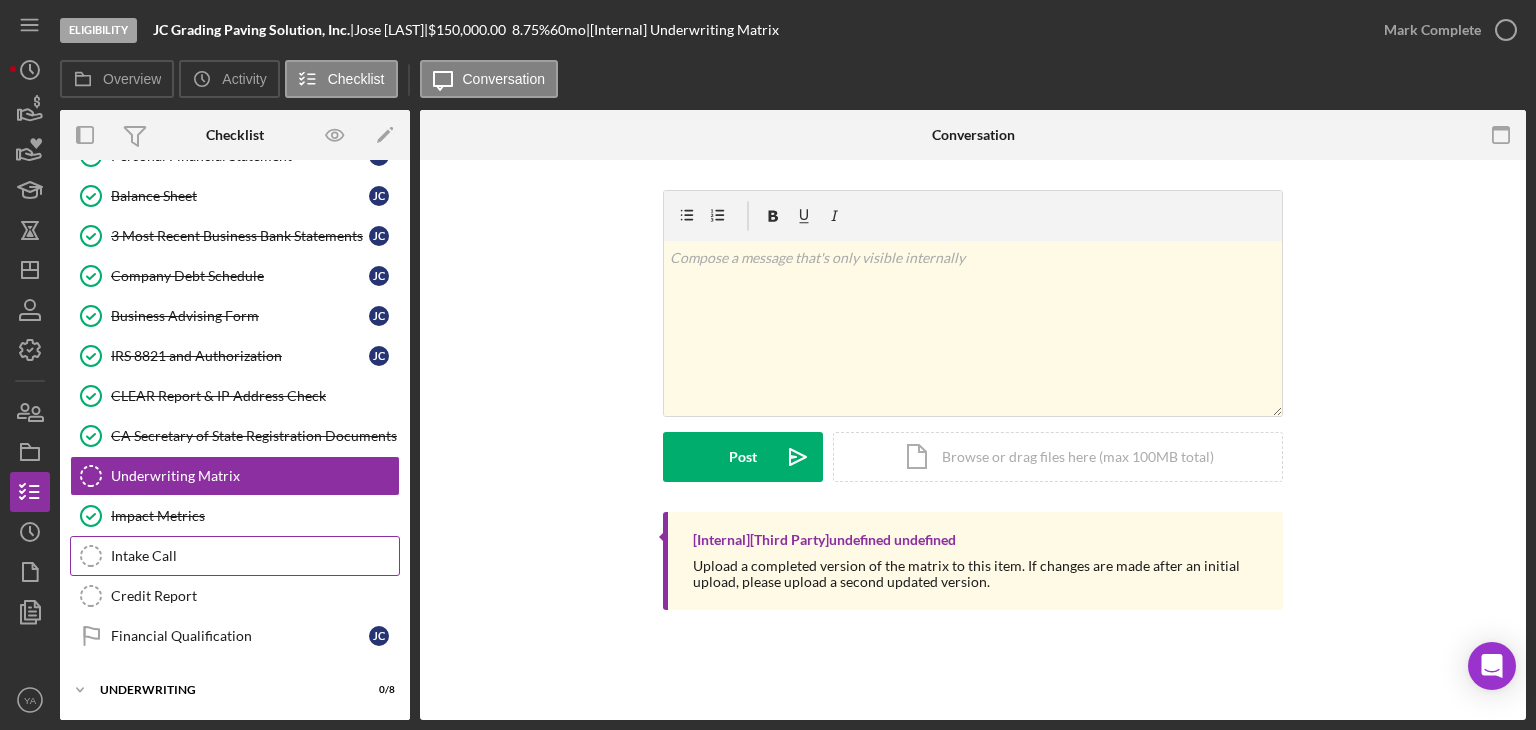 click on "Intake Call Intake Call" at bounding box center (235, 556) 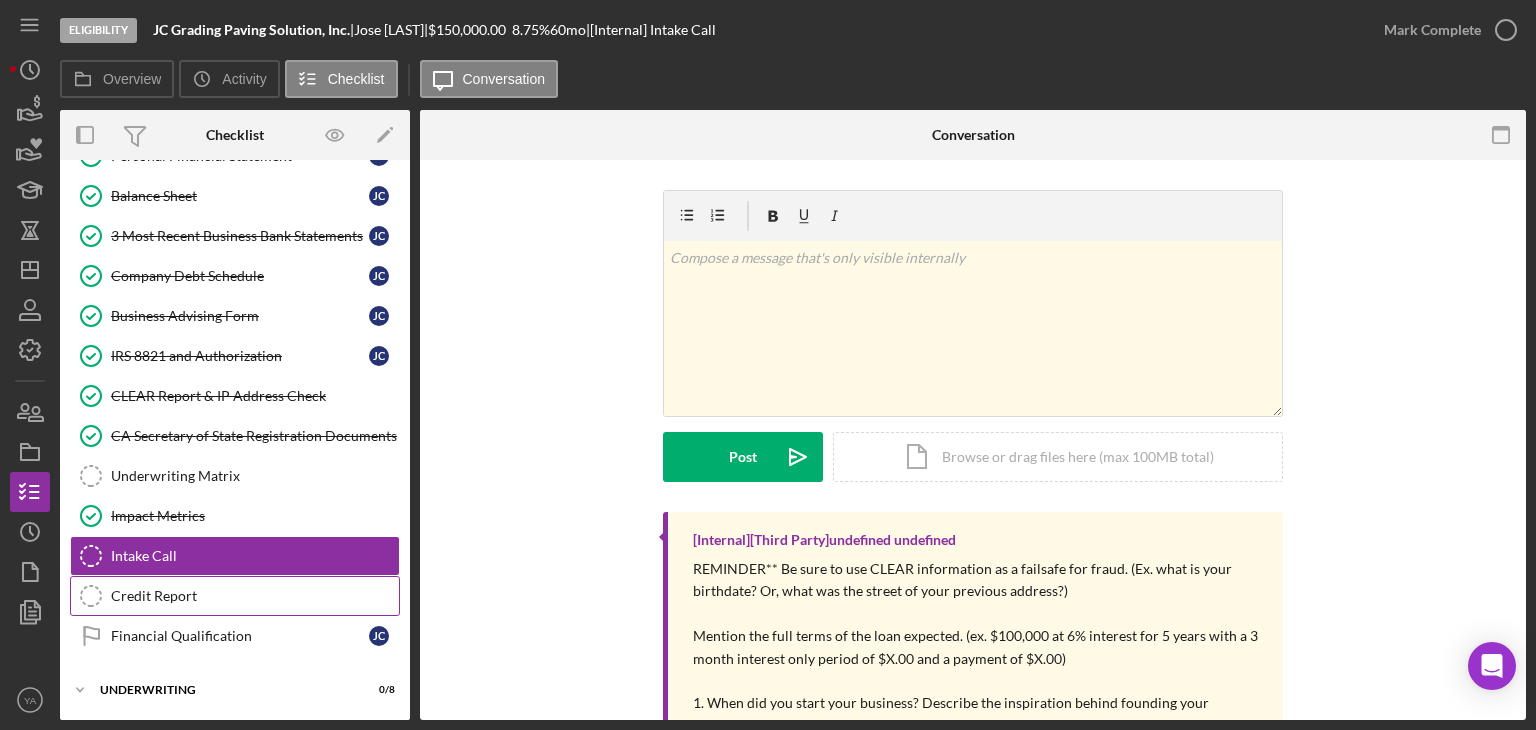 click on "Credit Report" at bounding box center [255, 596] 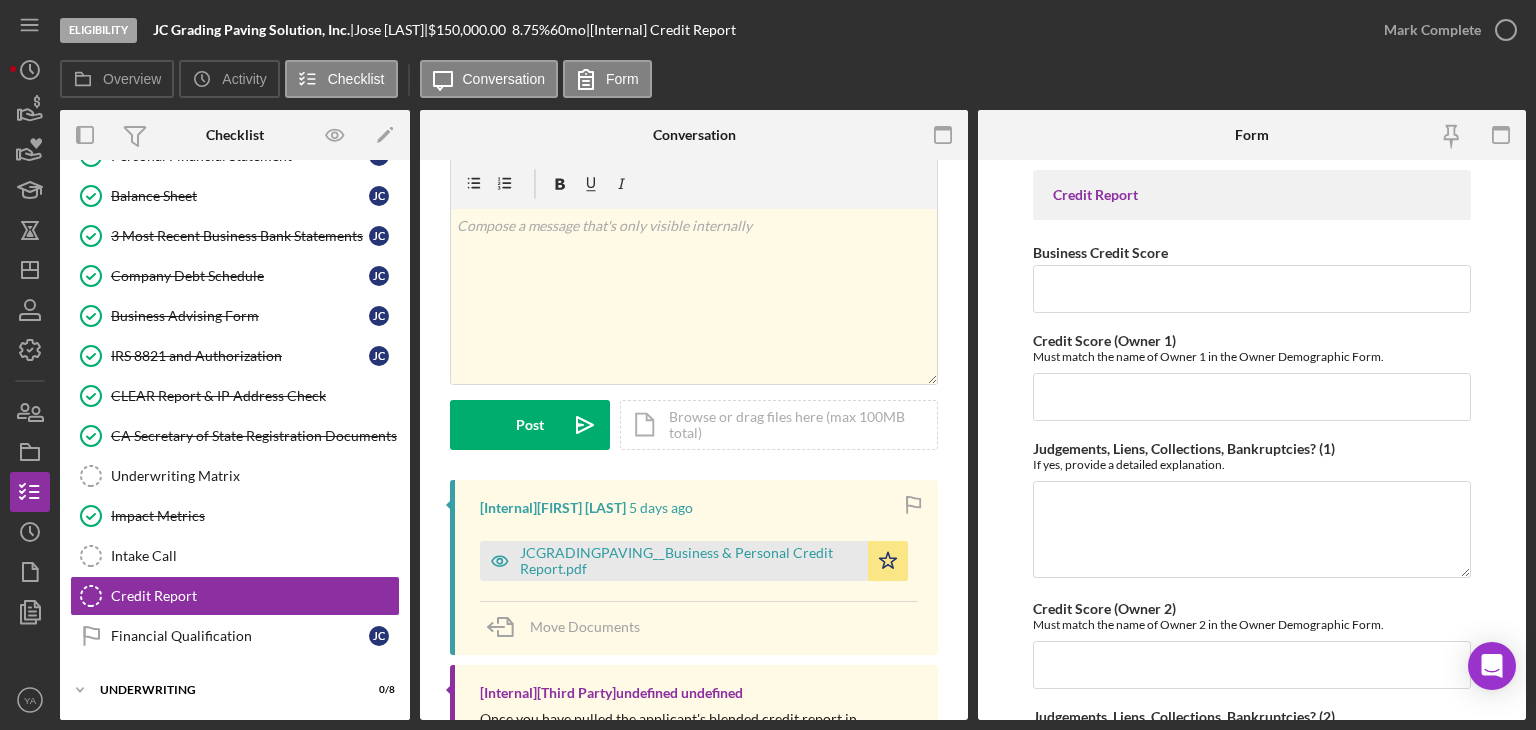 scroll, scrollTop: 155, scrollLeft: 0, axis: vertical 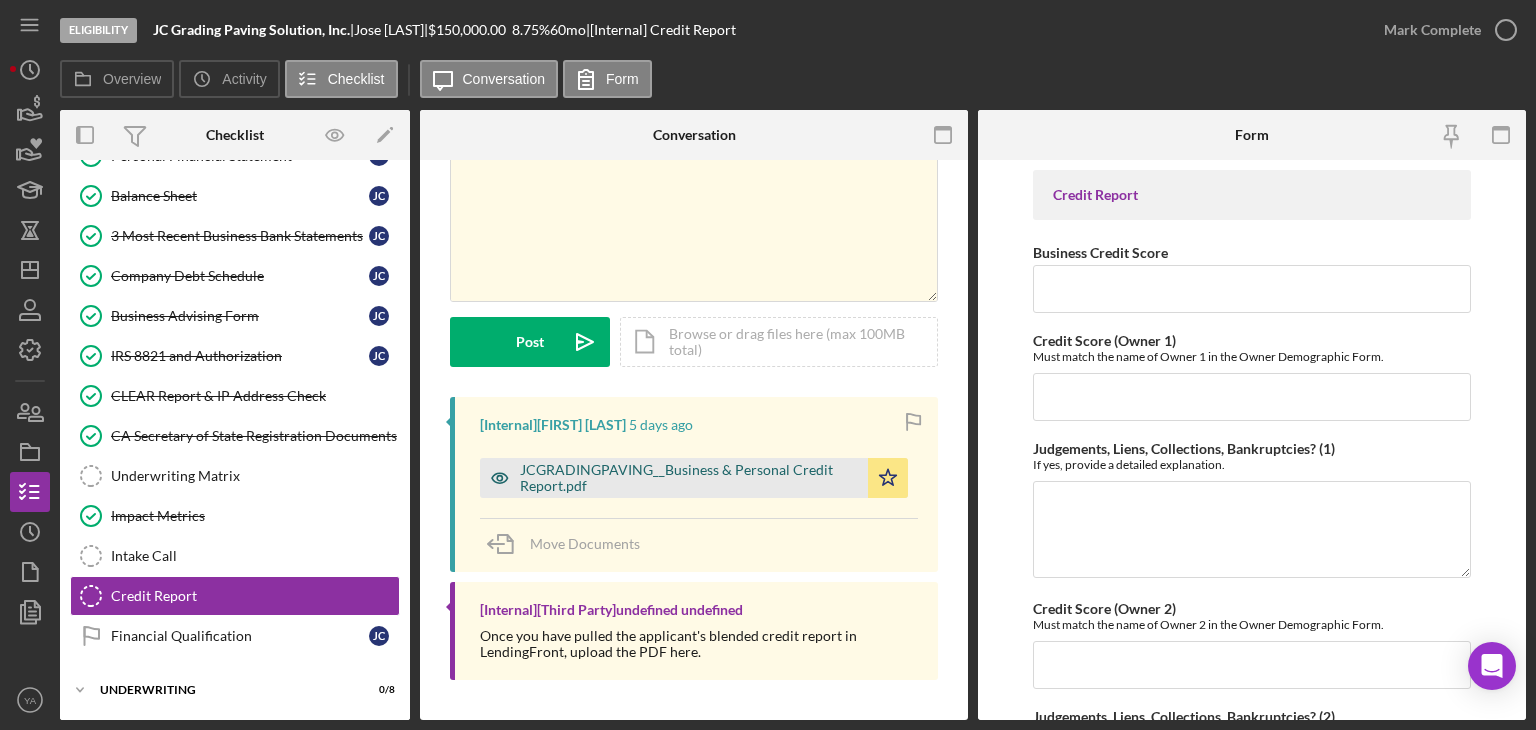 click on "JCGRADINGPAVING__Business & Personal Credit Report.pdf" at bounding box center [689, 478] 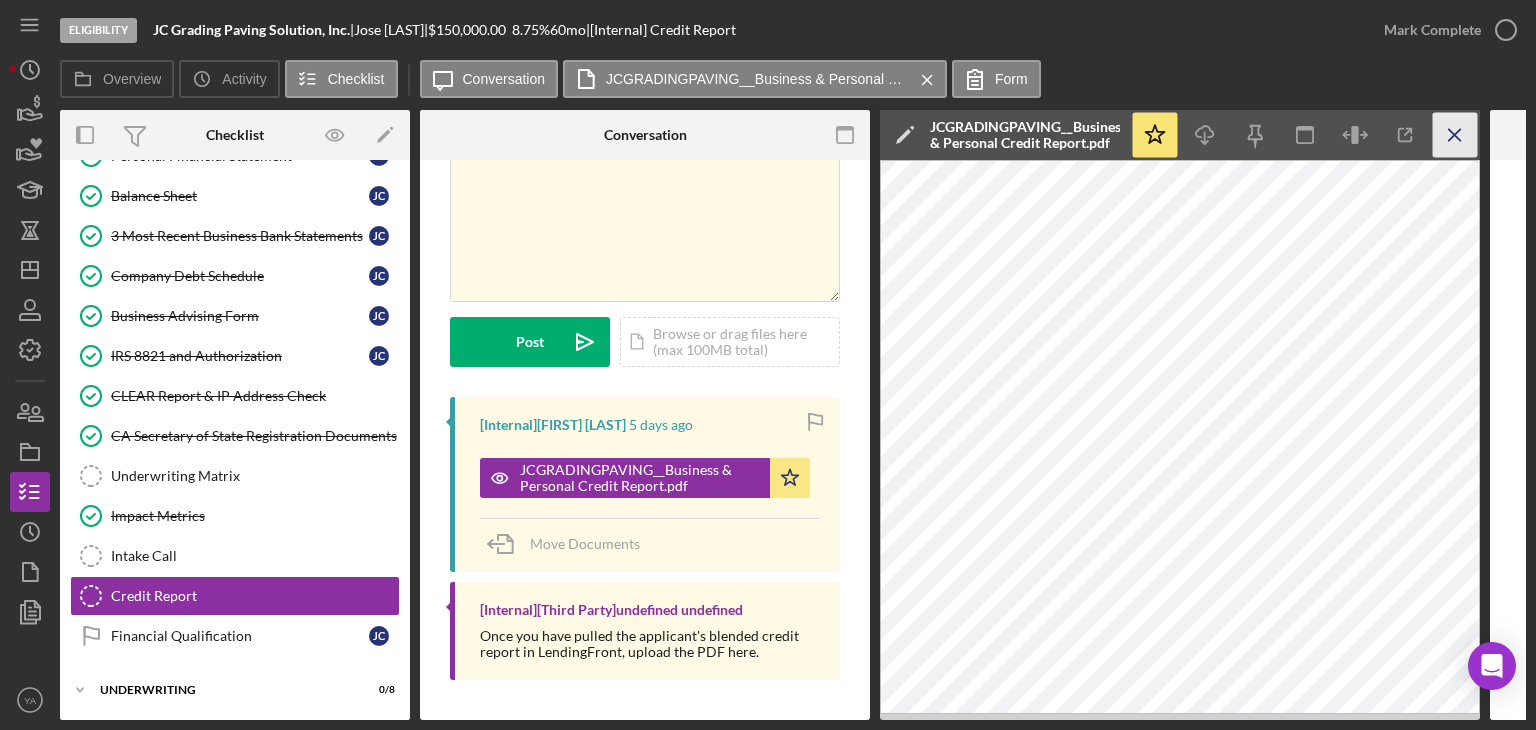 click on "Icon/Menu Close" 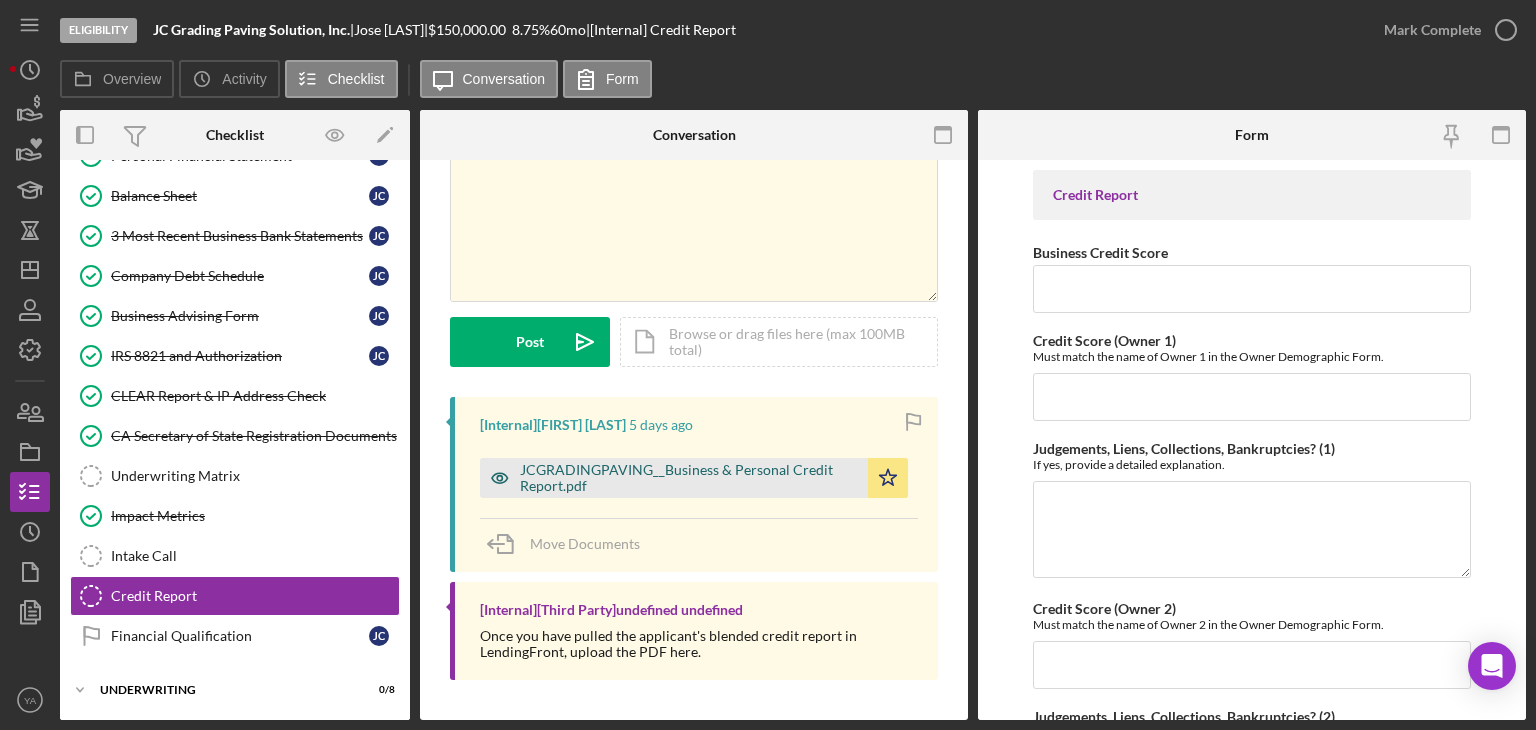 click on "JCGRADINGPAVING__Business & Personal Credit Report.pdf" at bounding box center (689, 478) 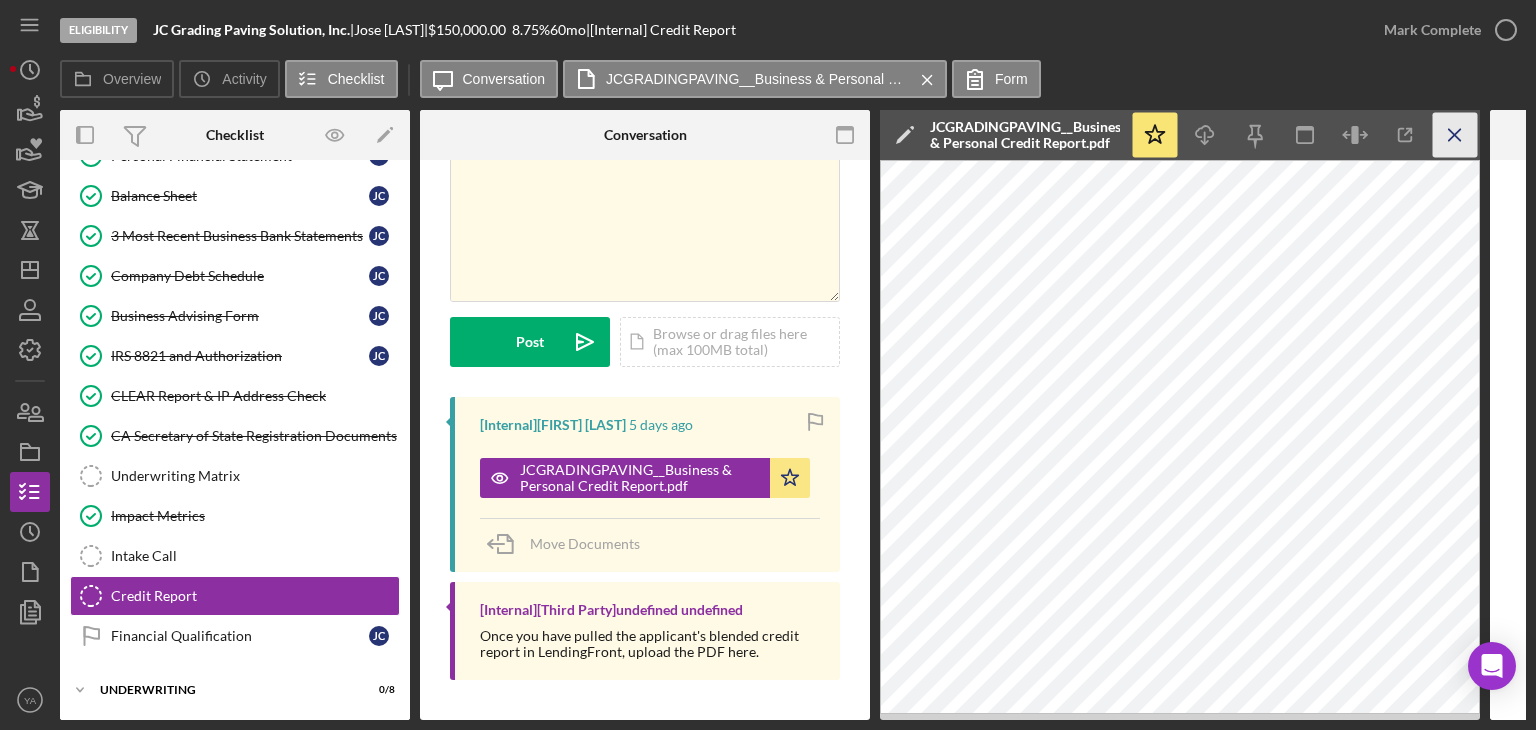 click on "Icon/Menu Close" 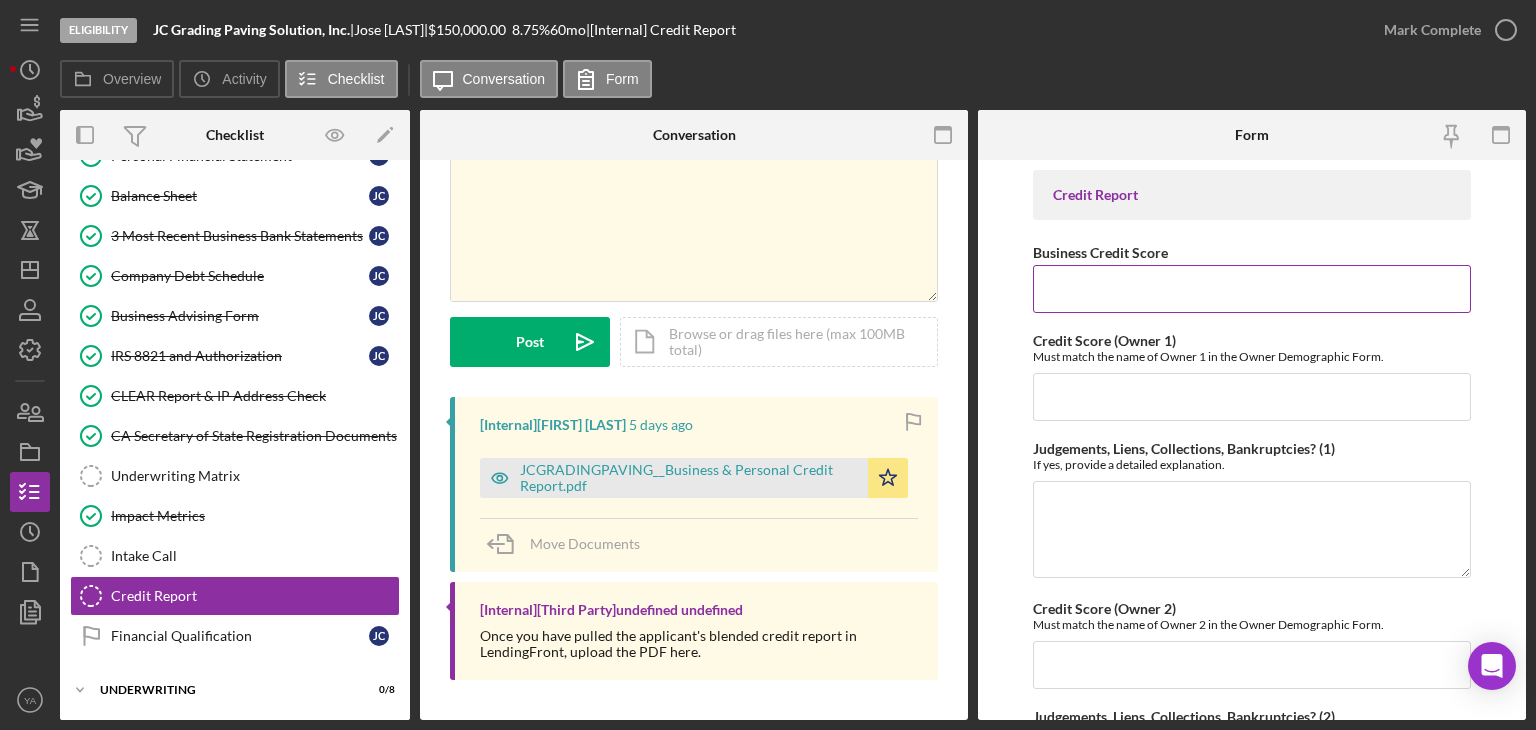 click on "Business Credit Score" at bounding box center (1252, 289) 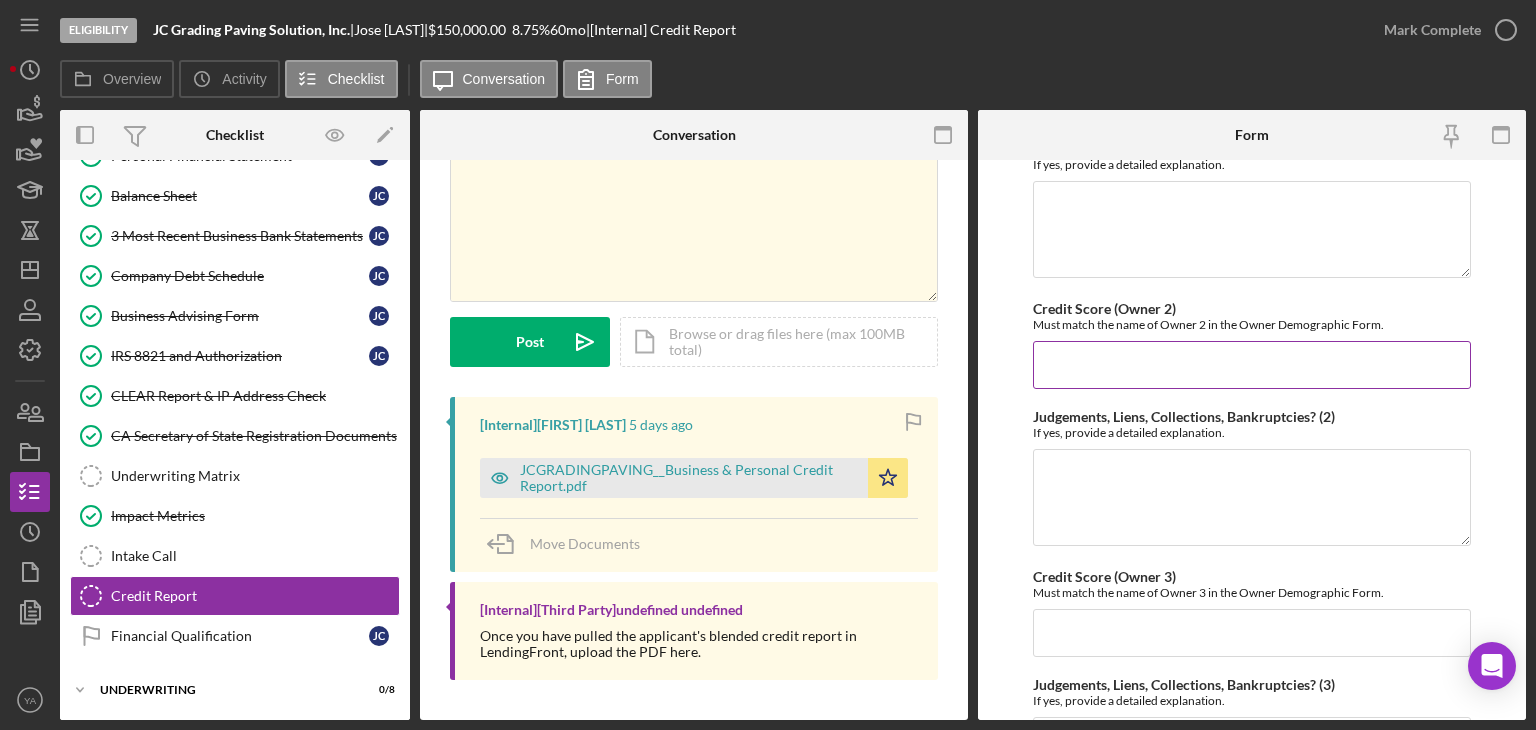 scroll, scrollTop: 100, scrollLeft: 0, axis: vertical 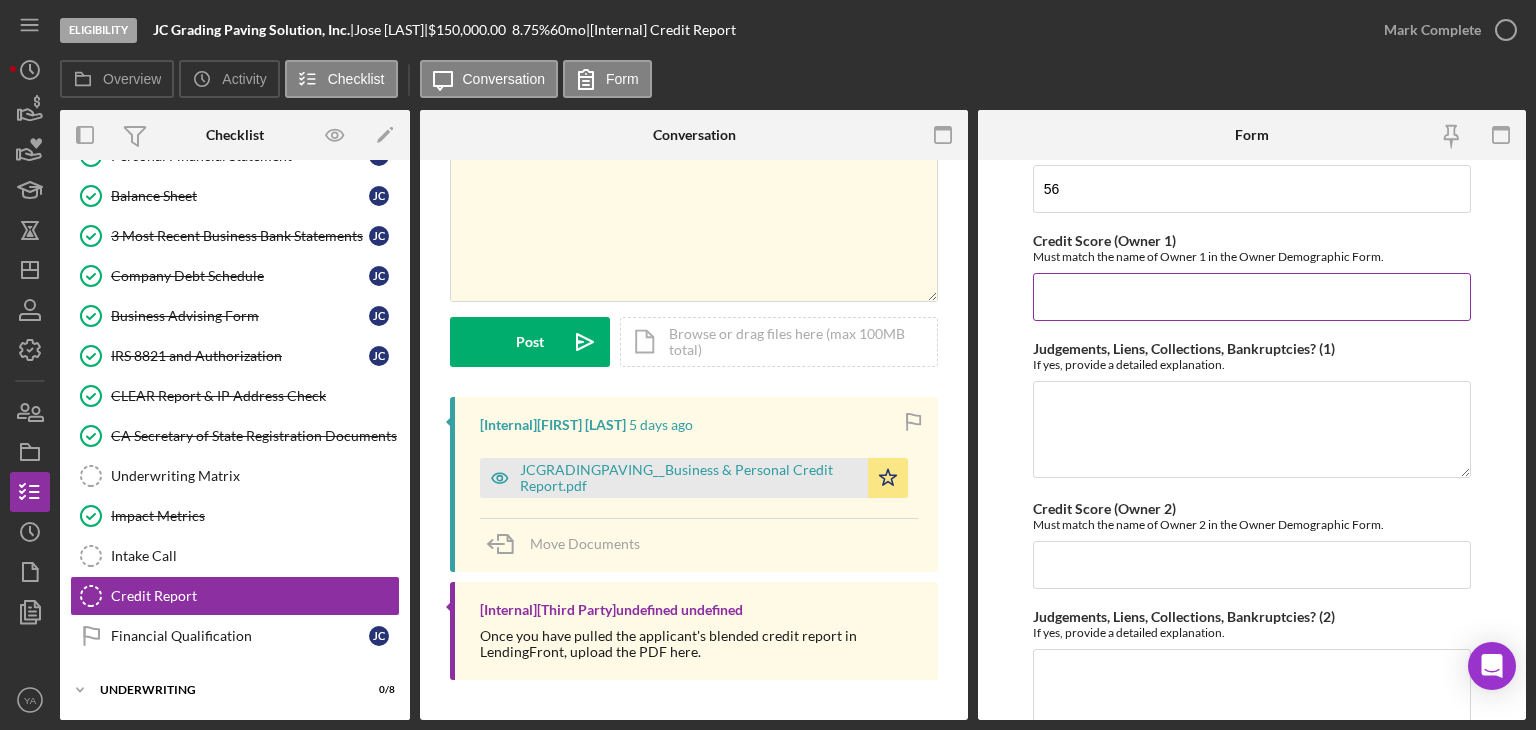 click on "Credit Score (Owner 1)" at bounding box center [1252, 297] 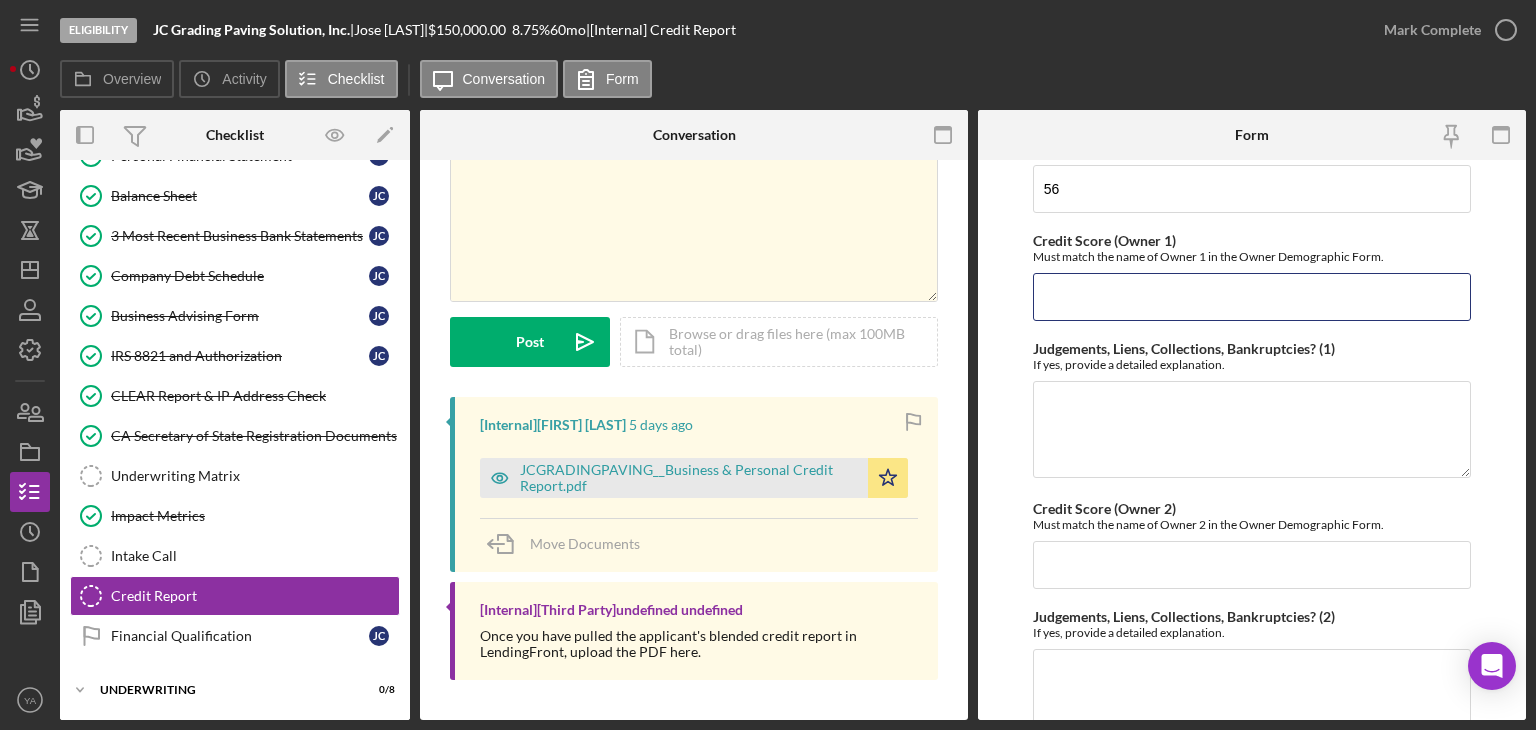scroll, scrollTop: 154, scrollLeft: 0, axis: vertical 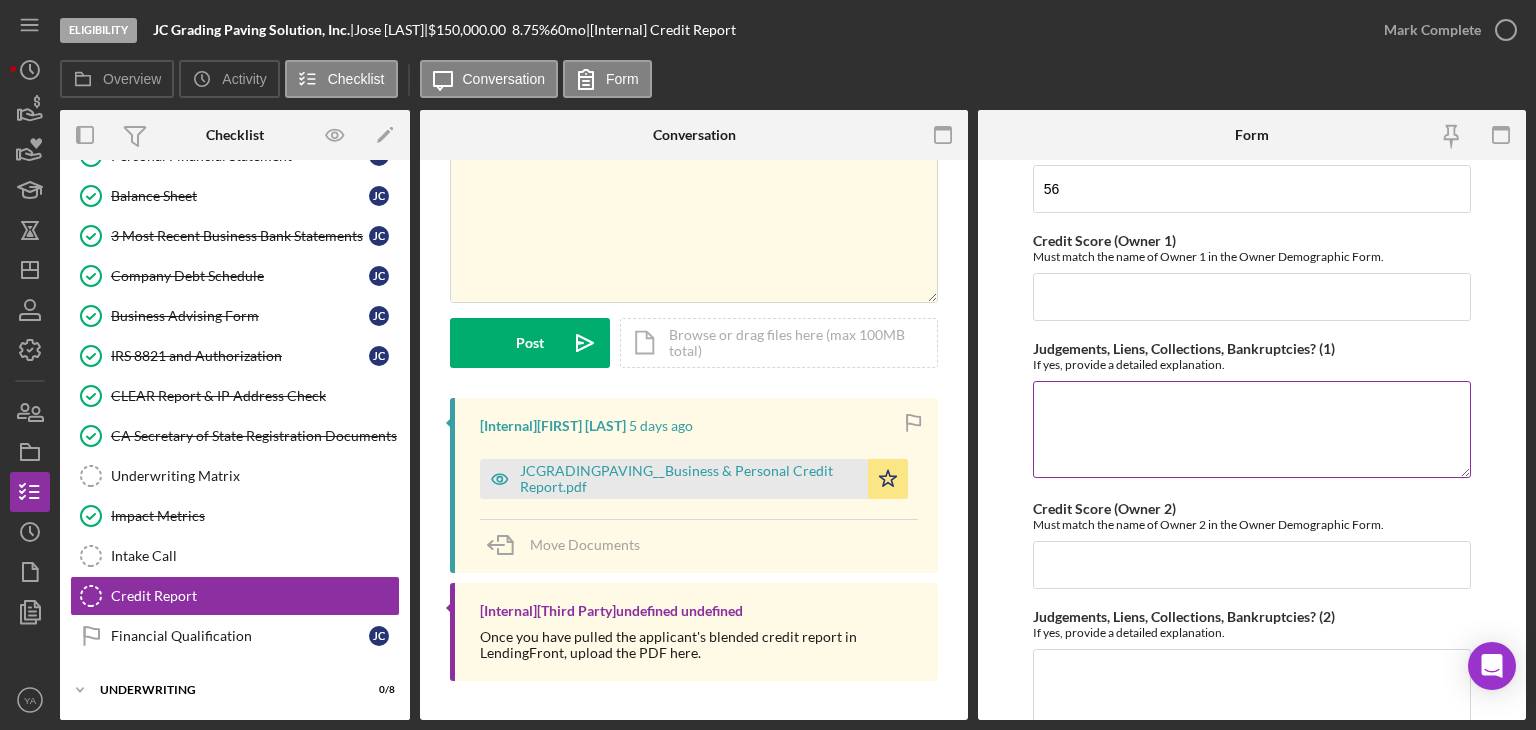 click on "Judgements, Liens, Collections, Bankruptcies? (1)" at bounding box center (1184, 348) 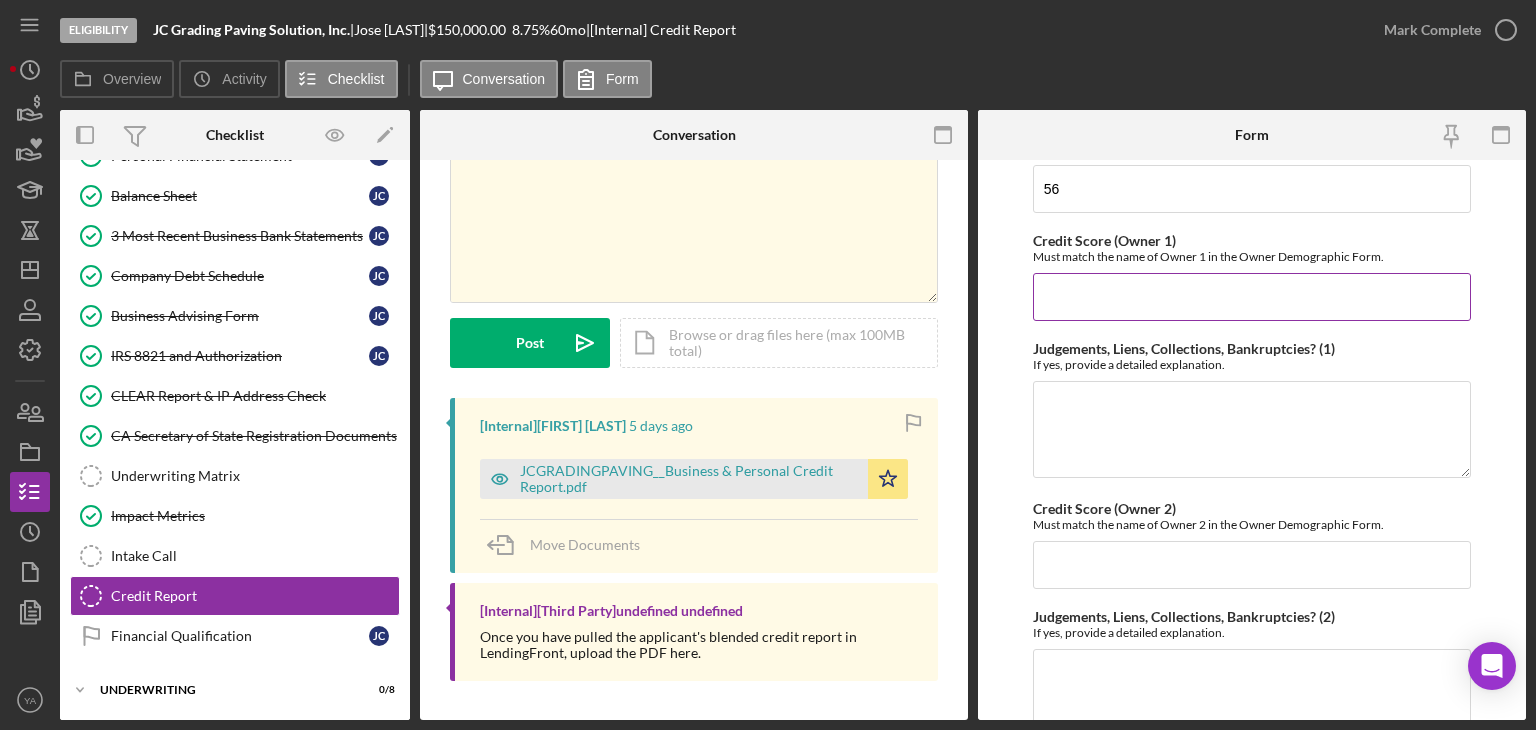 click on "Credit Score (Owner 1)" at bounding box center [1252, 297] 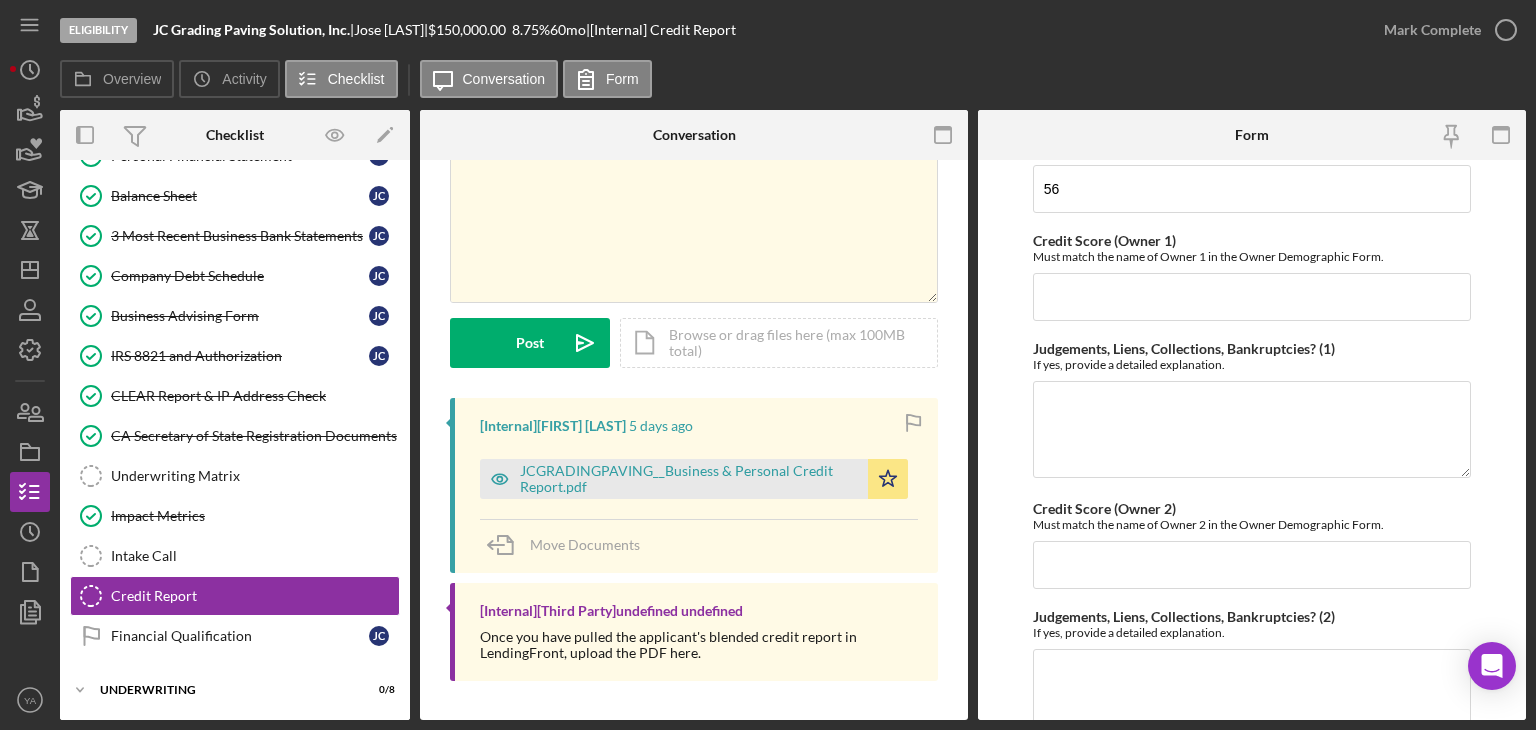 click on "Credit Report Business Credit Score 56 Credit Score (Owner 1) Must match the name of Owner 1 in the Owner Demographic Form. Judgements, Liens, Collections, Bankruptcies? (1) If yes, provide a detailed explanation. Credit Score (Owner 2) Must match the name of Owner 2 in the Owner Demographic Form. Judgements, Liens, Collections, Bankruptcies? (2) If yes, provide a detailed explanation. Credit Score (Owner 3) Must match the name of Owner 3 in the Owner Demographic Form. Judgements, Liens, Collections, Bankruptcies? (3) If yes, provide a detailed explanation. Credit Score (Owner 4) Must match the name of Owner 4 in the Owner Demographic Form. Judgements, Liens, Collections, Bankruptcies? (4) If yes, provide a detailed explanation. Credit Score (Owner 5) Must match the name of Owner 5 in the Owner Demographic Form. Judgements, Liens, Collections, Bankruptcies? (5) If yes, provide a detailed explanation. Save Save" at bounding box center (1252, 440) 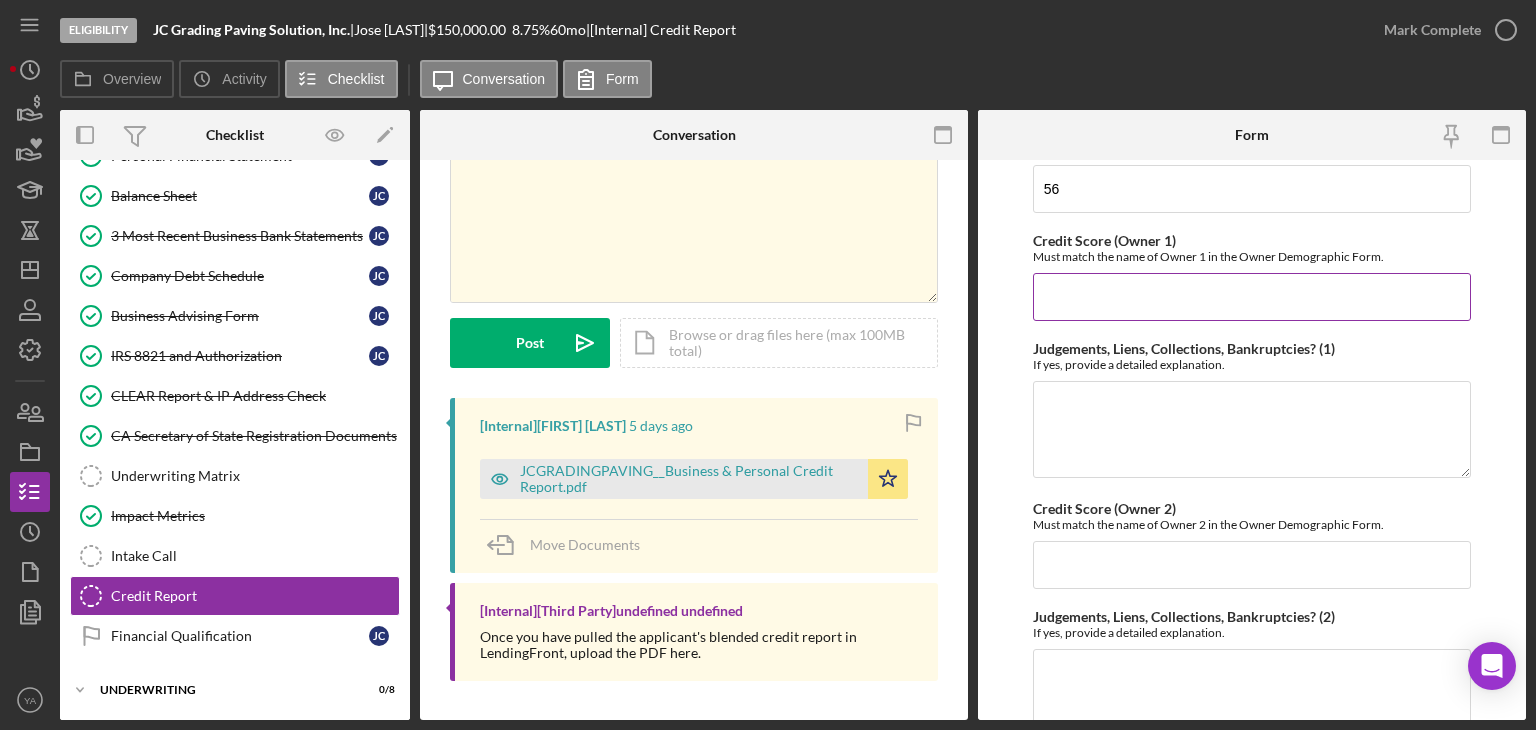 click on "Credit Score (Owner 1)" at bounding box center (1252, 297) 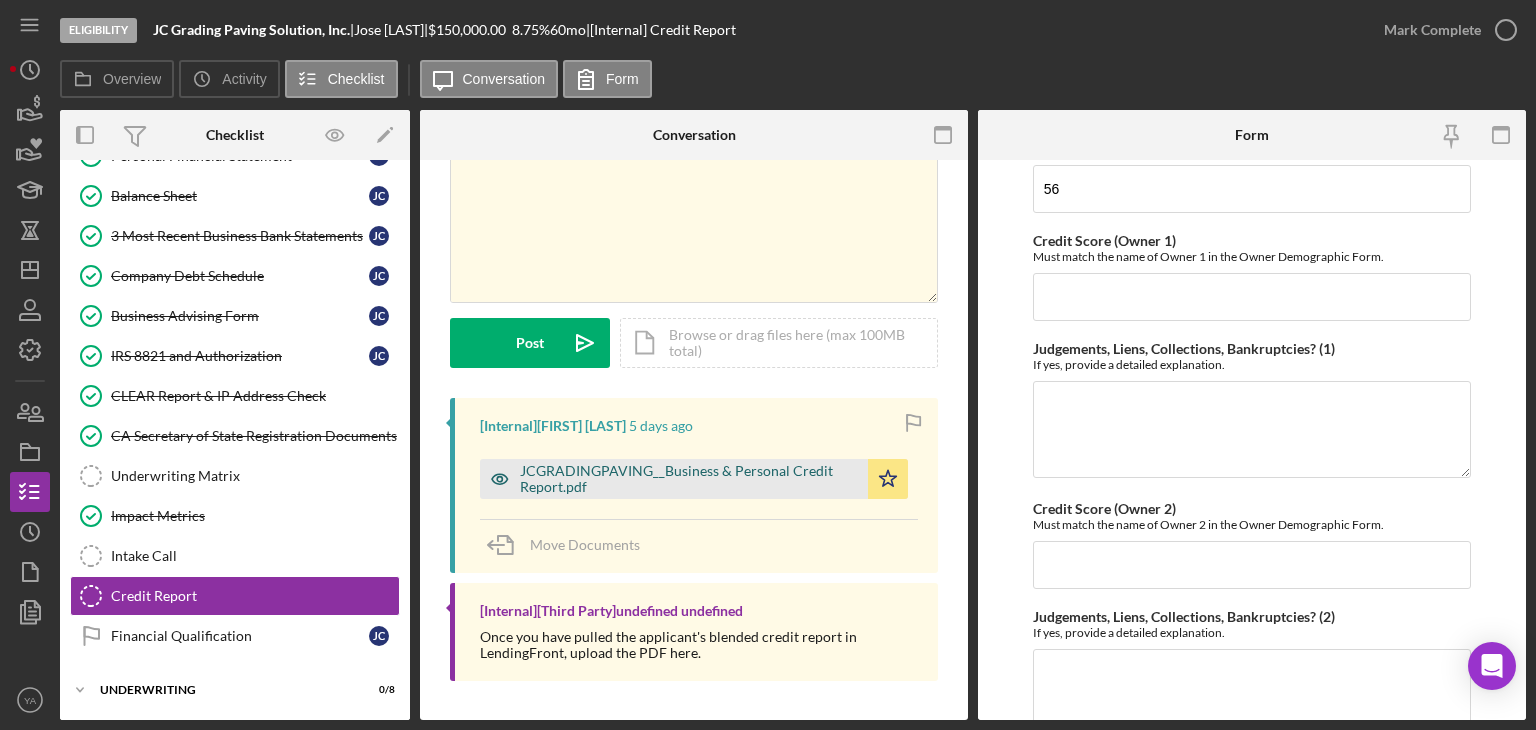 click on "JCGRADINGPAVING__Business & Personal Credit Report.pdf" at bounding box center (689, 479) 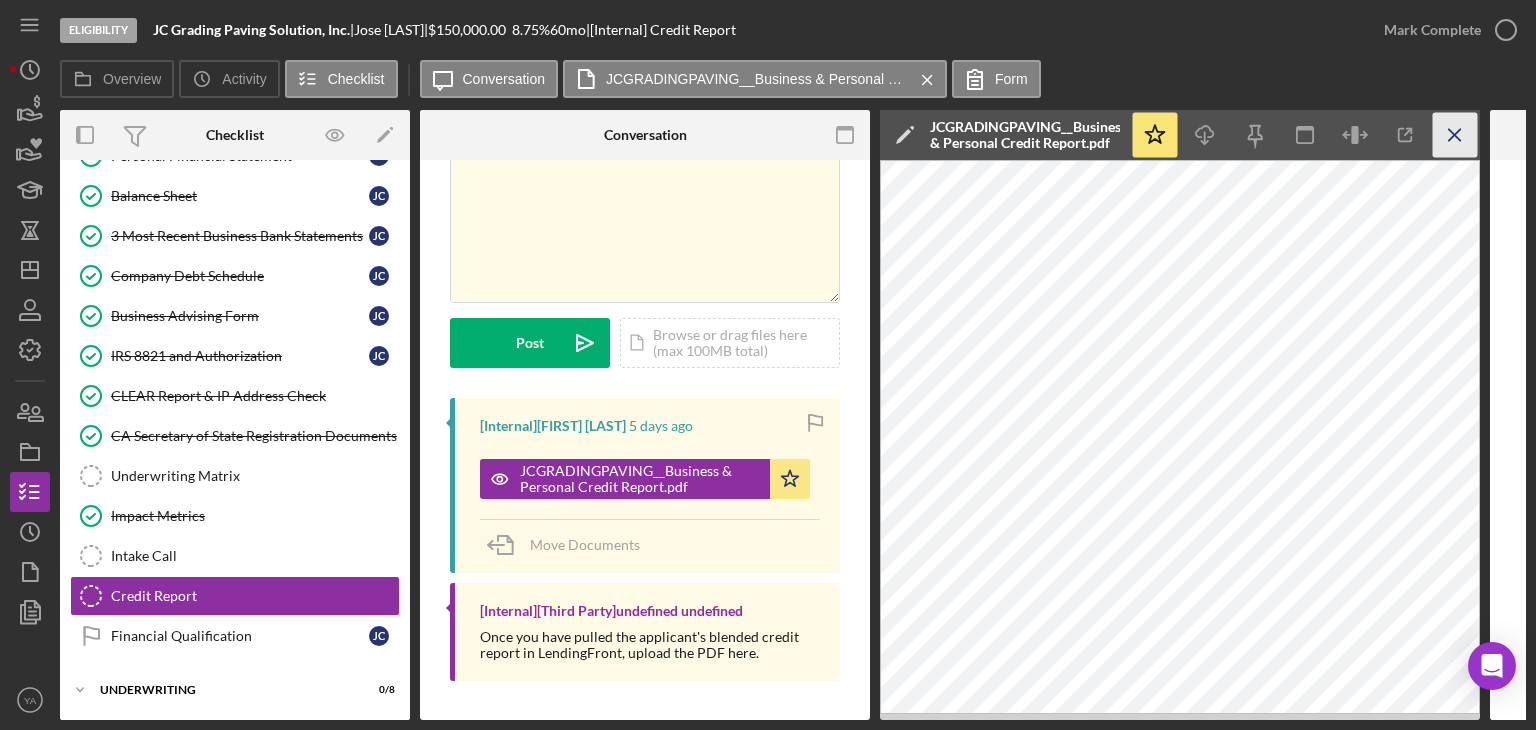 click on "Icon/Menu Close" 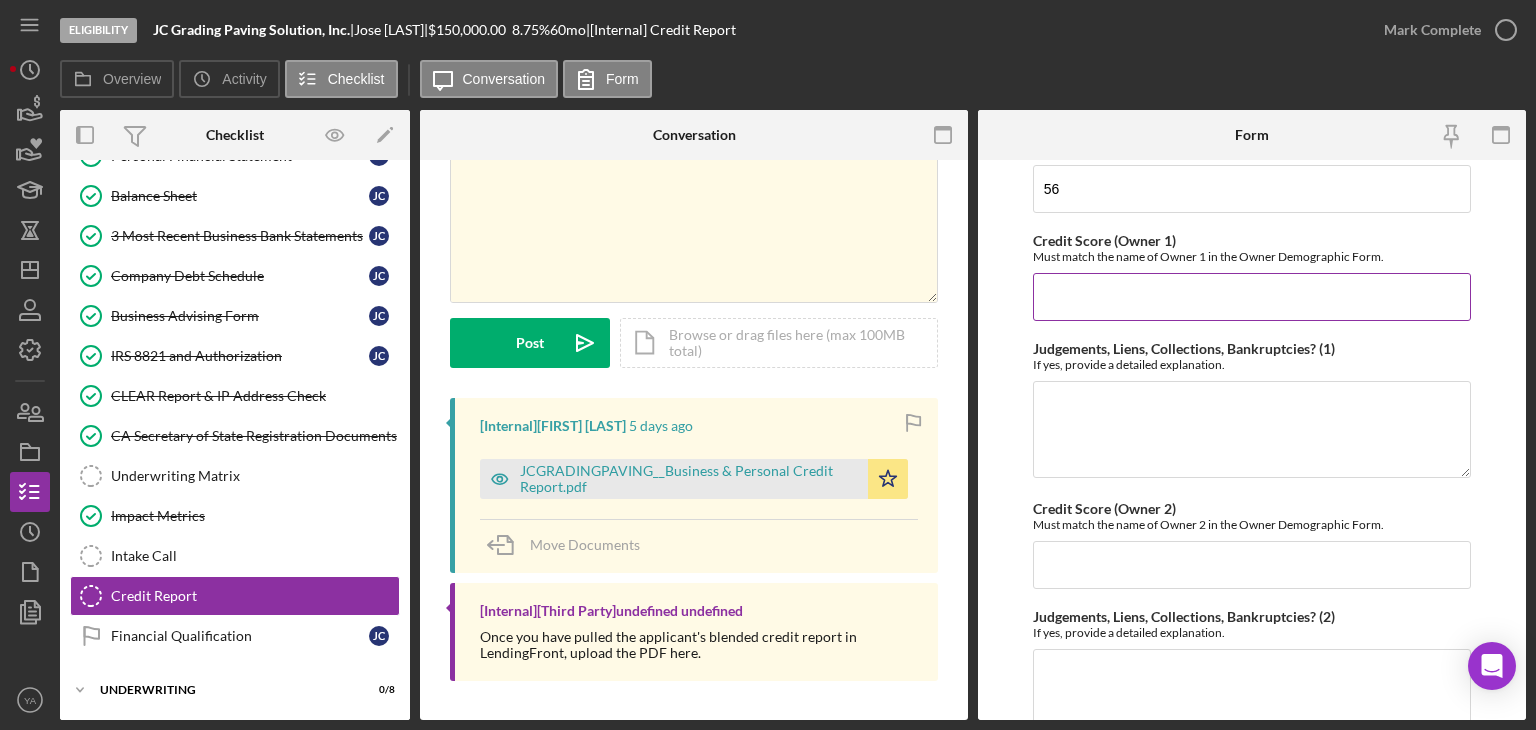 click on "Credit Score (Owner 1)" at bounding box center [1252, 297] 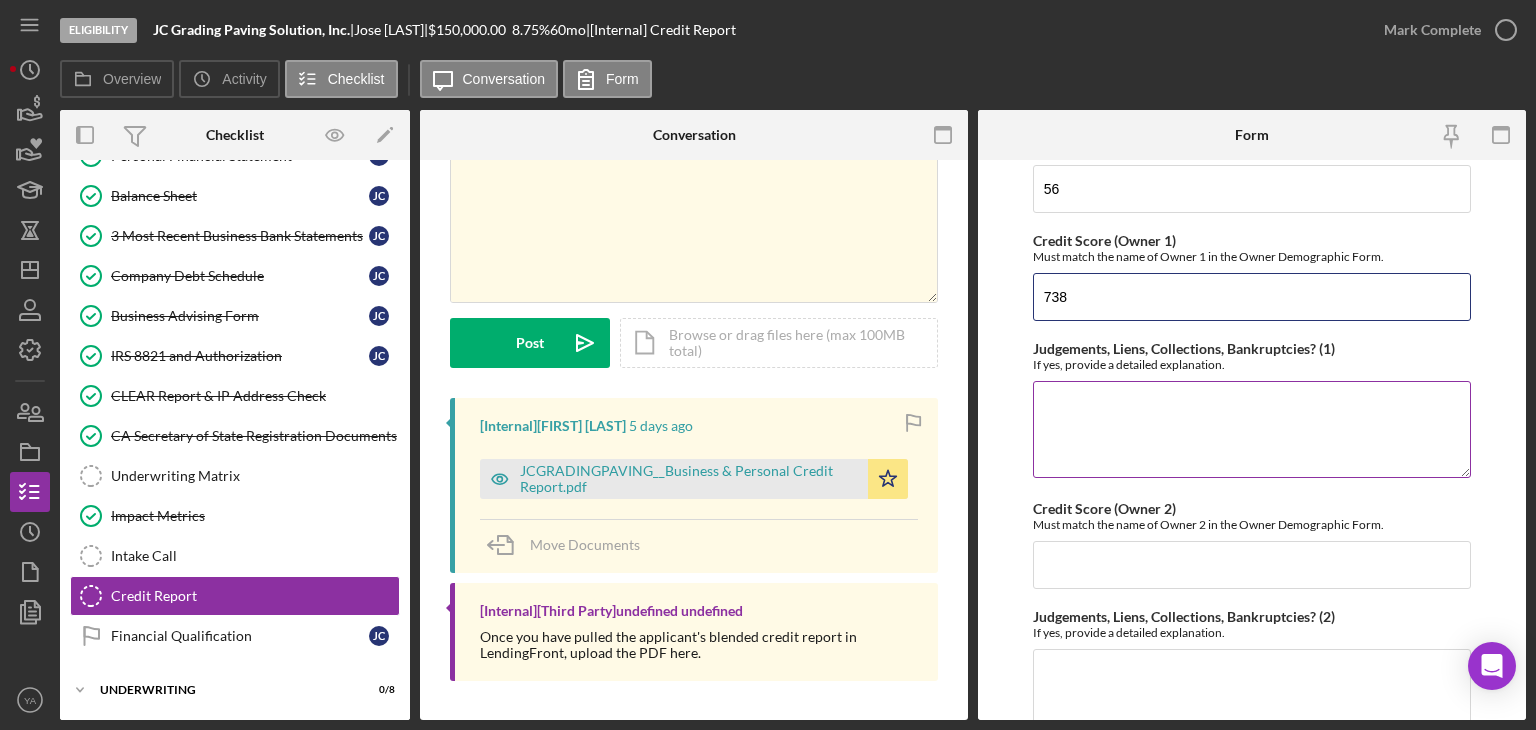 type on "738" 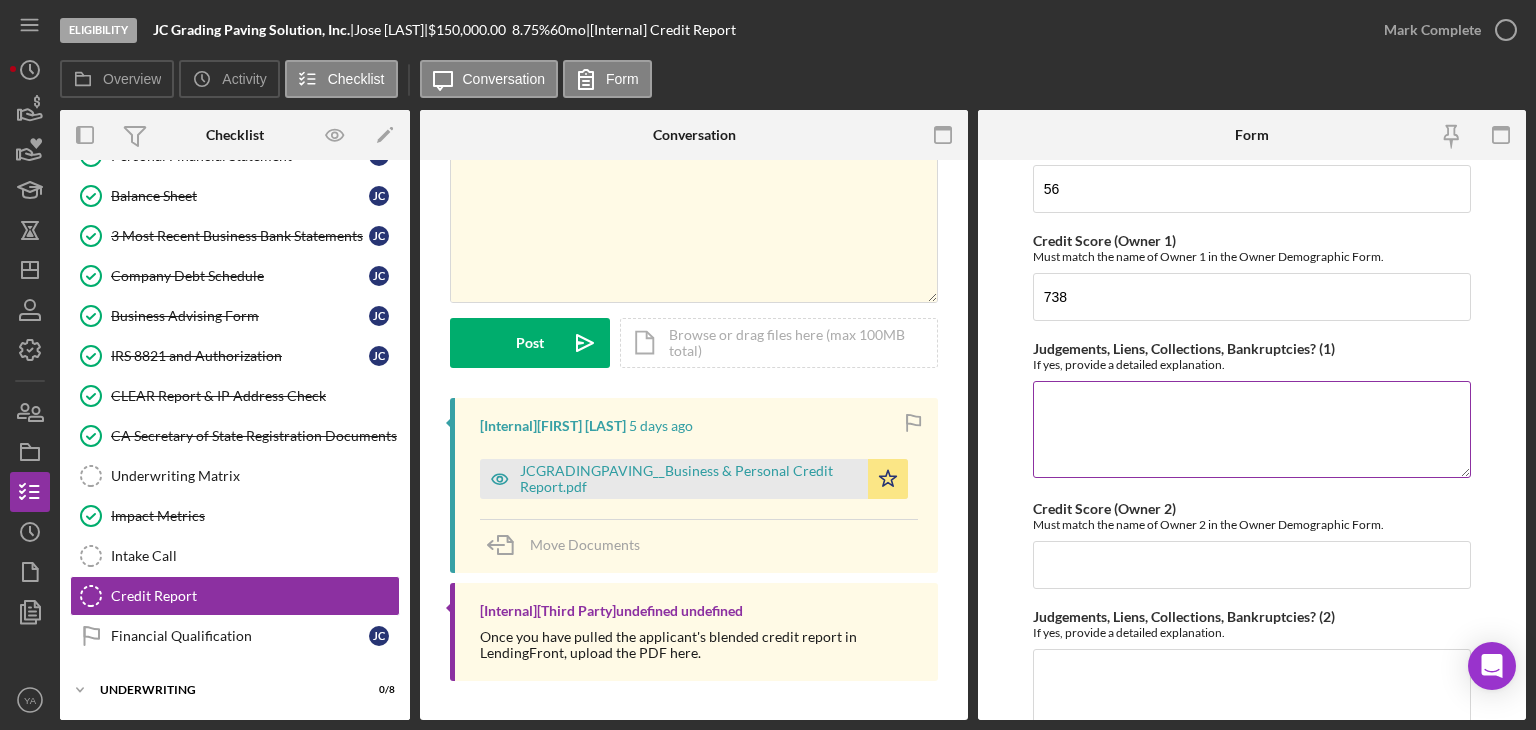 click on "Judgements, Liens, Collections, Bankruptcies? (1)" at bounding box center (1252, 429) 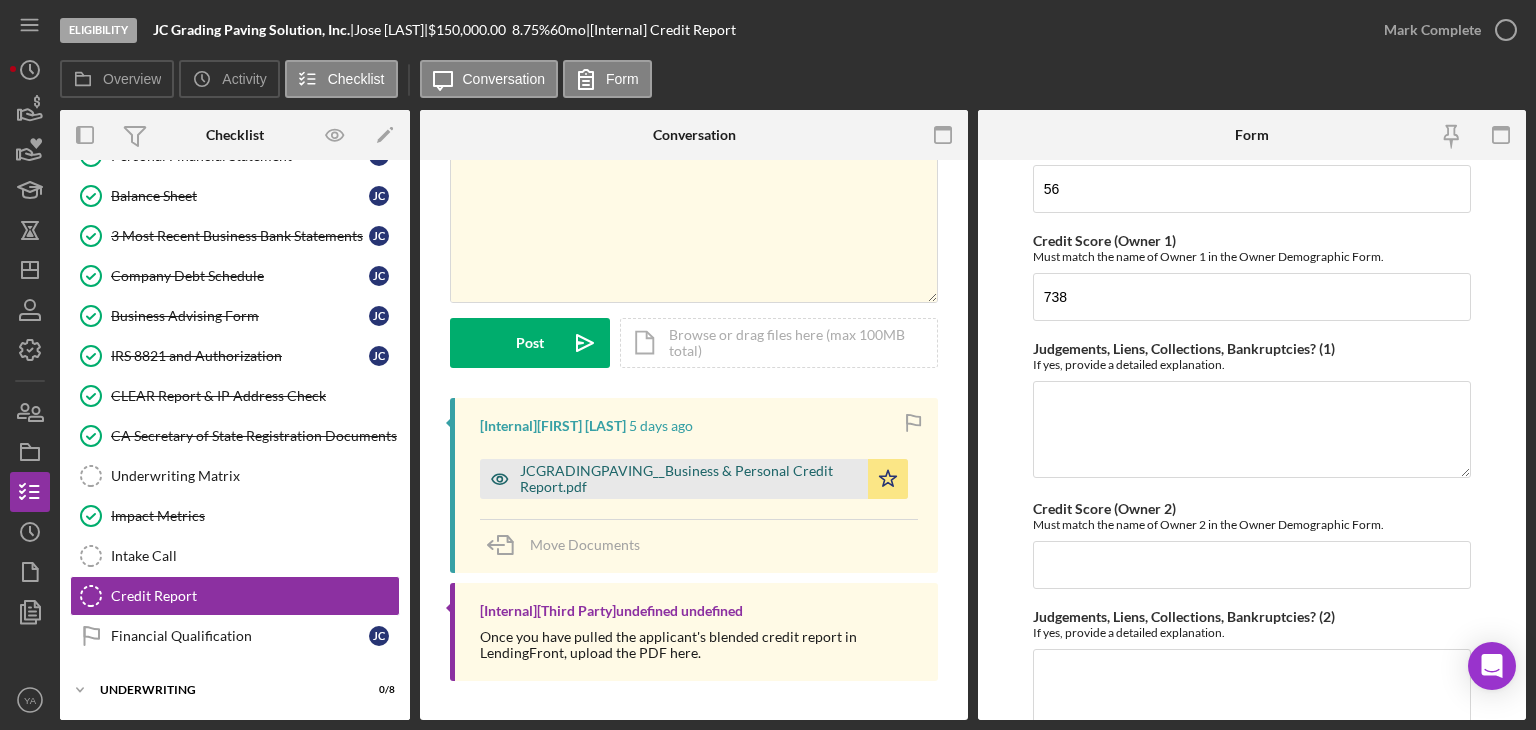 click on "JCGRADINGPAVING__Business & Personal Credit Report.pdf" at bounding box center [689, 479] 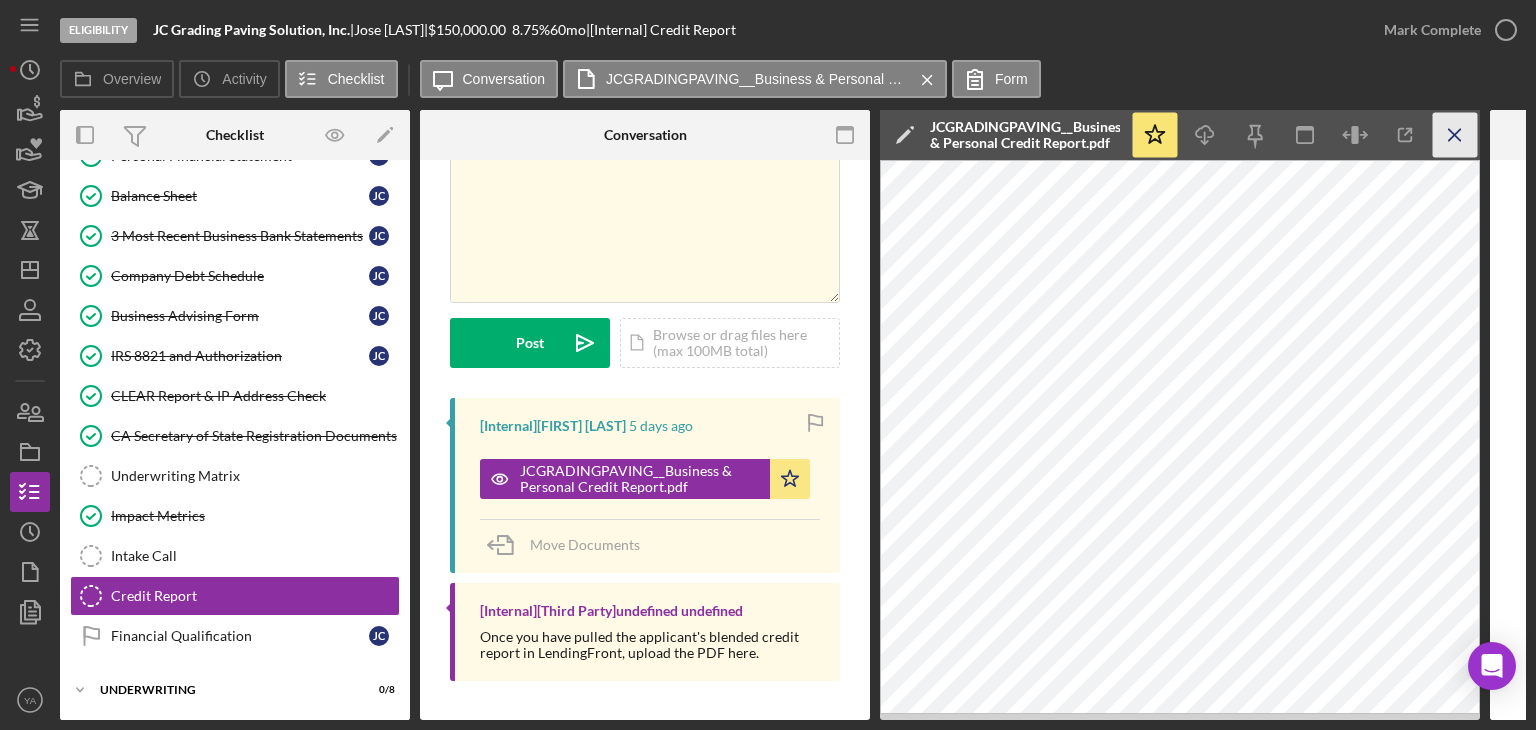 click on "Icon/Menu Close" 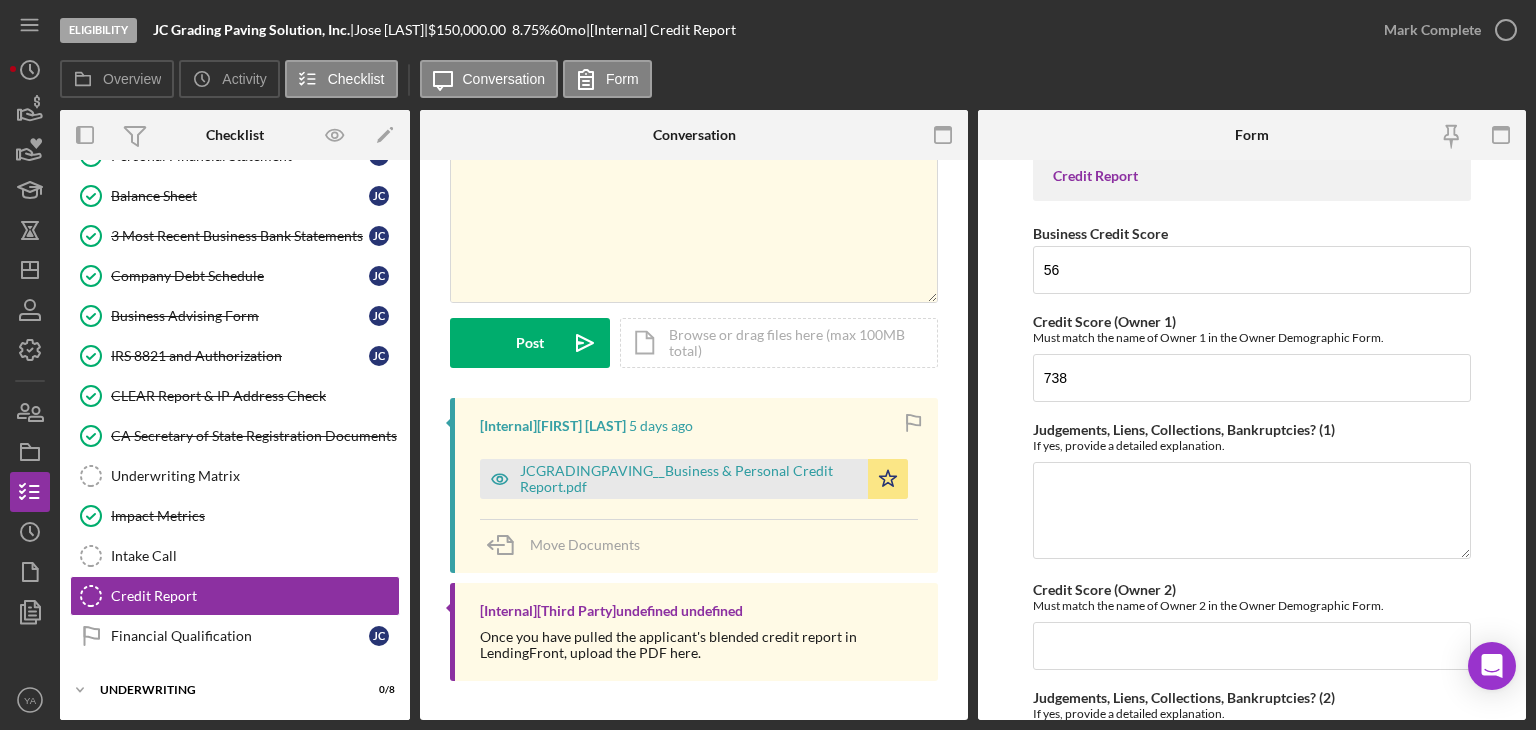 scroll, scrollTop: 0, scrollLeft: 0, axis: both 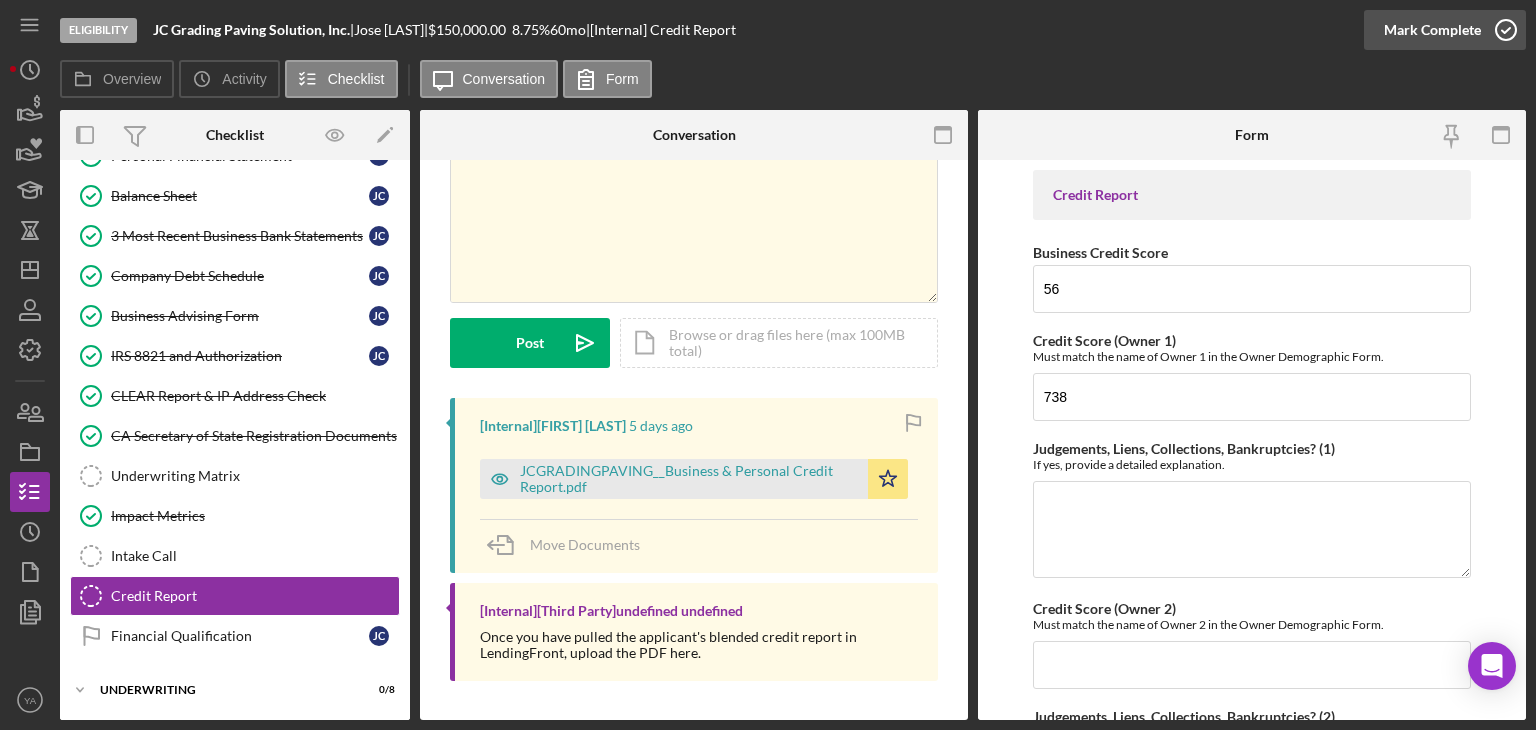 click 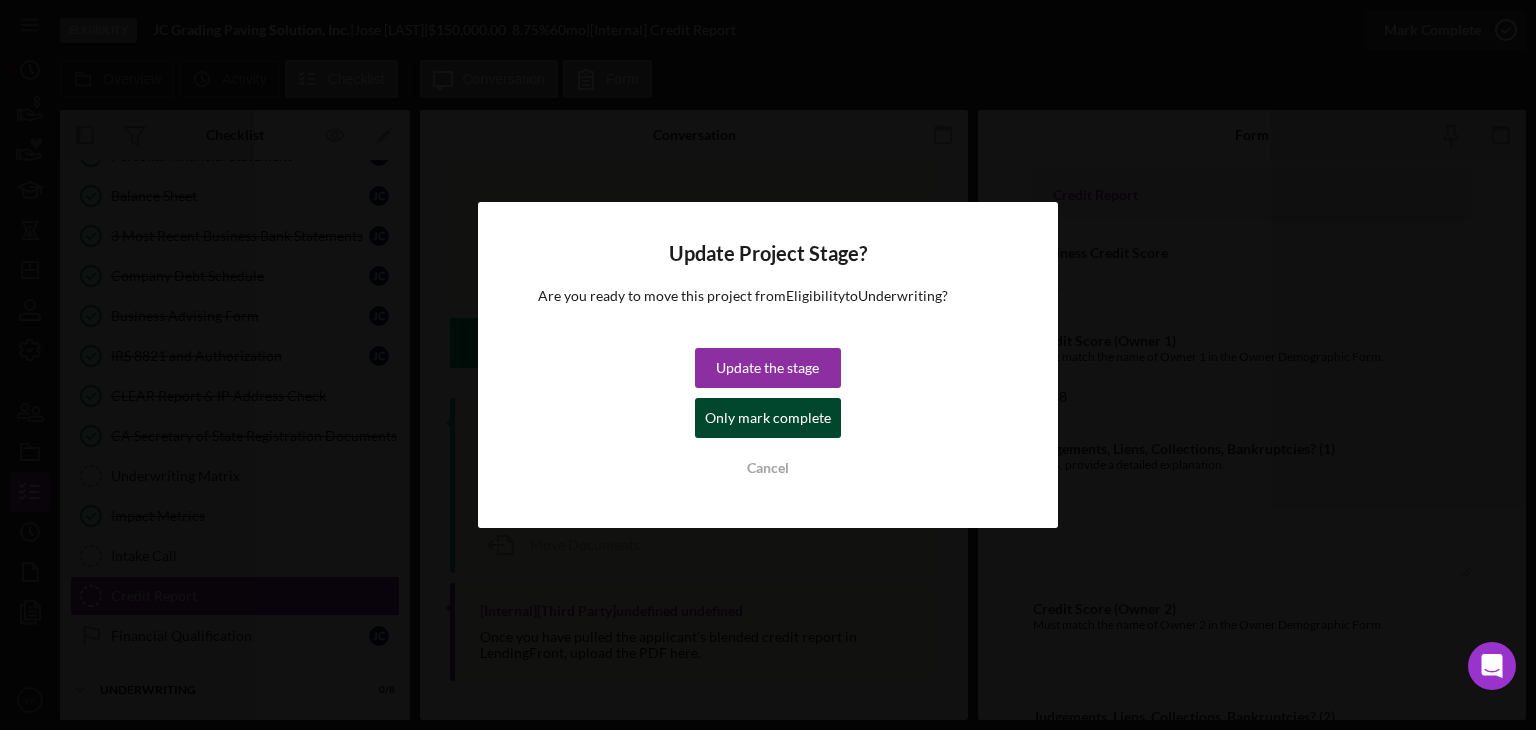 click on "Only mark complete" at bounding box center (768, 418) 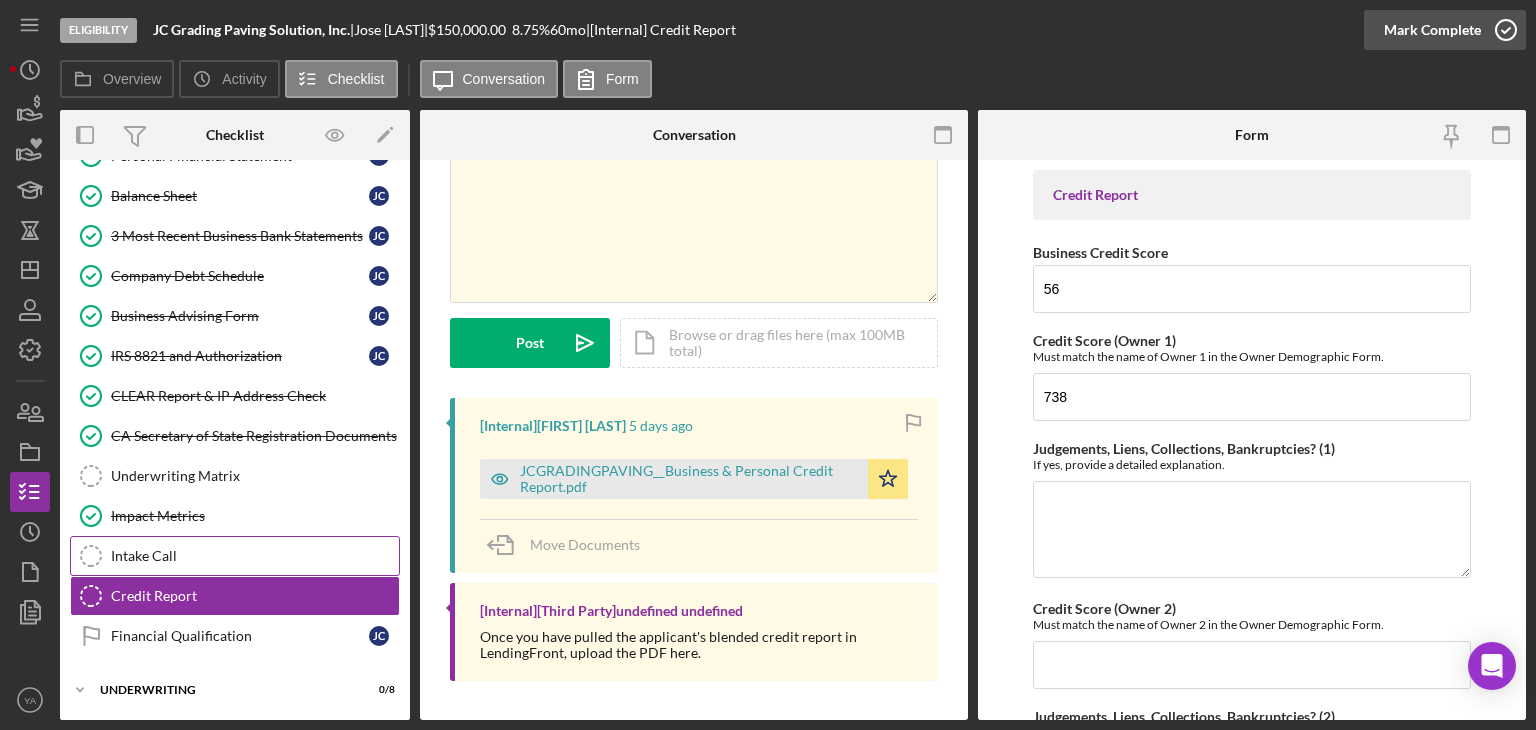 scroll, scrollTop: 452, scrollLeft: 0, axis: vertical 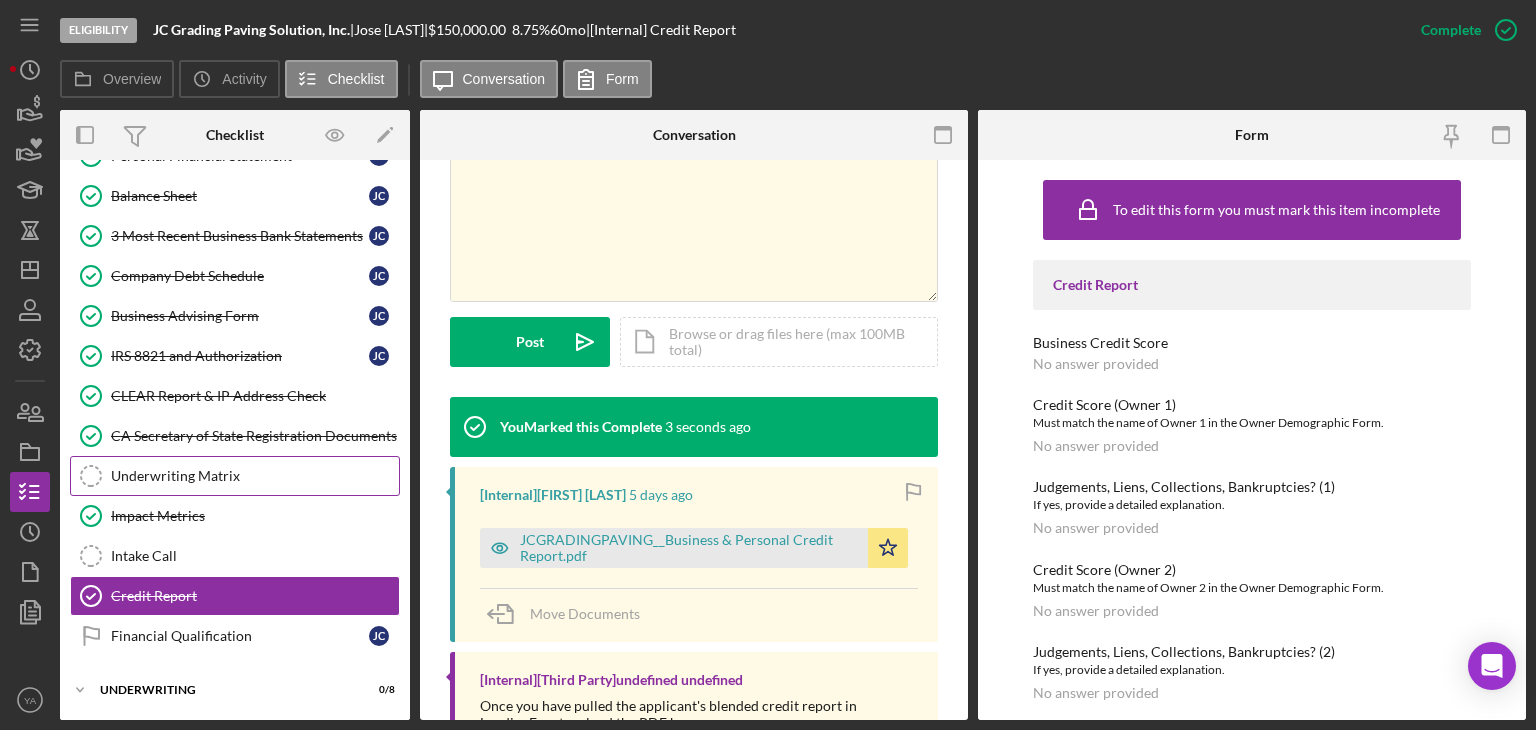 click on "Underwriting Matrix" at bounding box center (255, 476) 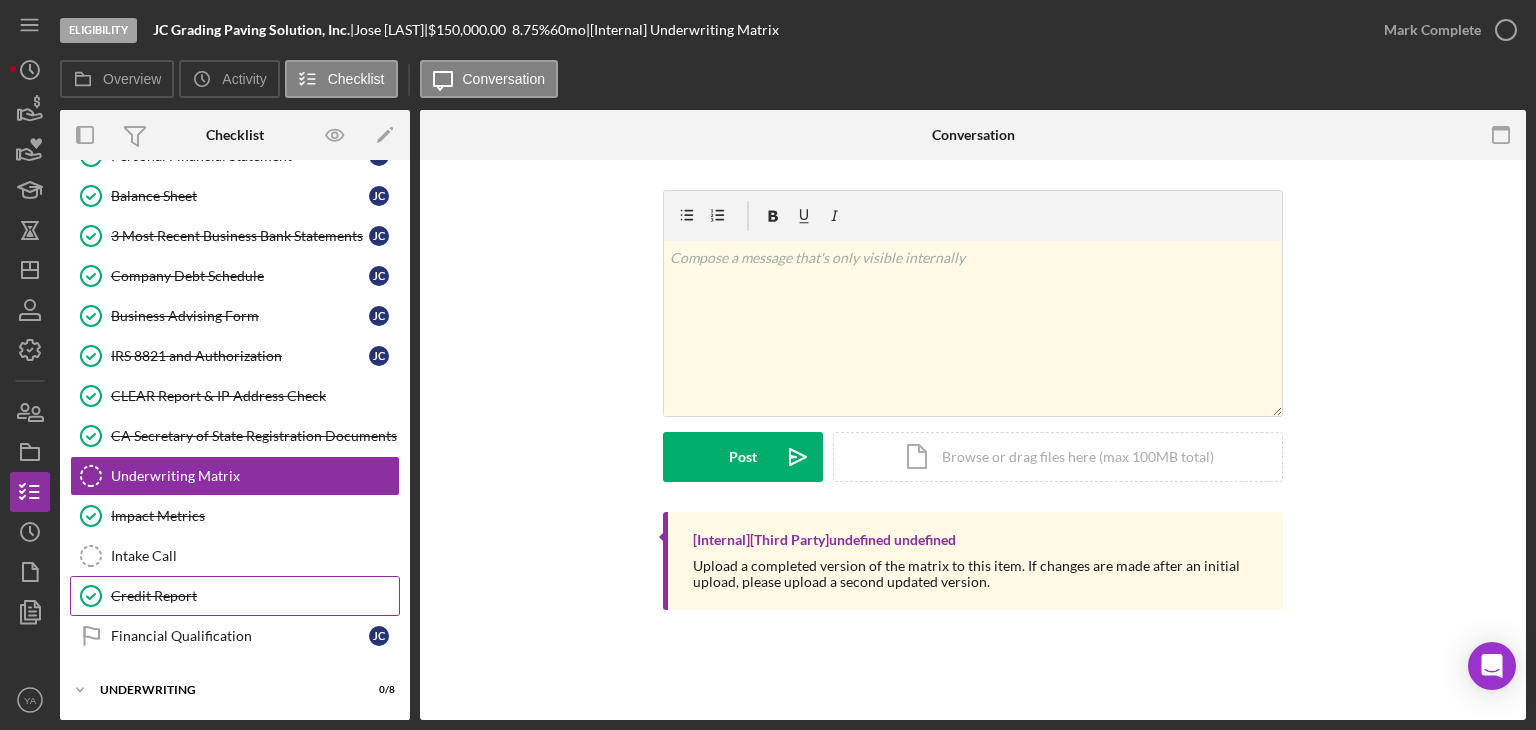 click on "Credit Report" at bounding box center (255, 596) 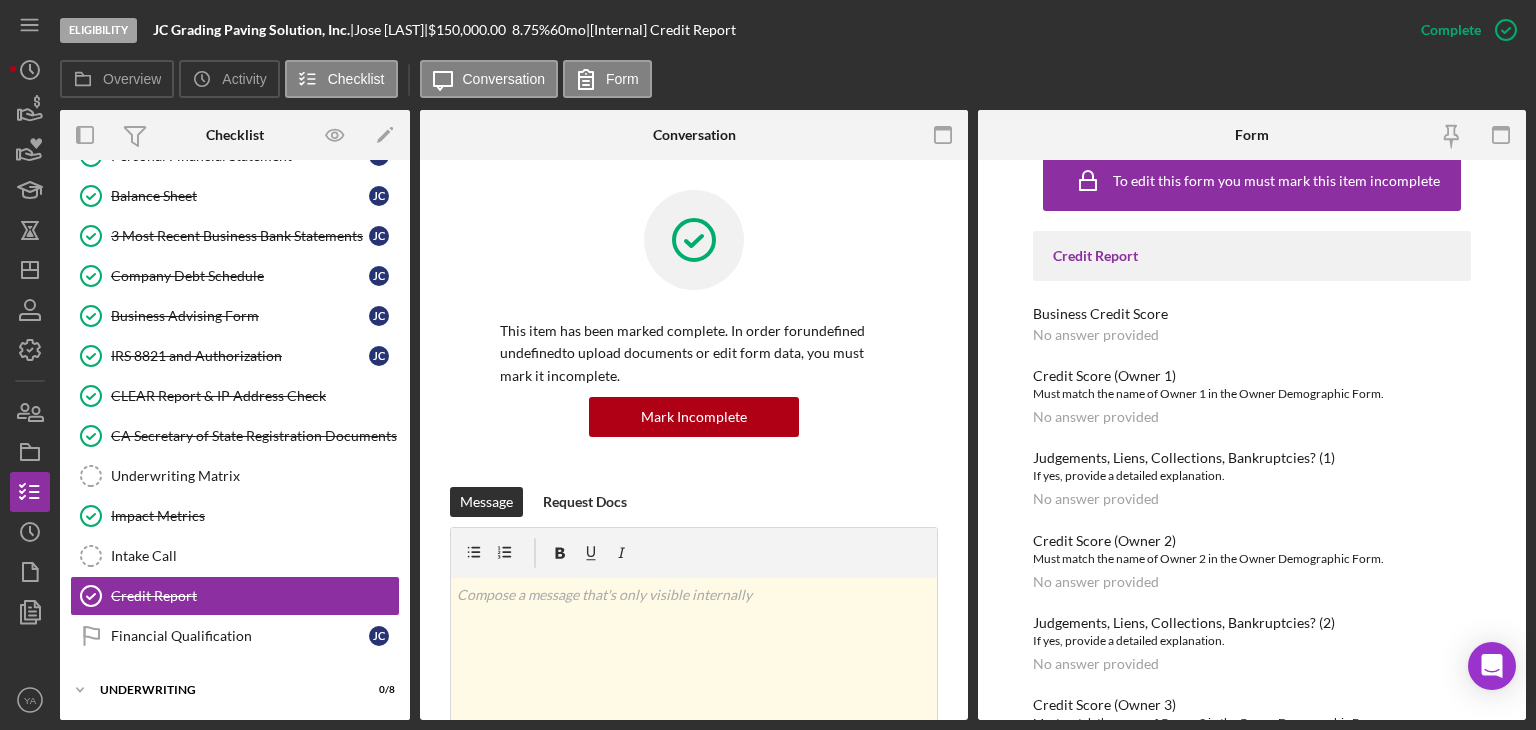scroll, scrollTop: 0, scrollLeft: 0, axis: both 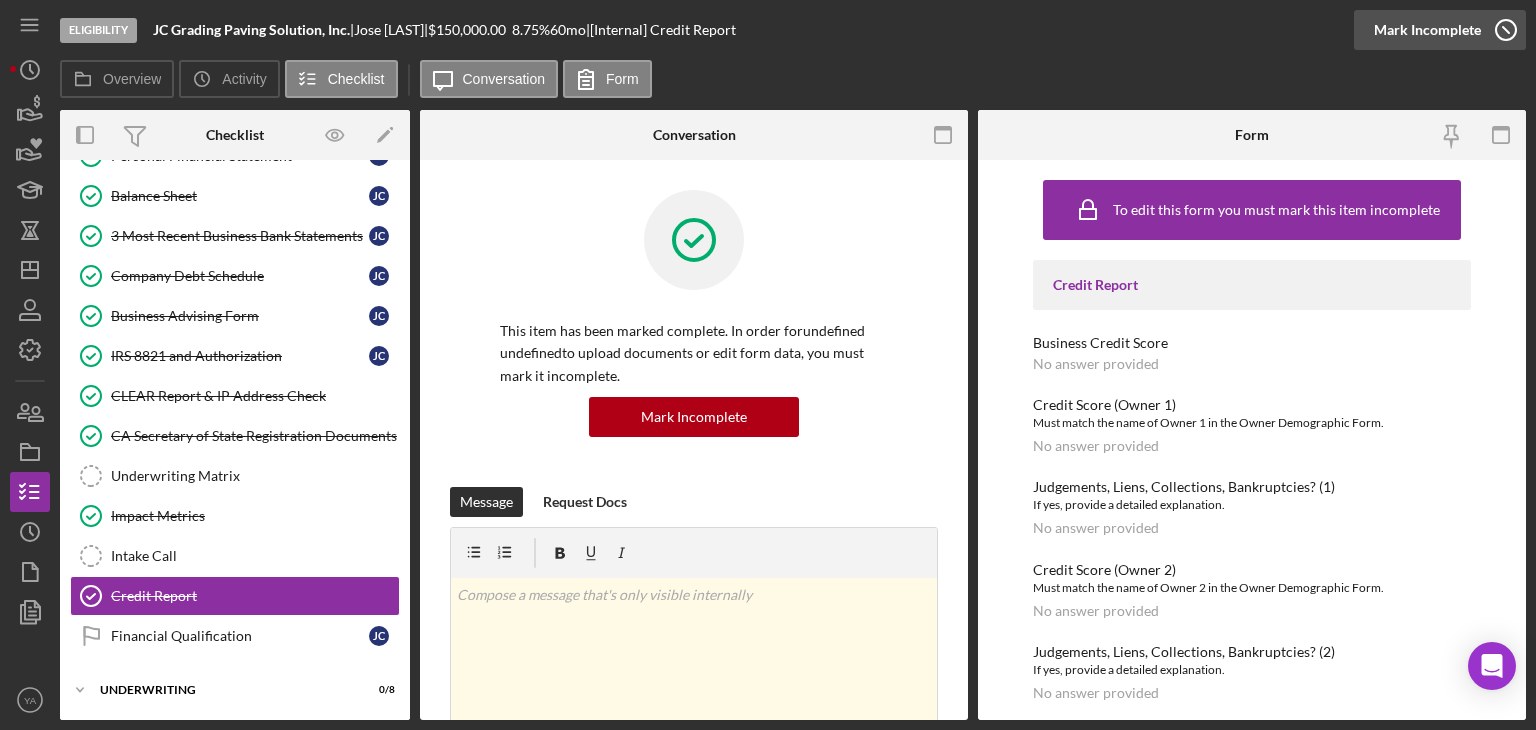 click 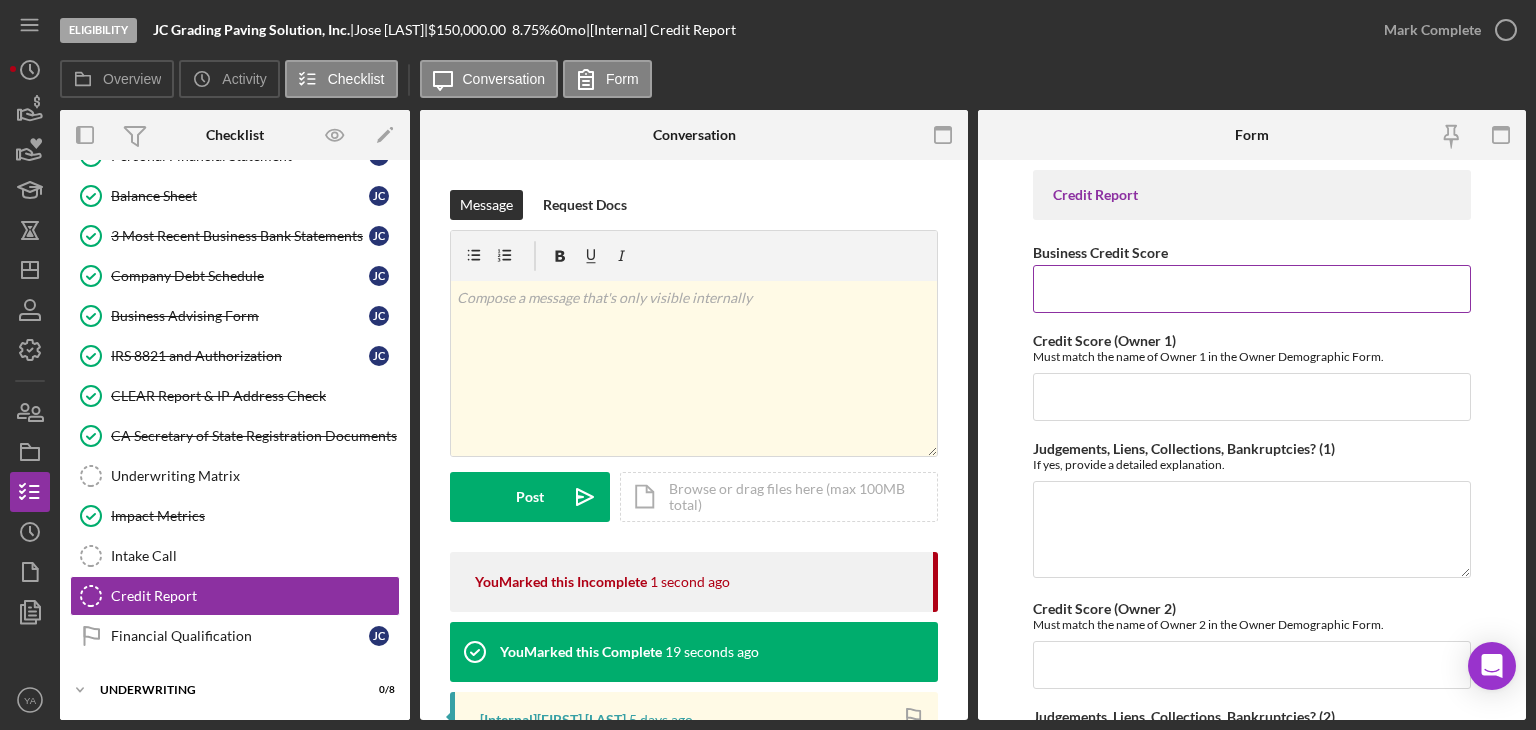 click on "Business Credit Score" at bounding box center (1252, 289) 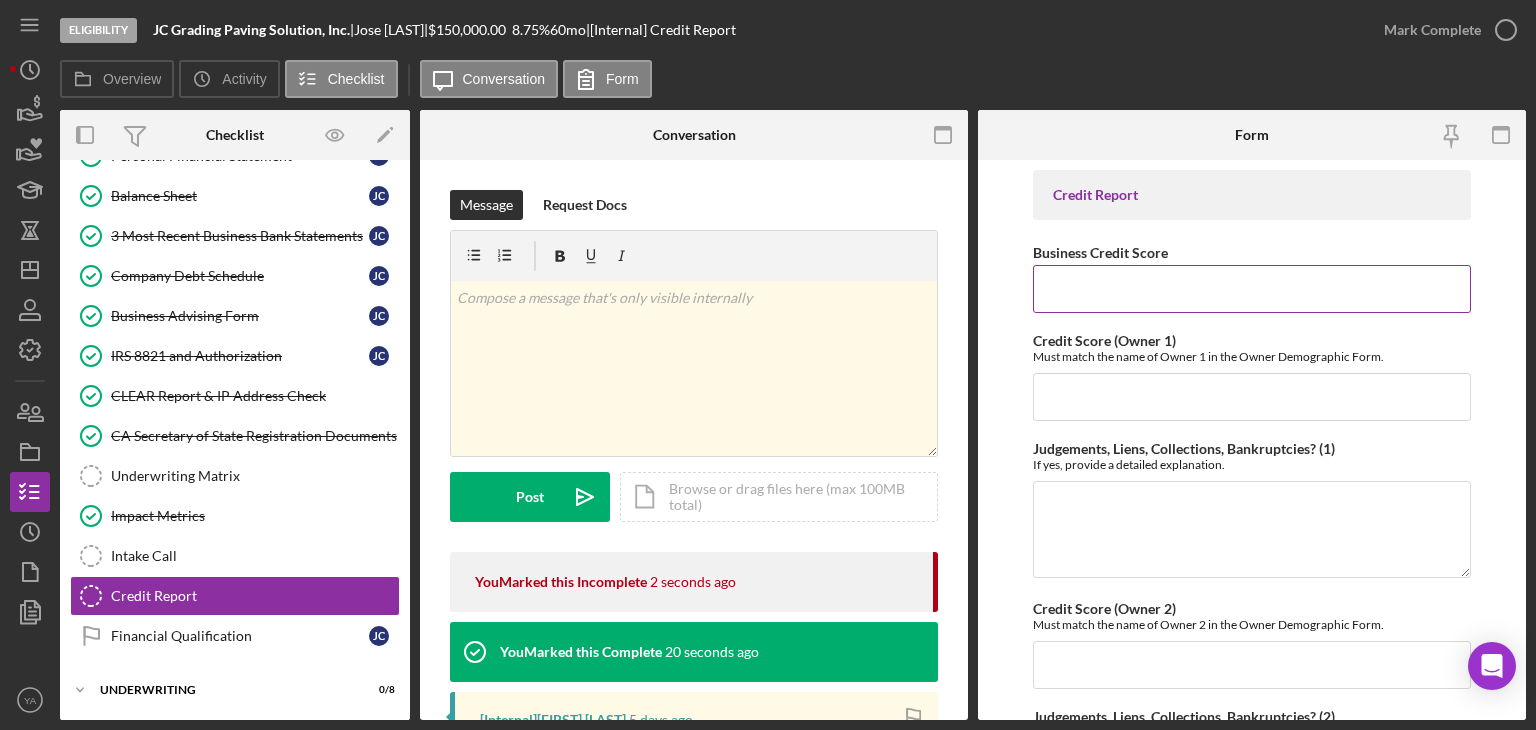 type on "56" 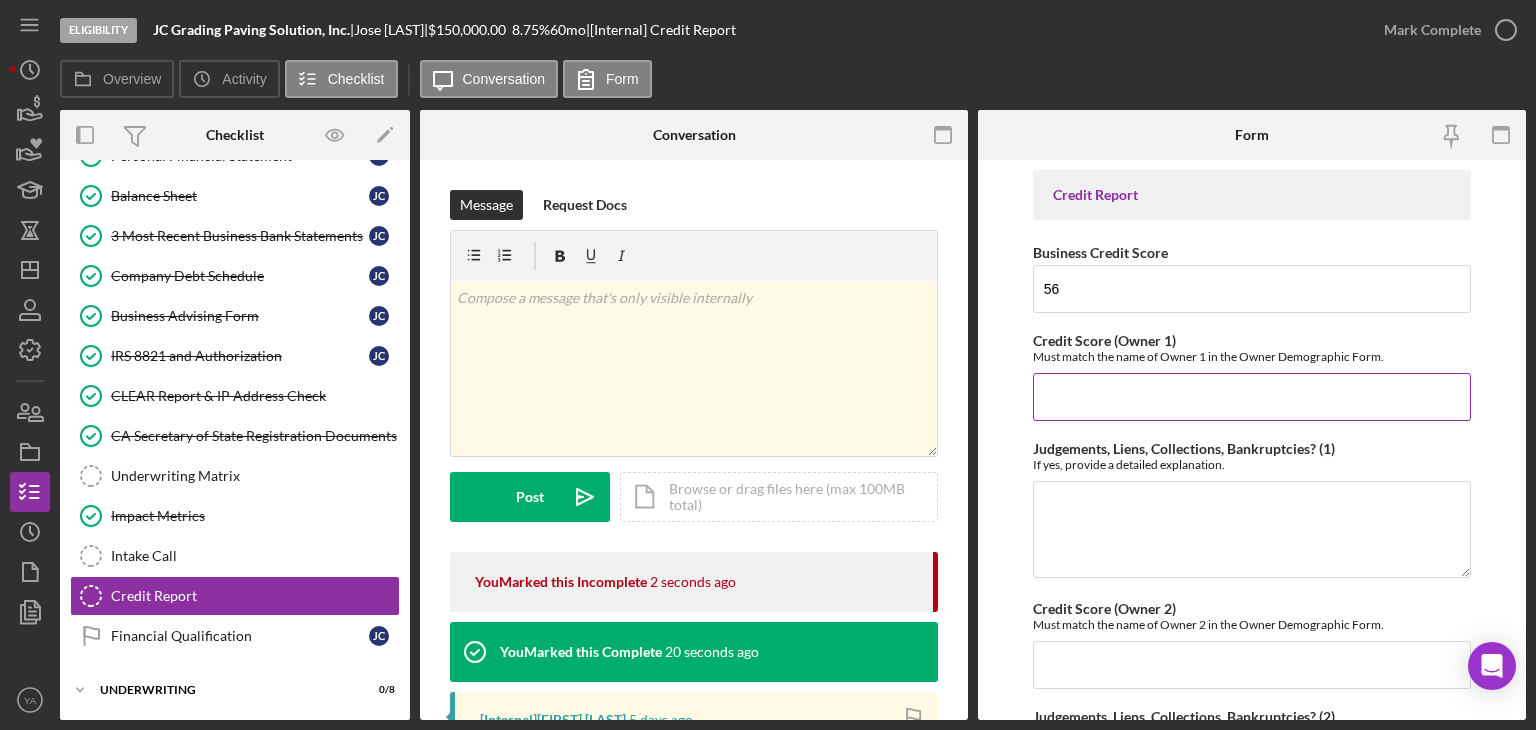 click on "Credit Score (Owner 1)" at bounding box center [1252, 397] 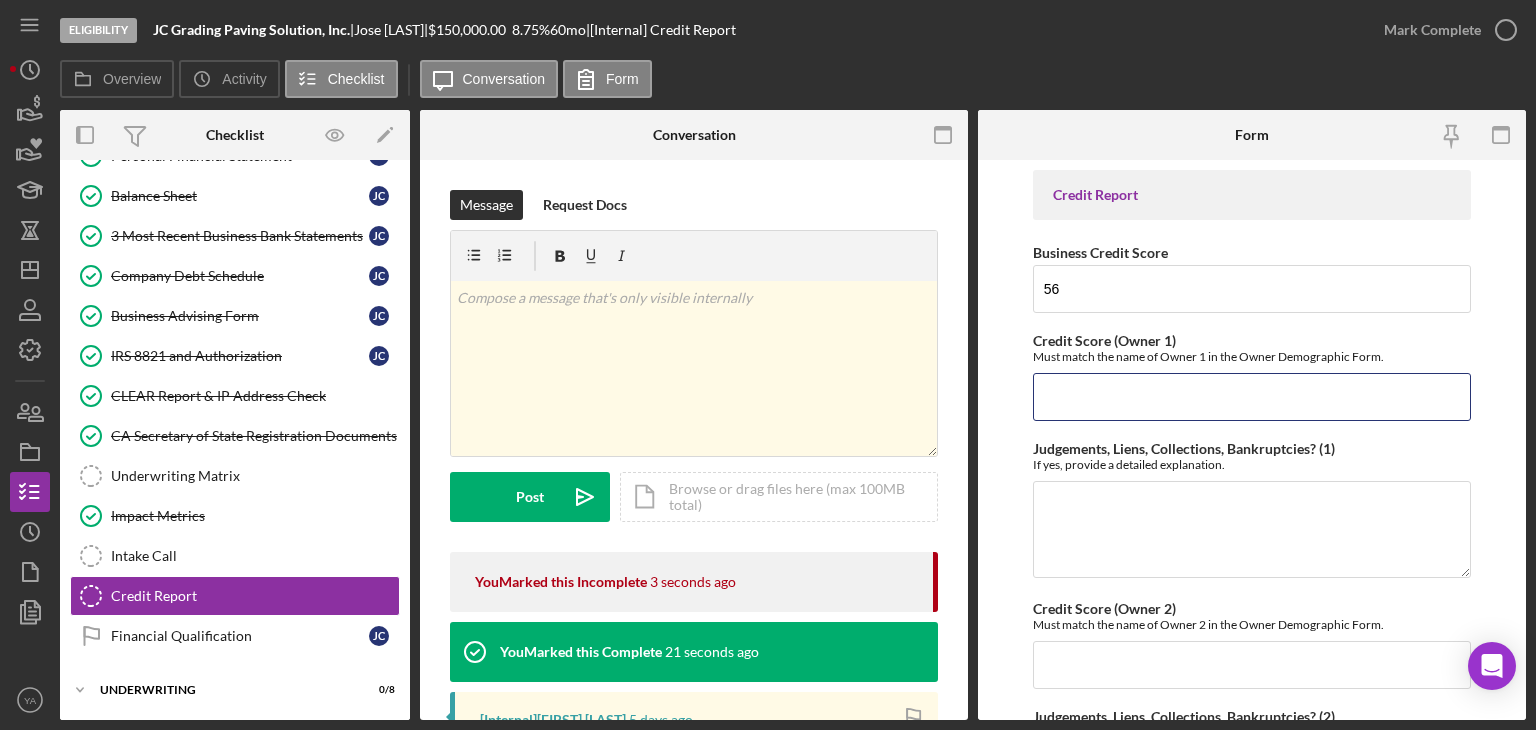 type on "738" 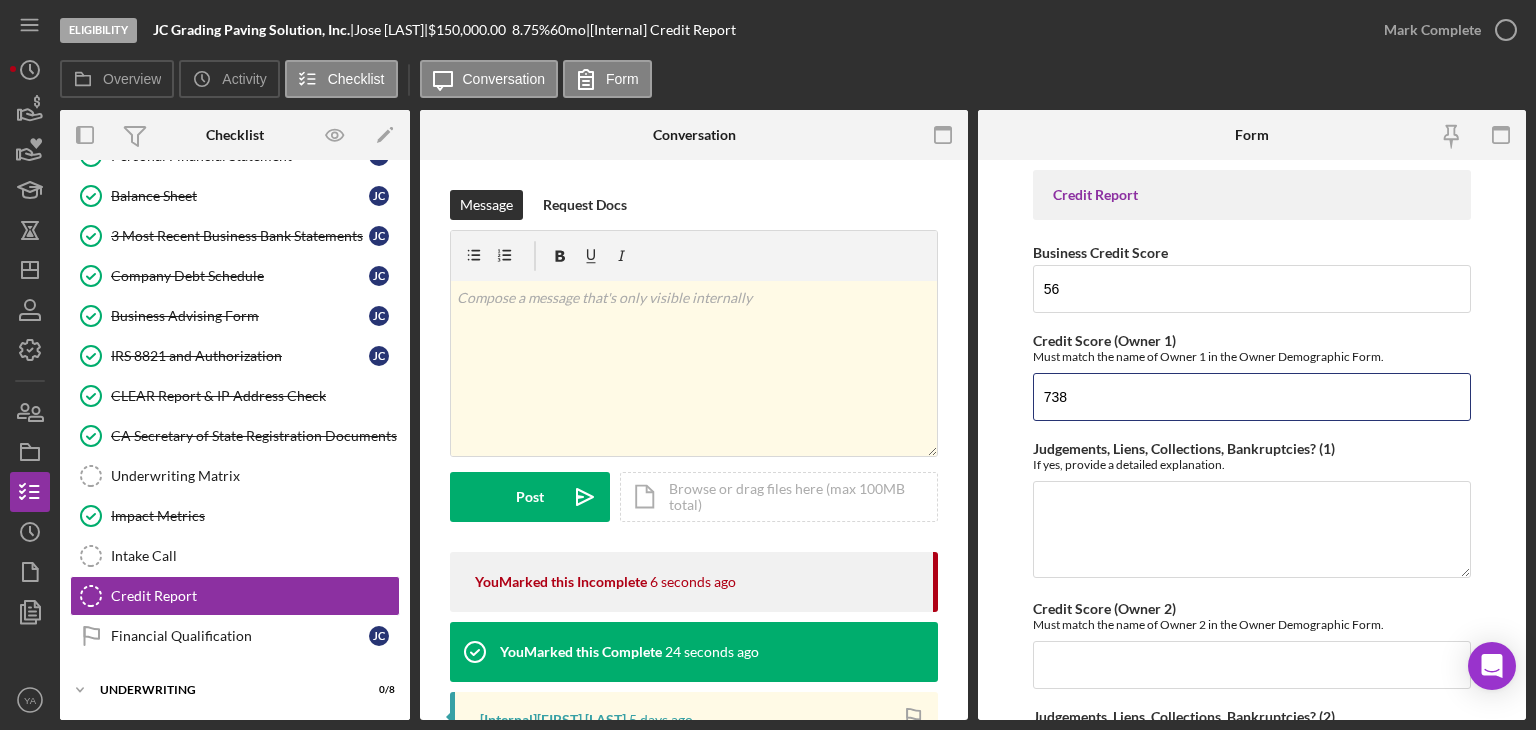 drag, startPoint x: 1083, startPoint y: 393, endPoint x: 964, endPoint y: 407, distance: 119.8207 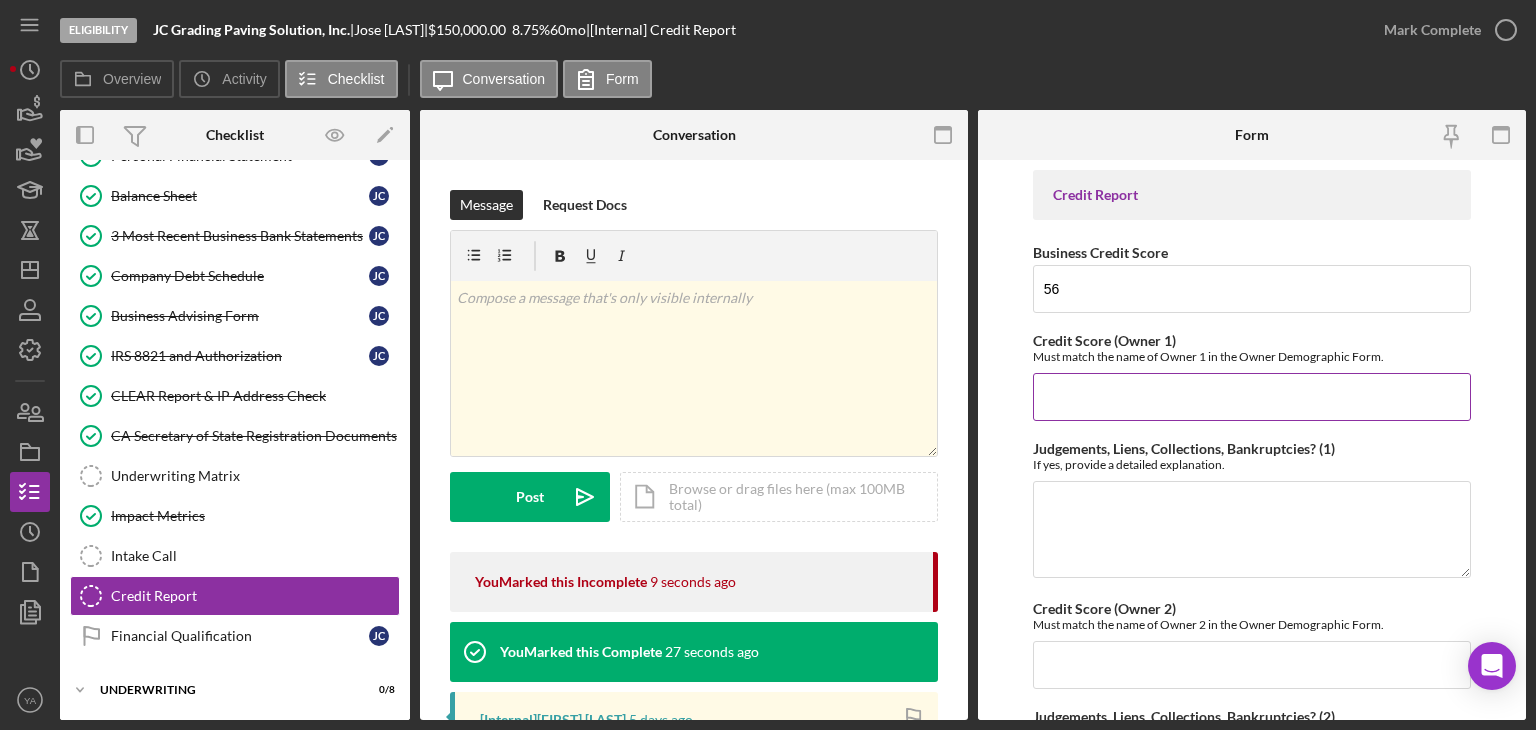 paste on "738" 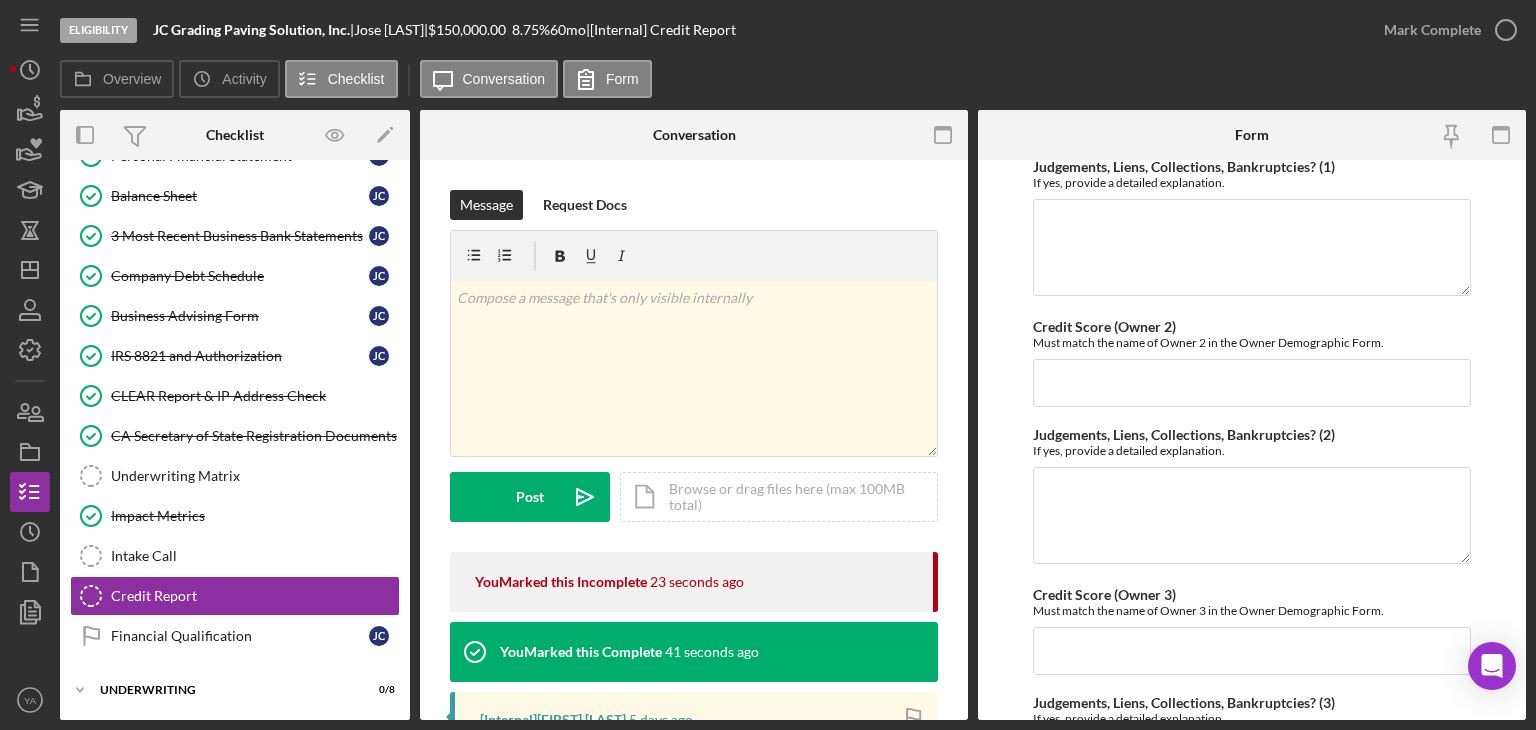 scroll, scrollTop: 100, scrollLeft: 0, axis: vertical 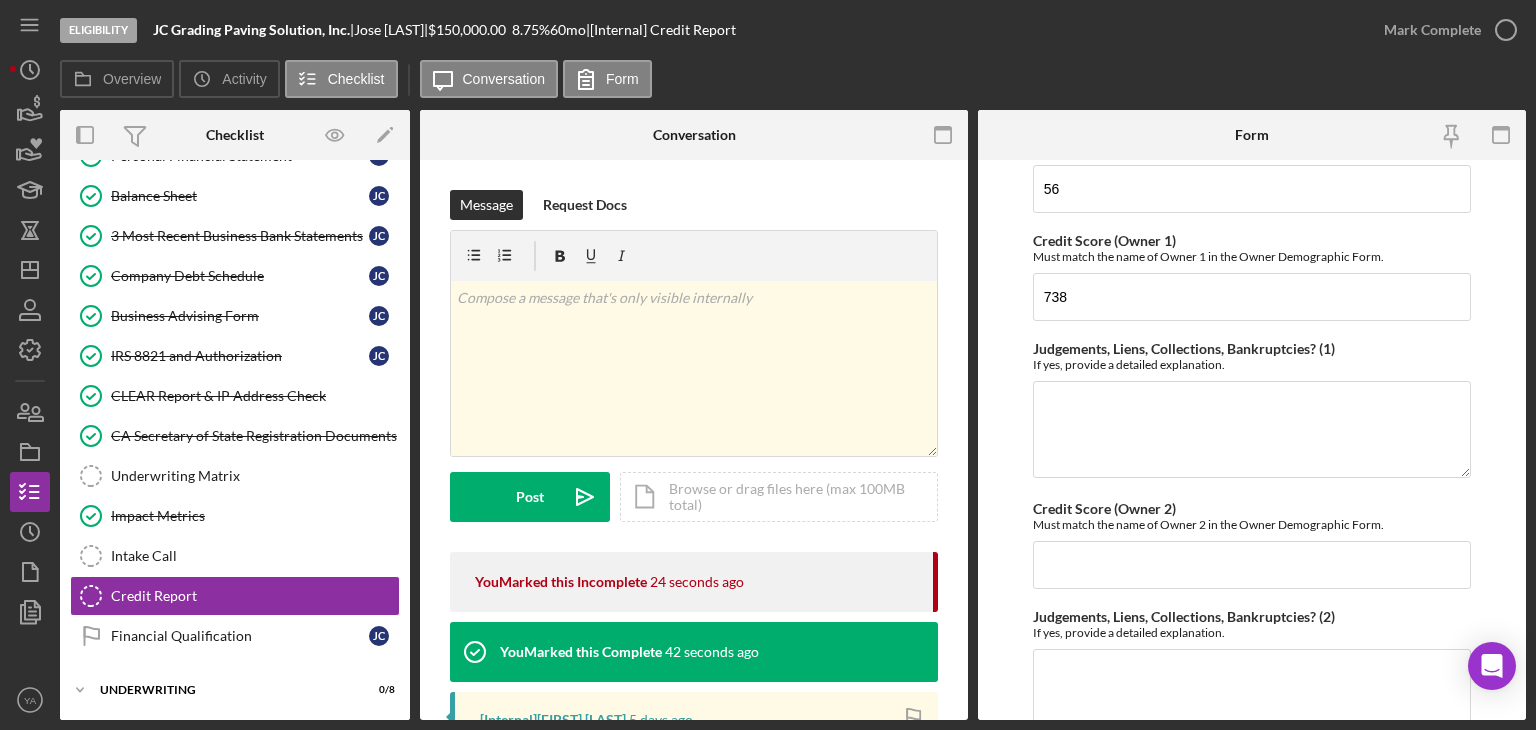 click on "Mark Complete" at bounding box center (1445, 30) 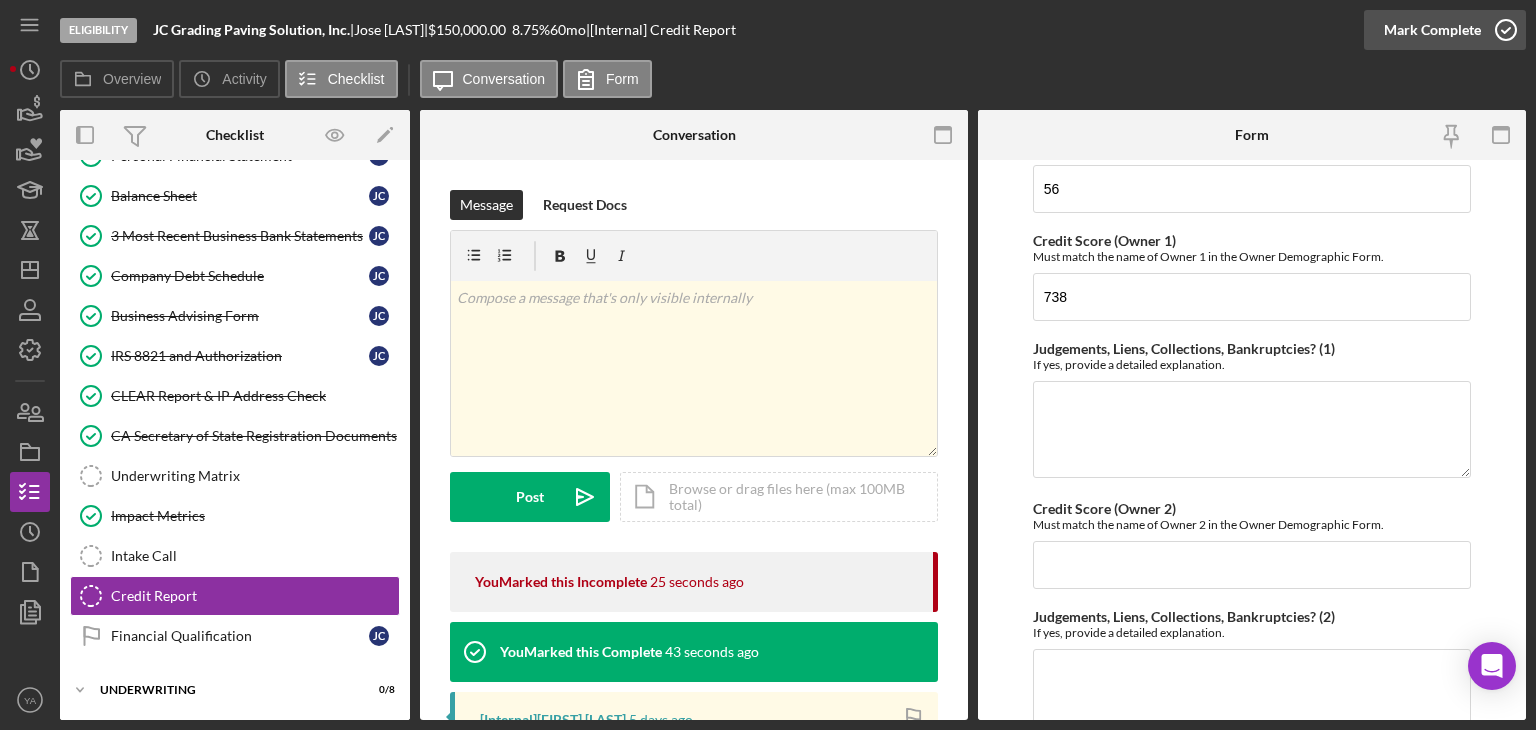 click 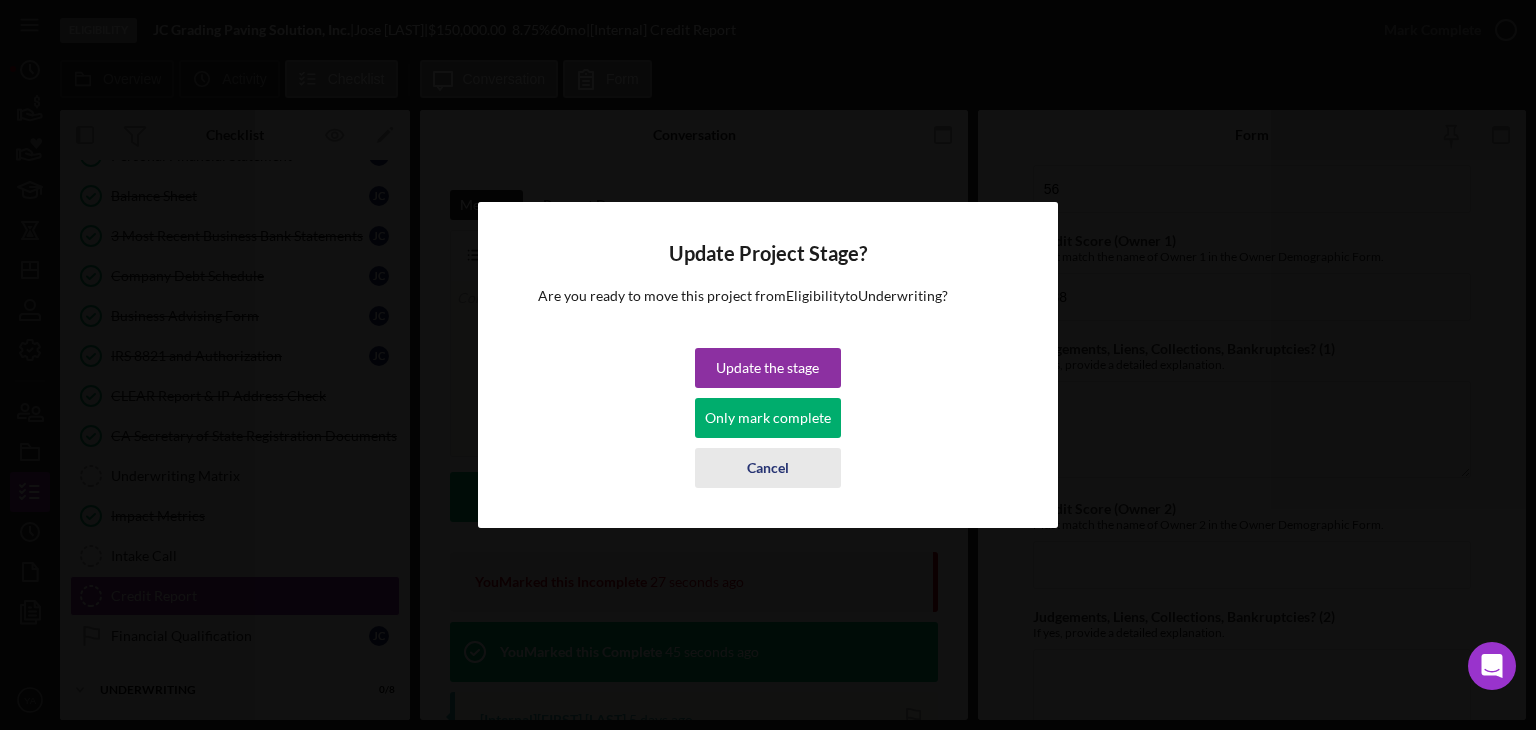 click on "Cancel" at bounding box center [768, 468] 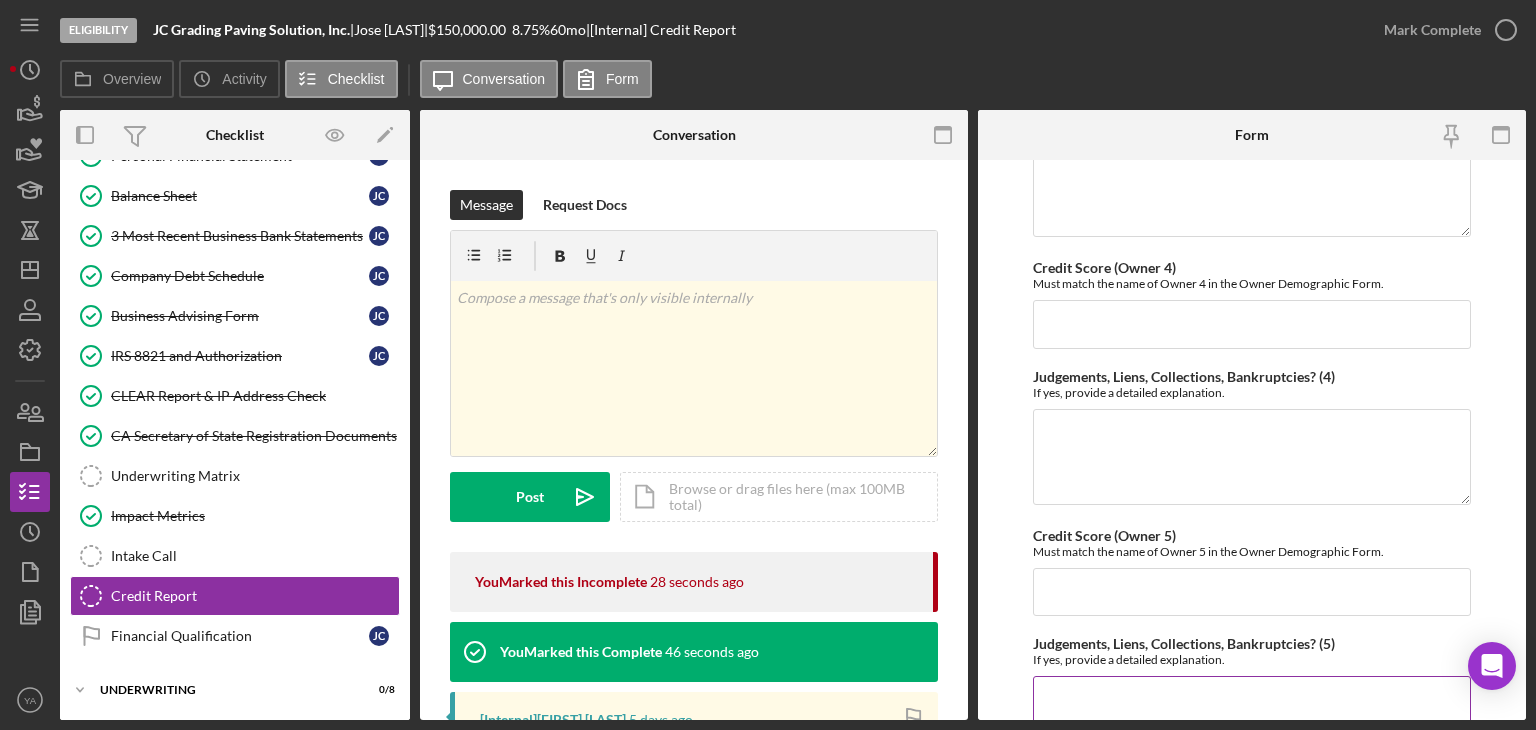 scroll, scrollTop: 1002, scrollLeft: 0, axis: vertical 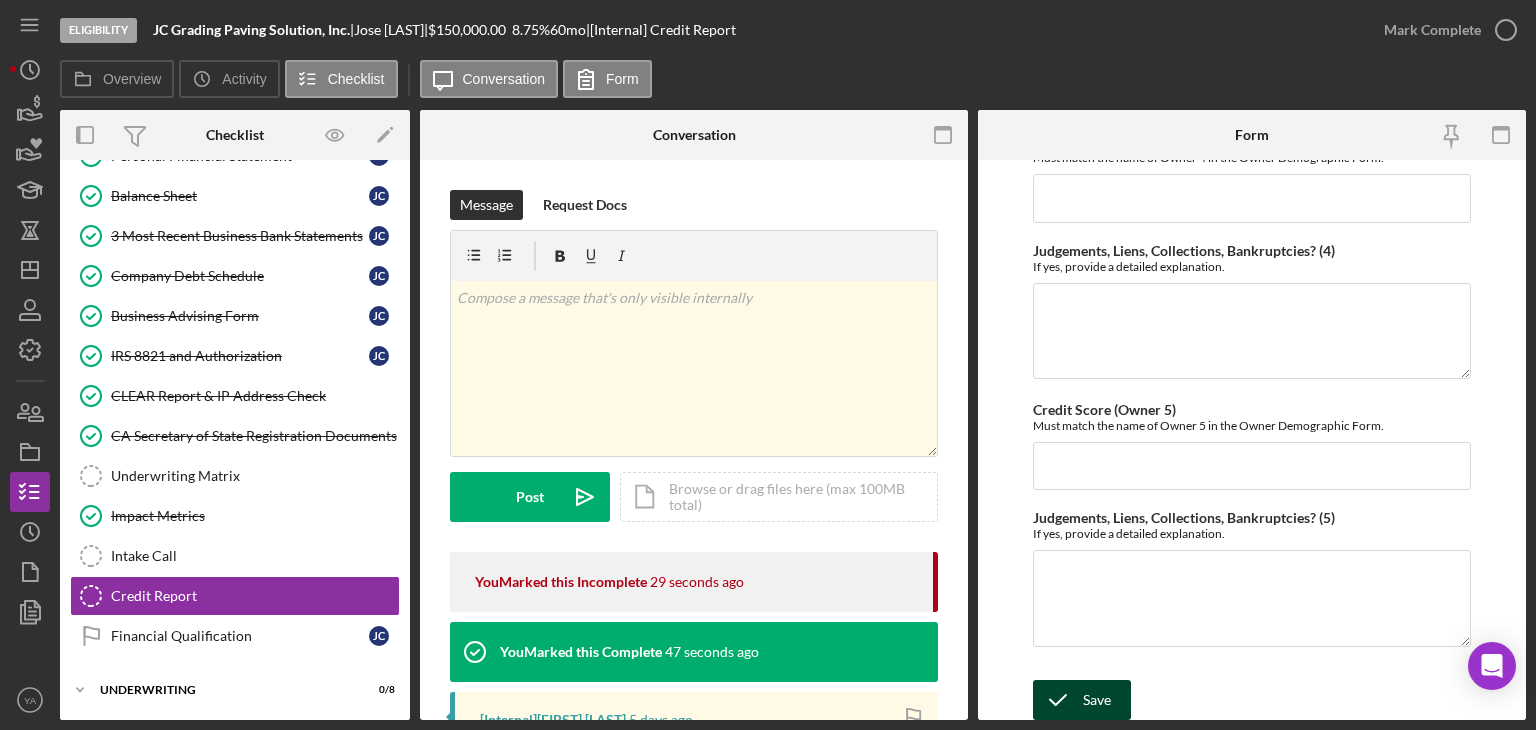 click on "Save" at bounding box center (1097, 700) 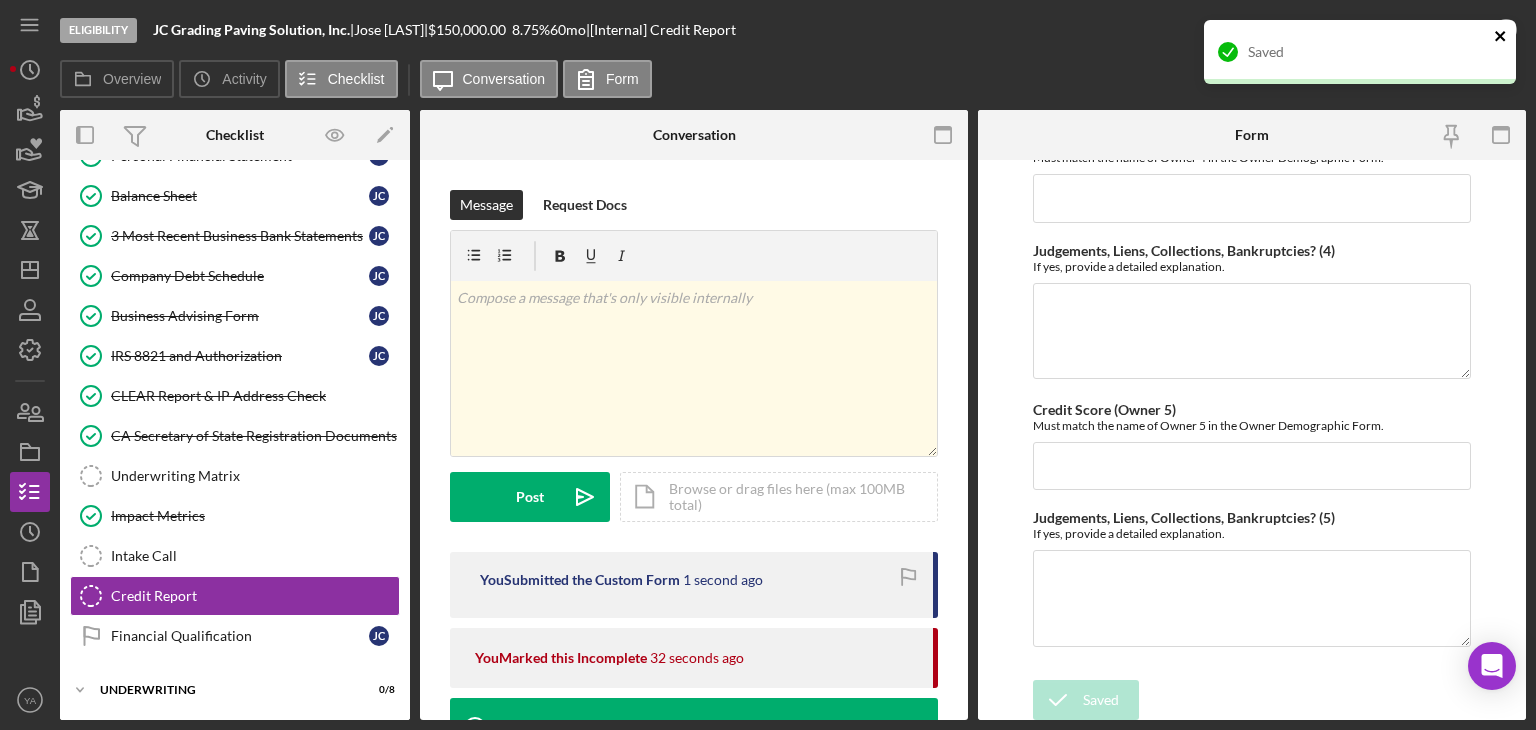 click 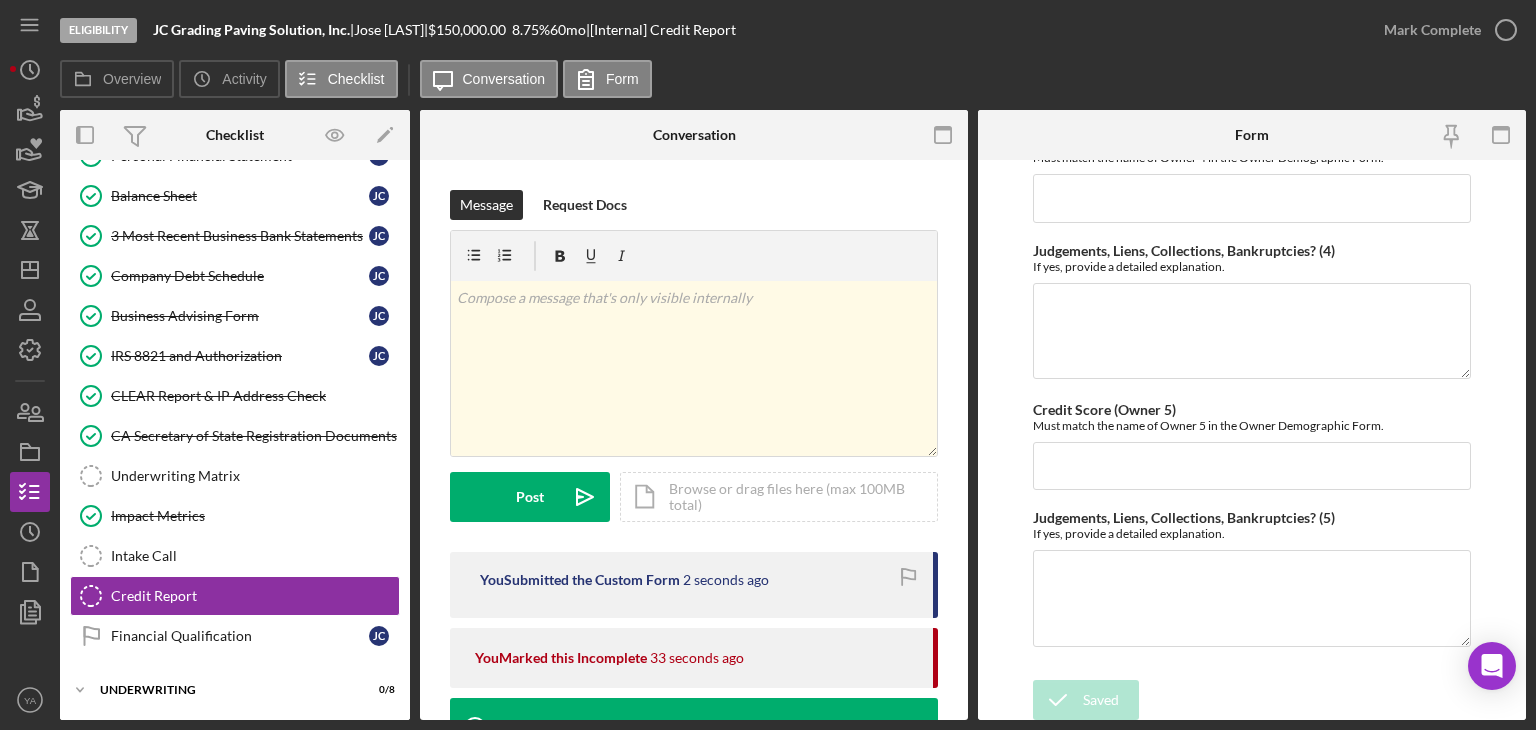 click 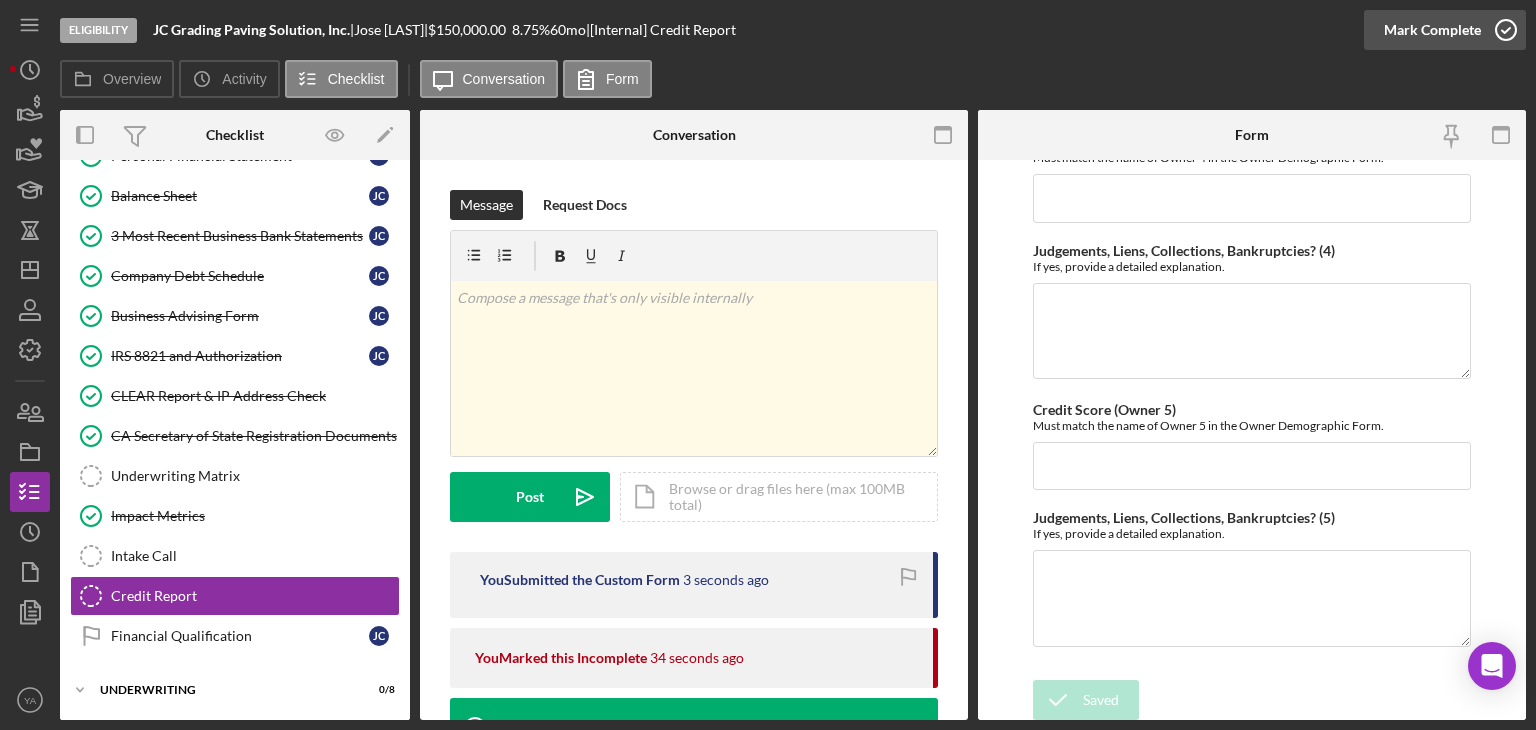 click on "Mark Complete" at bounding box center (1432, 30) 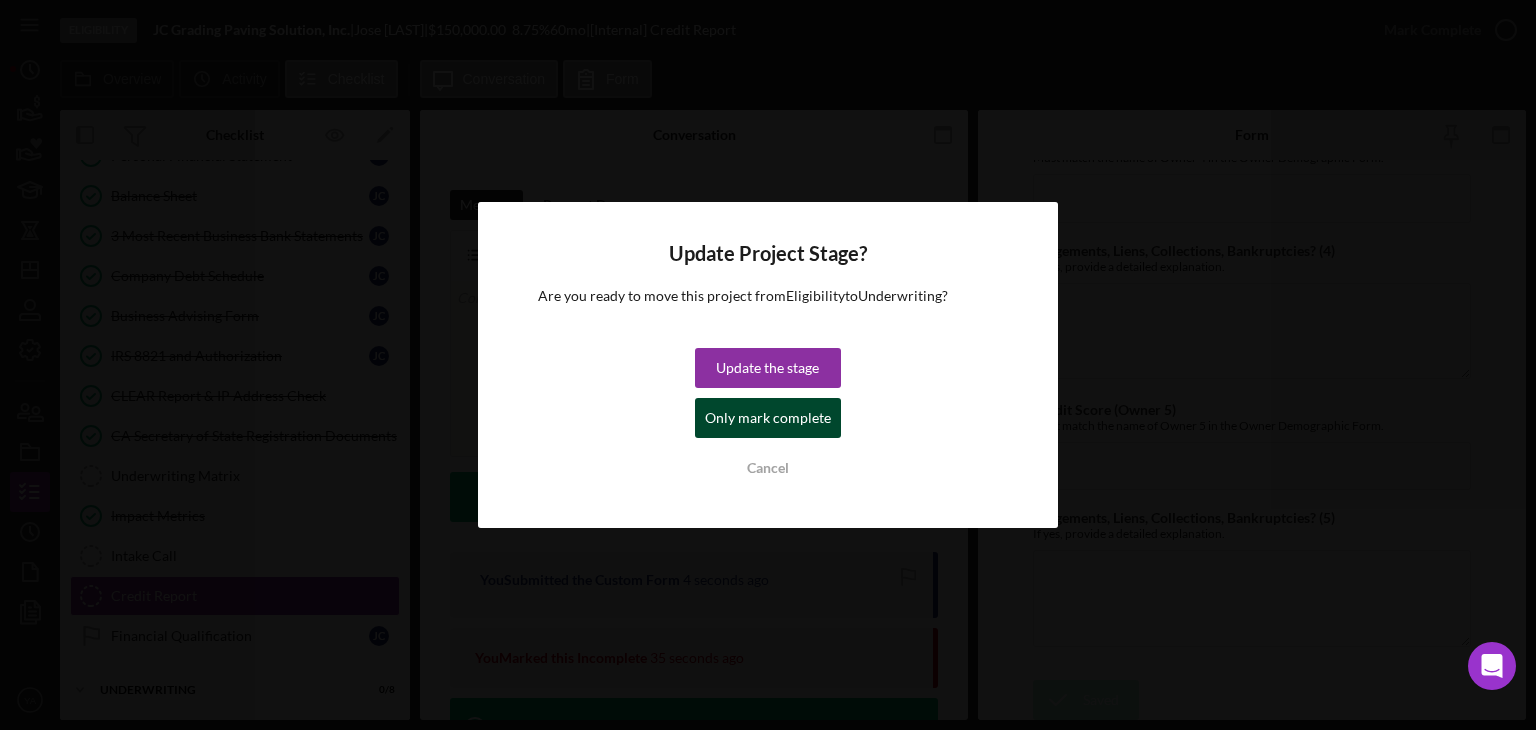 click on "Only mark complete" at bounding box center (768, 418) 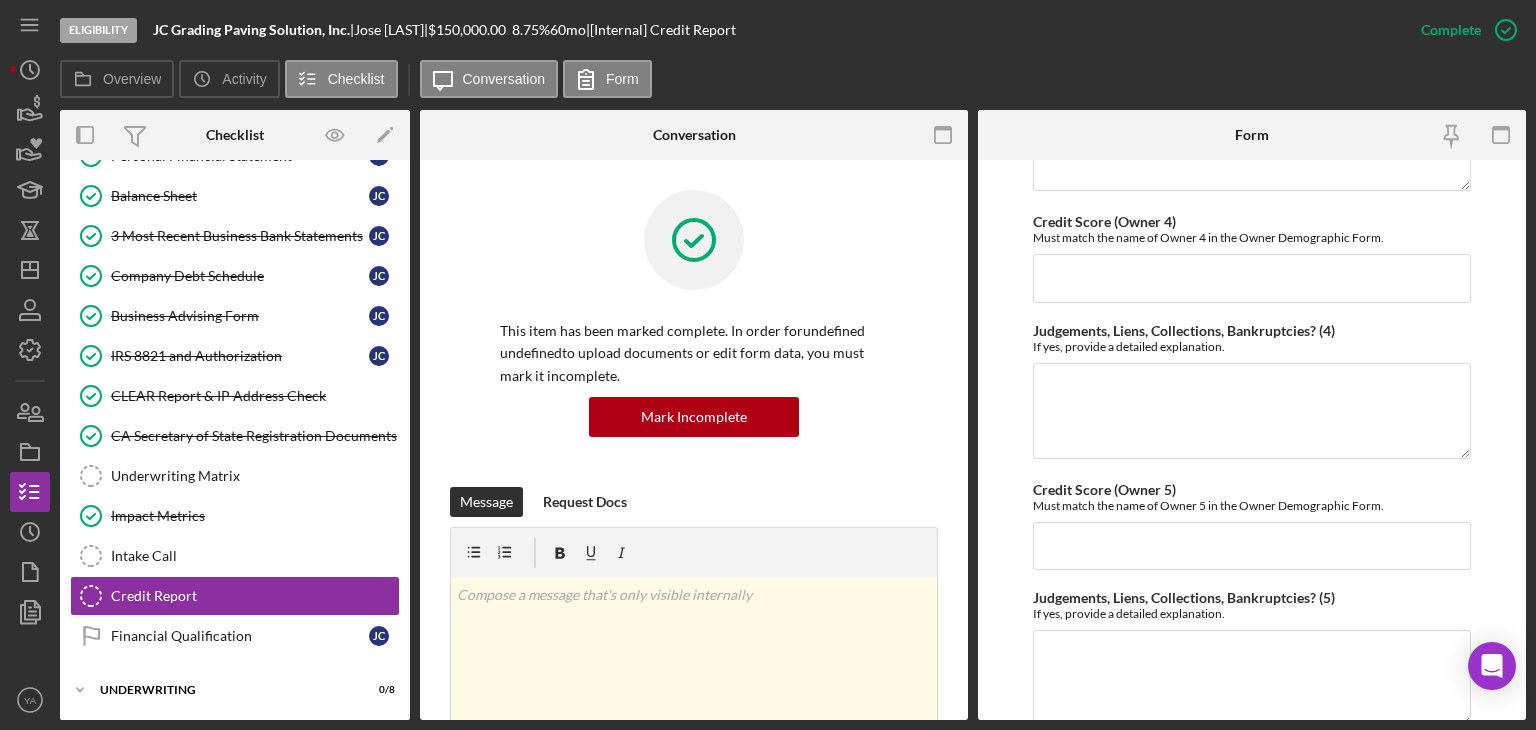 scroll, scrollTop: 1082, scrollLeft: 0, axis: vertical 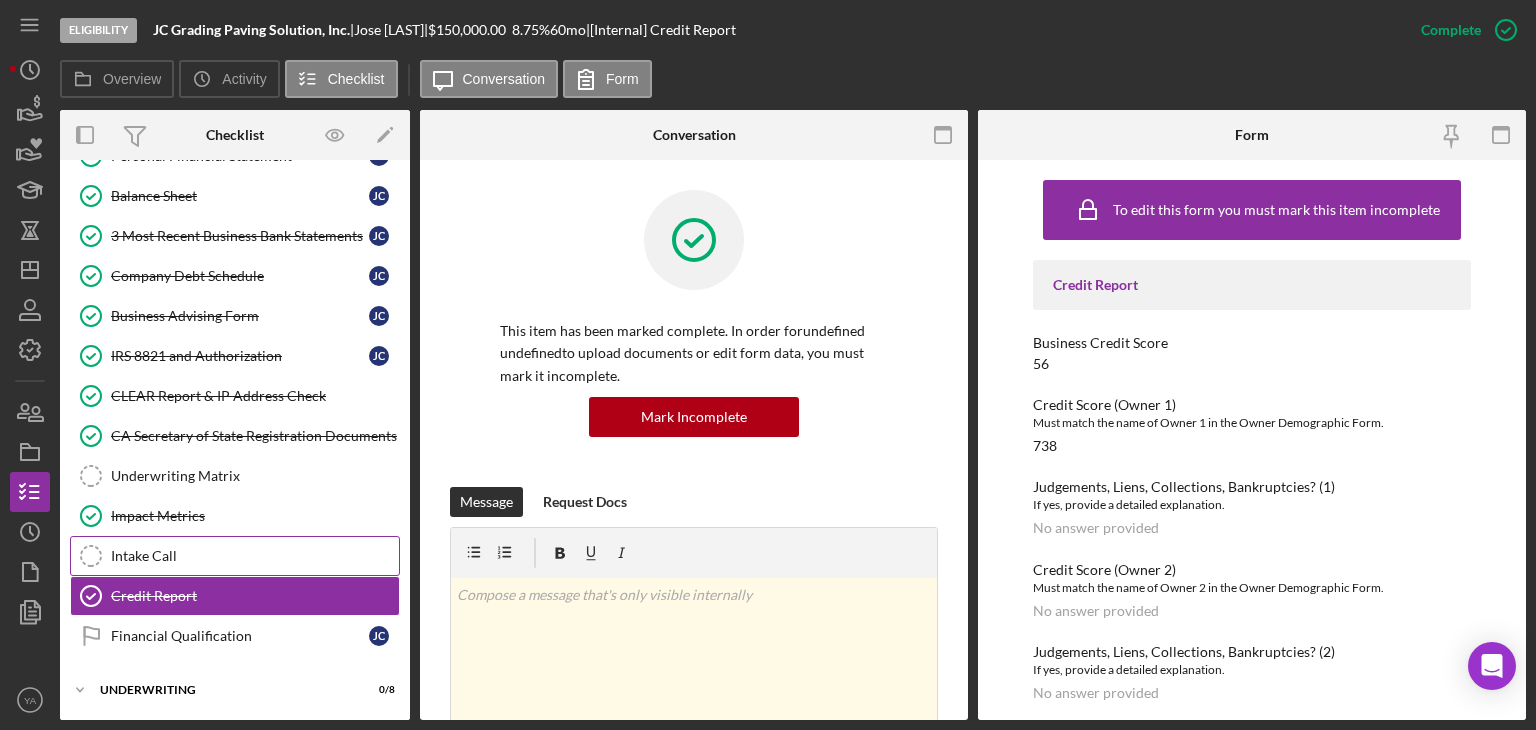 click on "Intake Call" at bounding box center [255, 556] 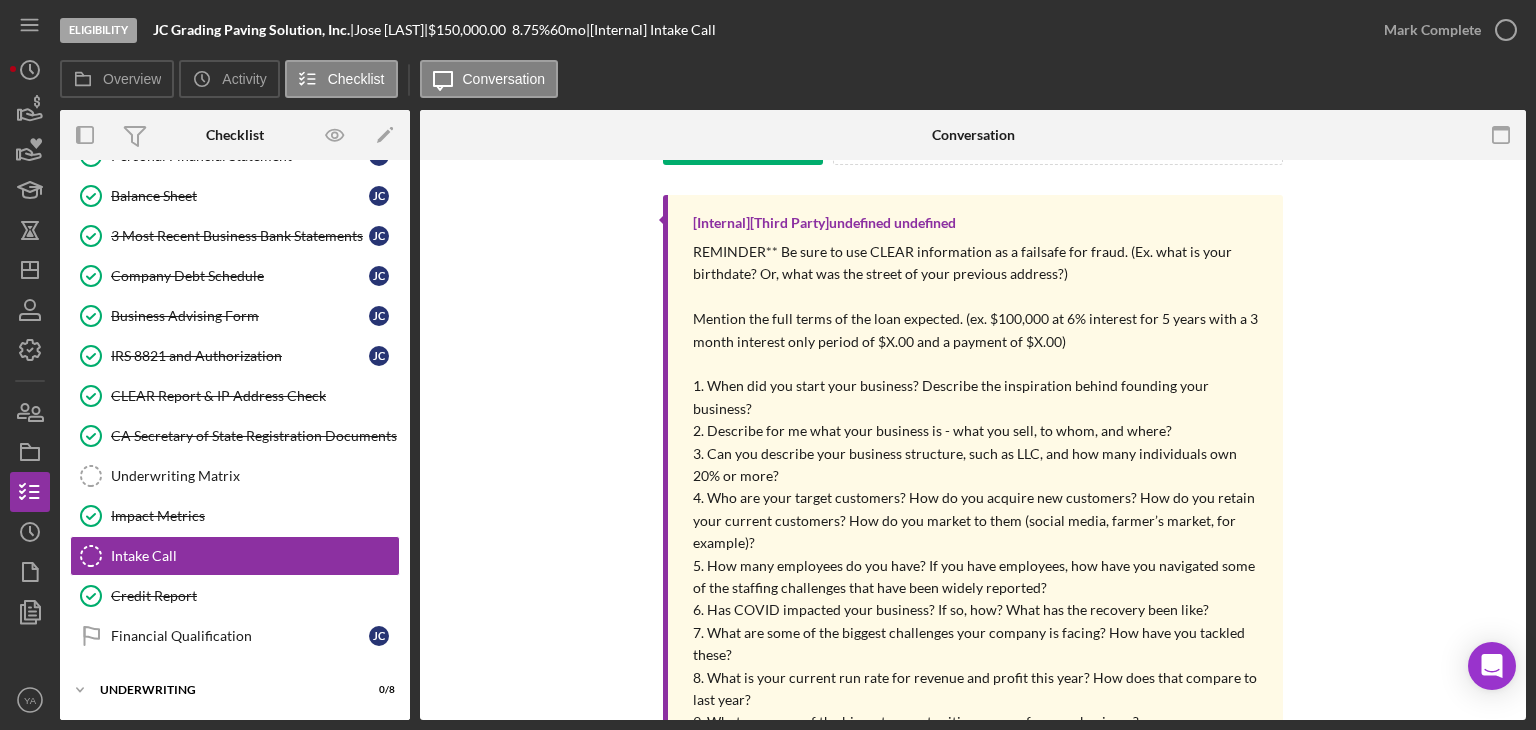 scroll, scrollTop: 300, scrollLeft: 0, axis: vertical 